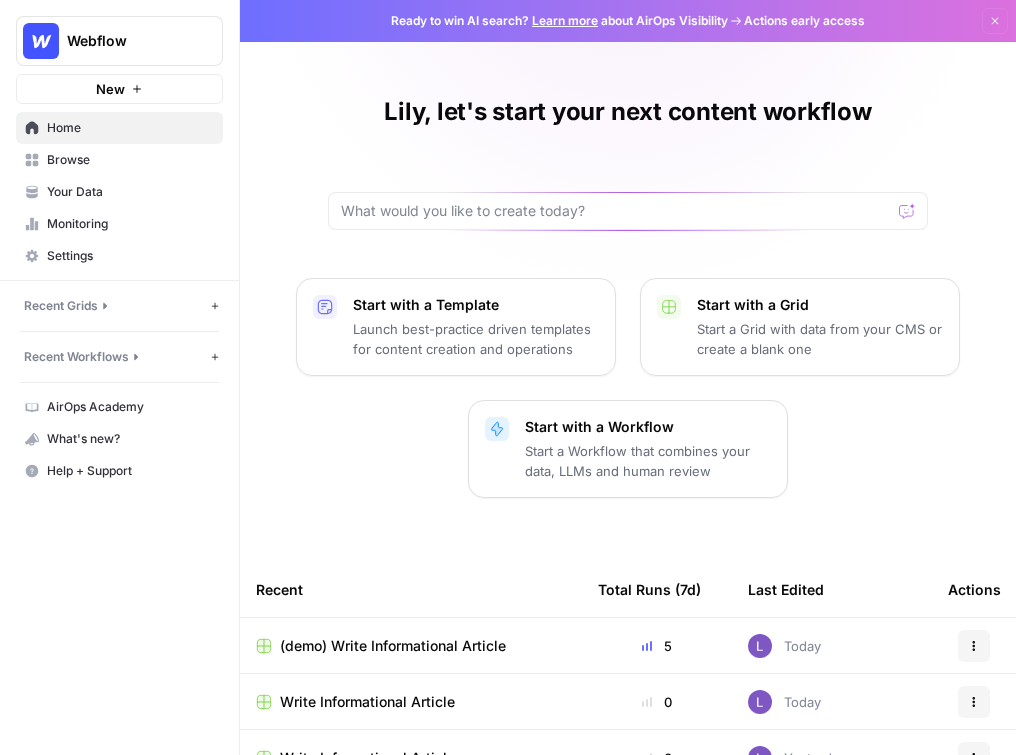scroll, scrollTop: 0, scrollLeft: 0, axis: both 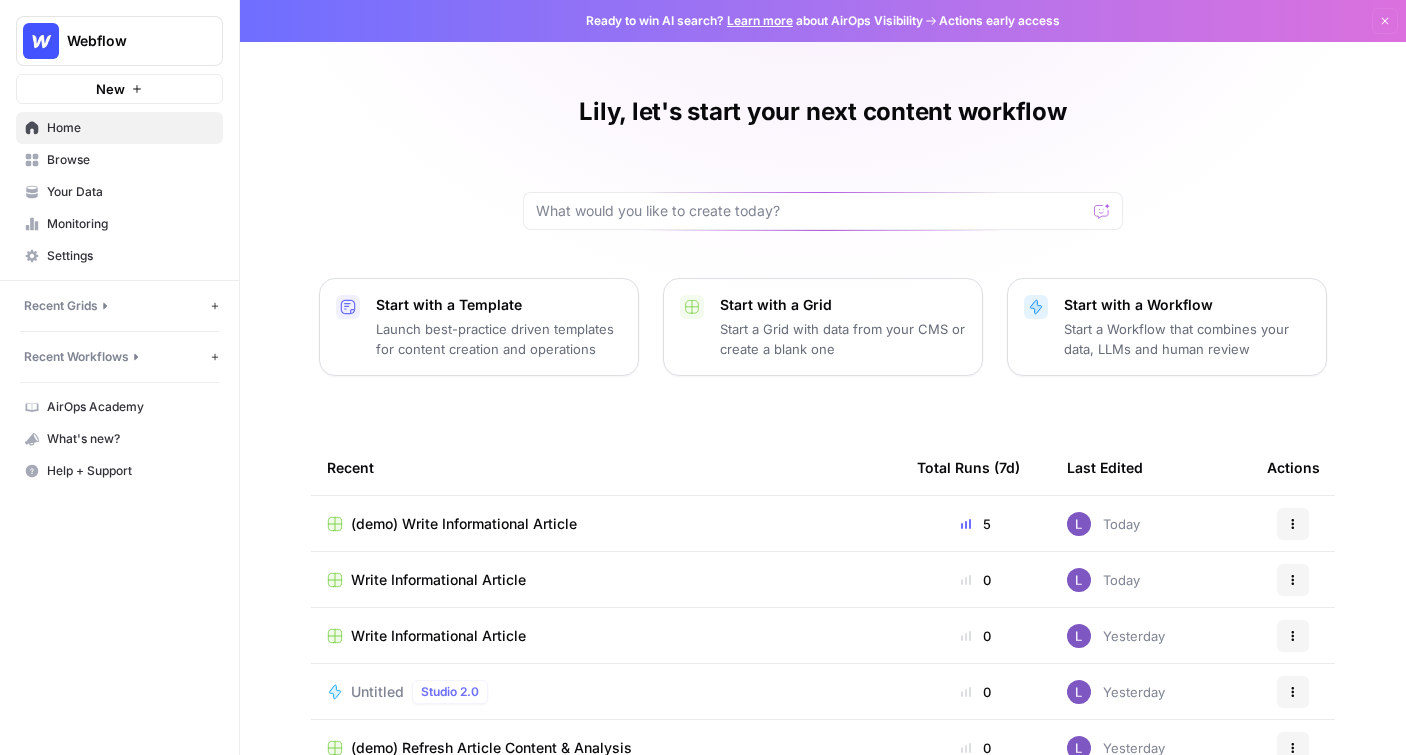 click on "Browse" at bounding box center [130, 160] 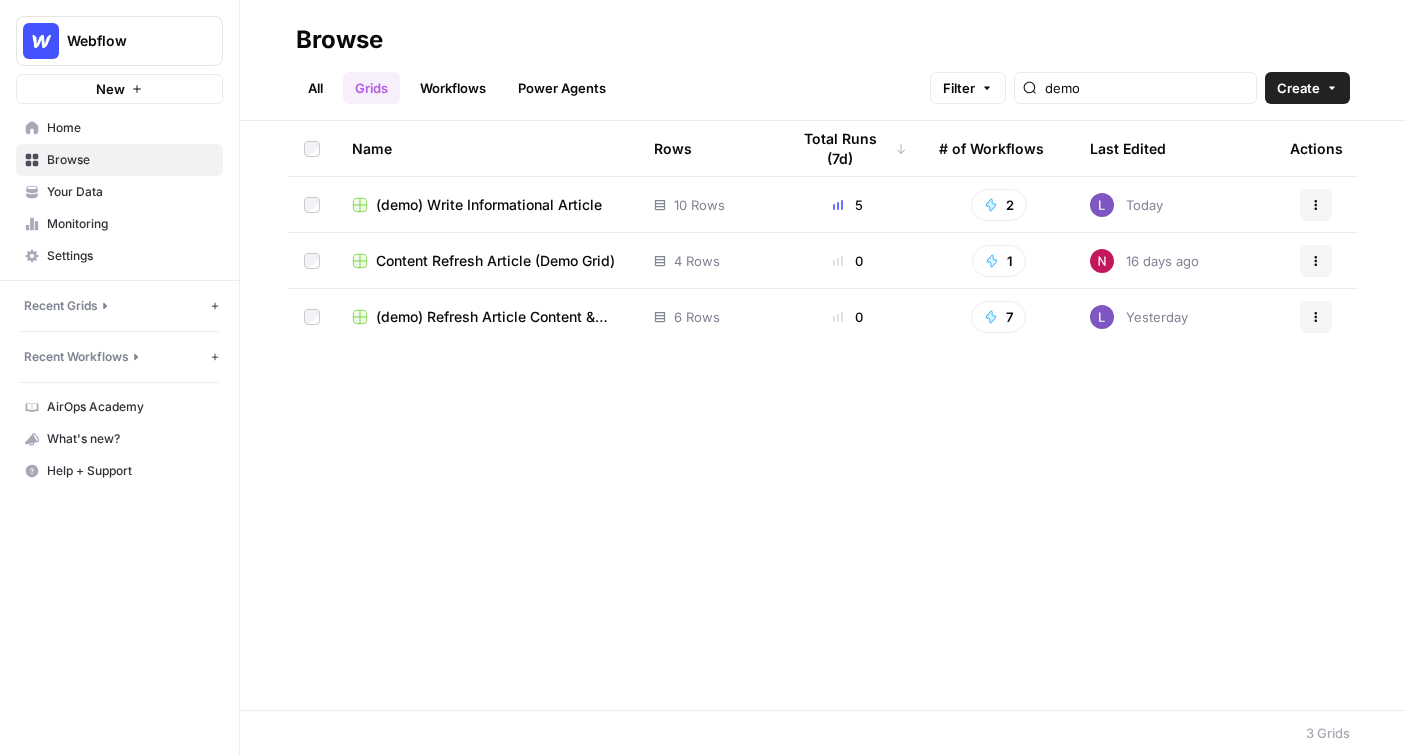 click on "Your Data" at bounding box center [130, 192] 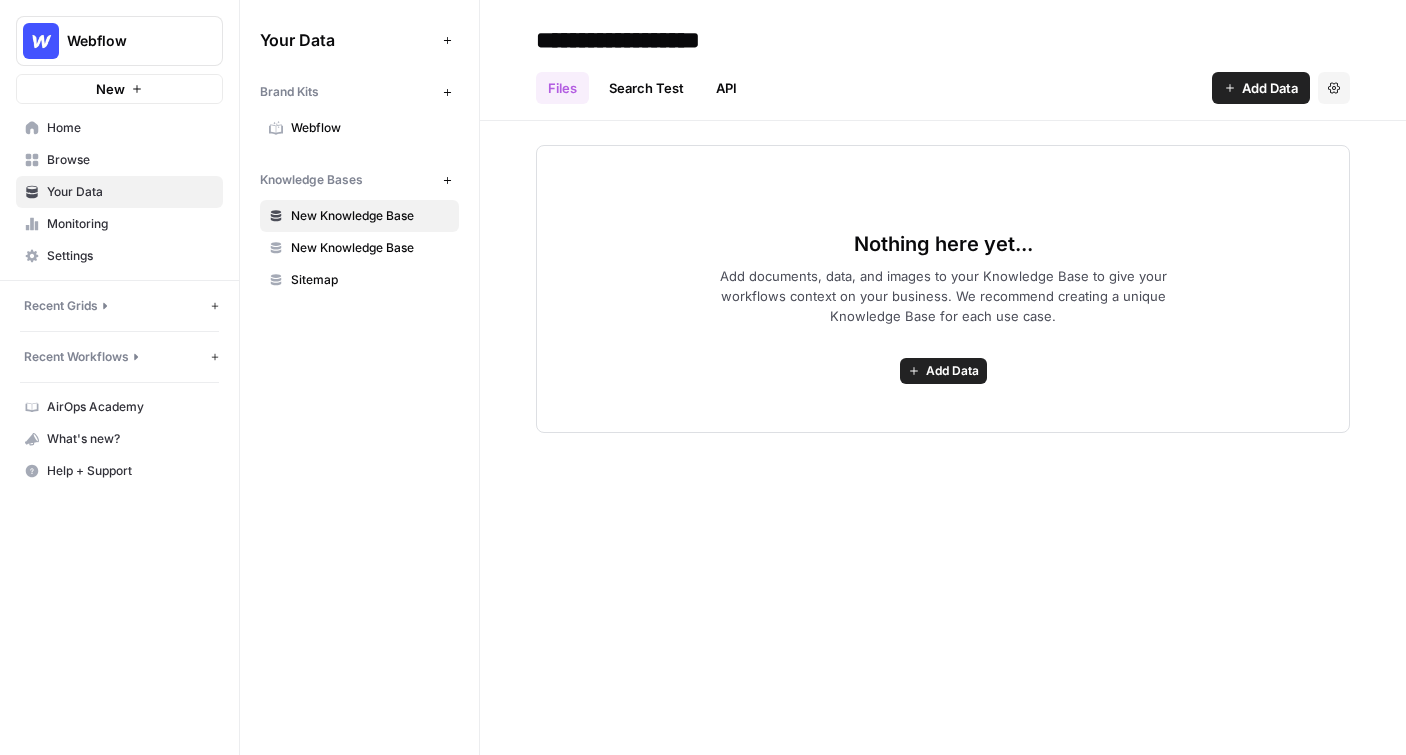 click on "Webflow" at bounding box center [370, 128] 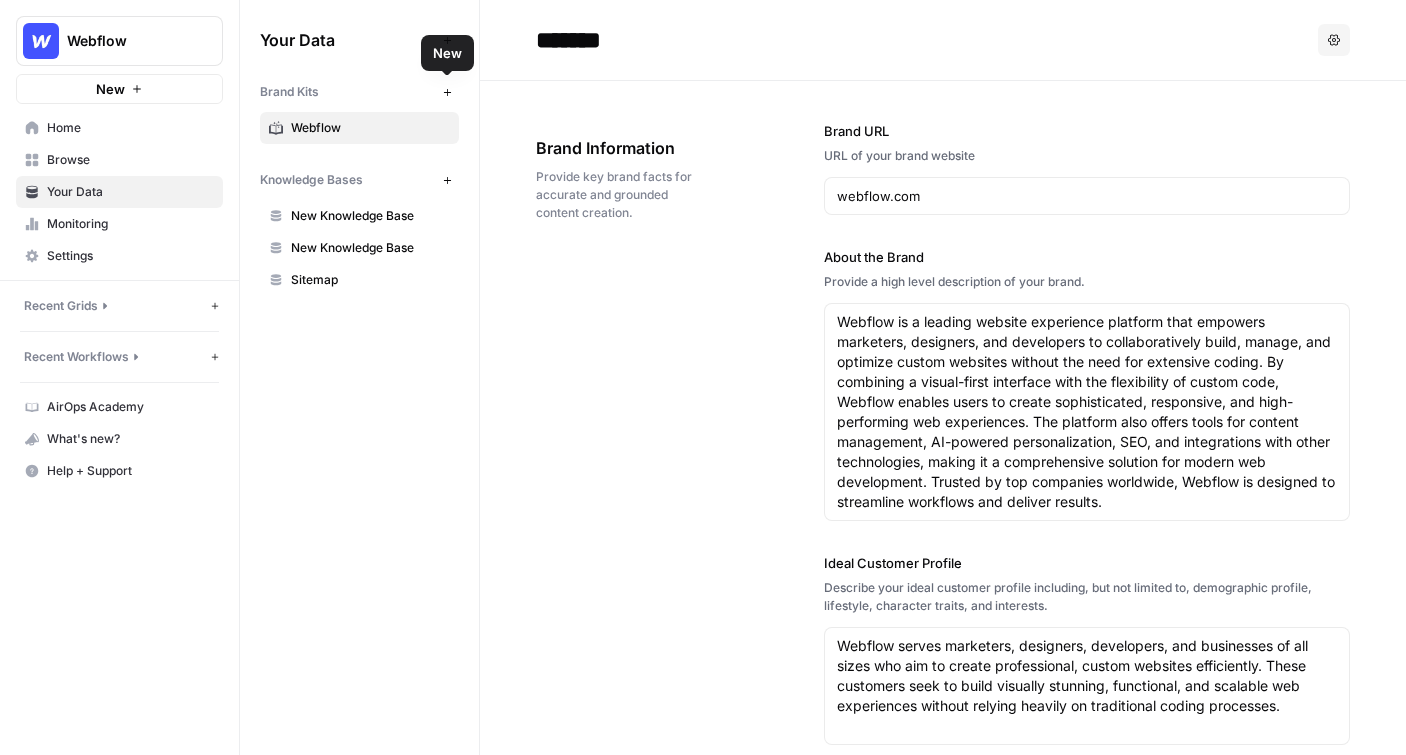 click 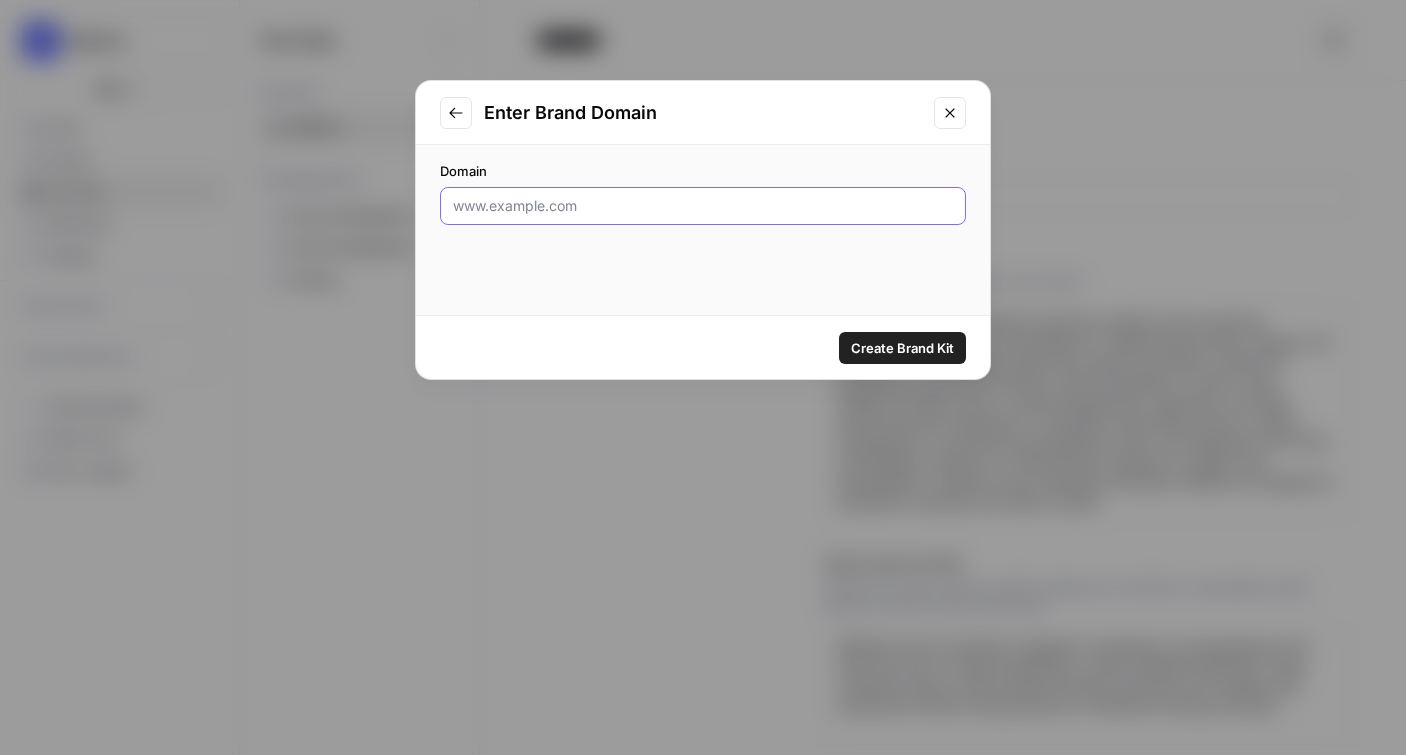 click on "Domain" at bounding box center (703, 206) 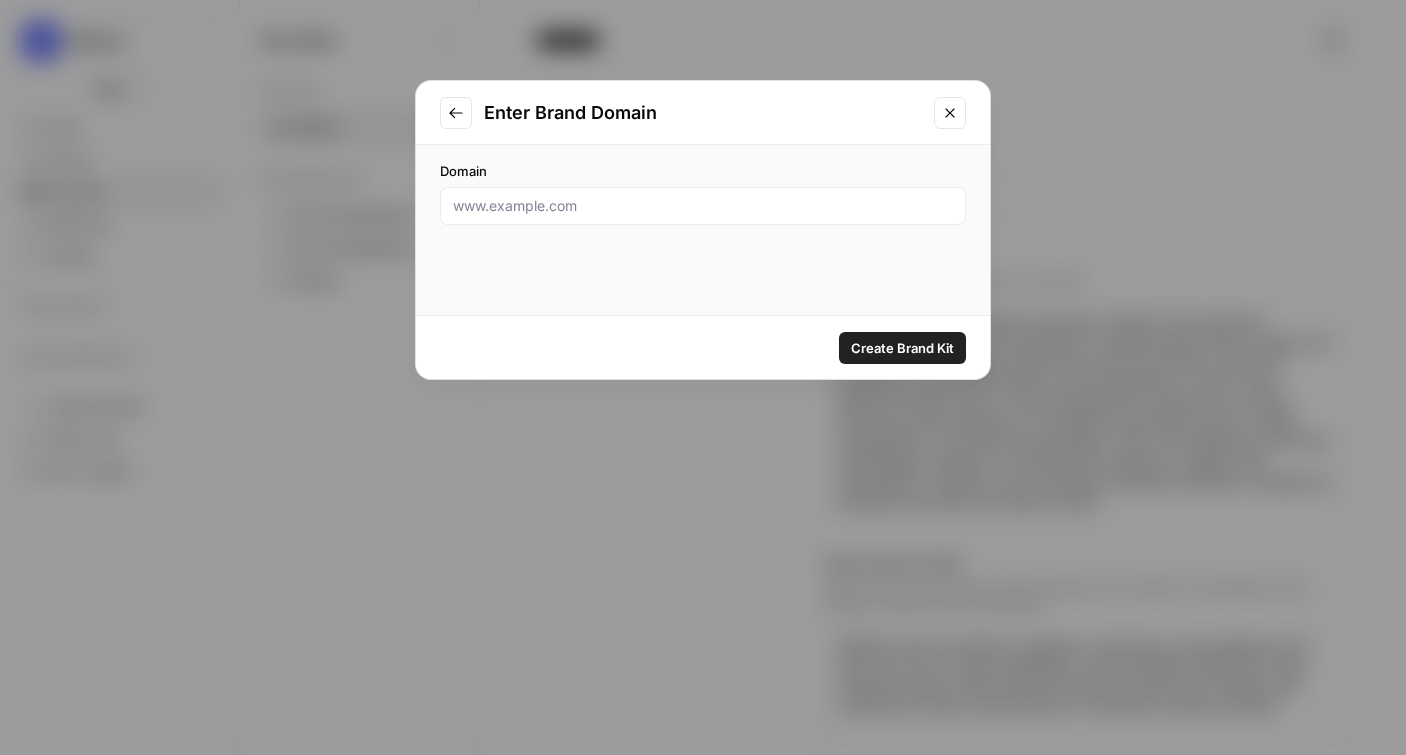 click 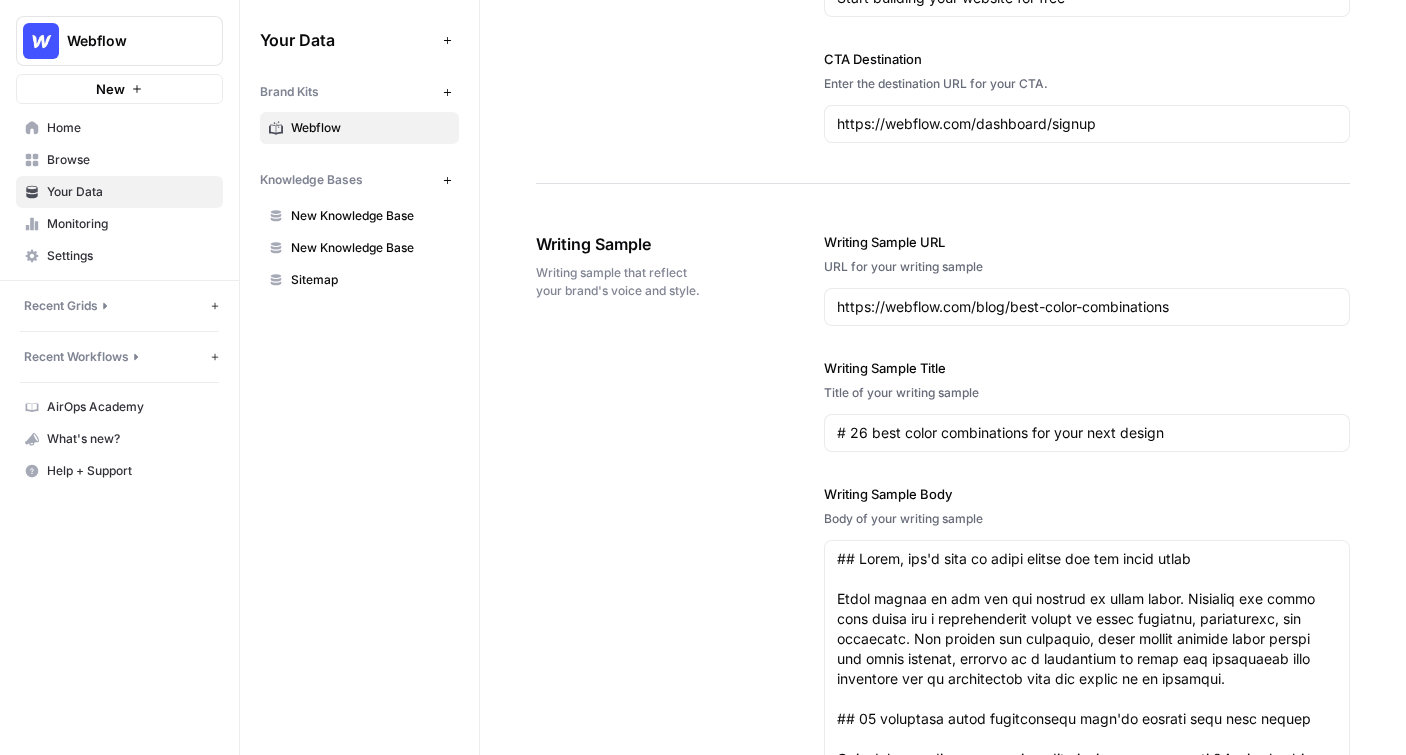 scroll, scrollTop: 2267, scrollLeft: 0, axis: vertical 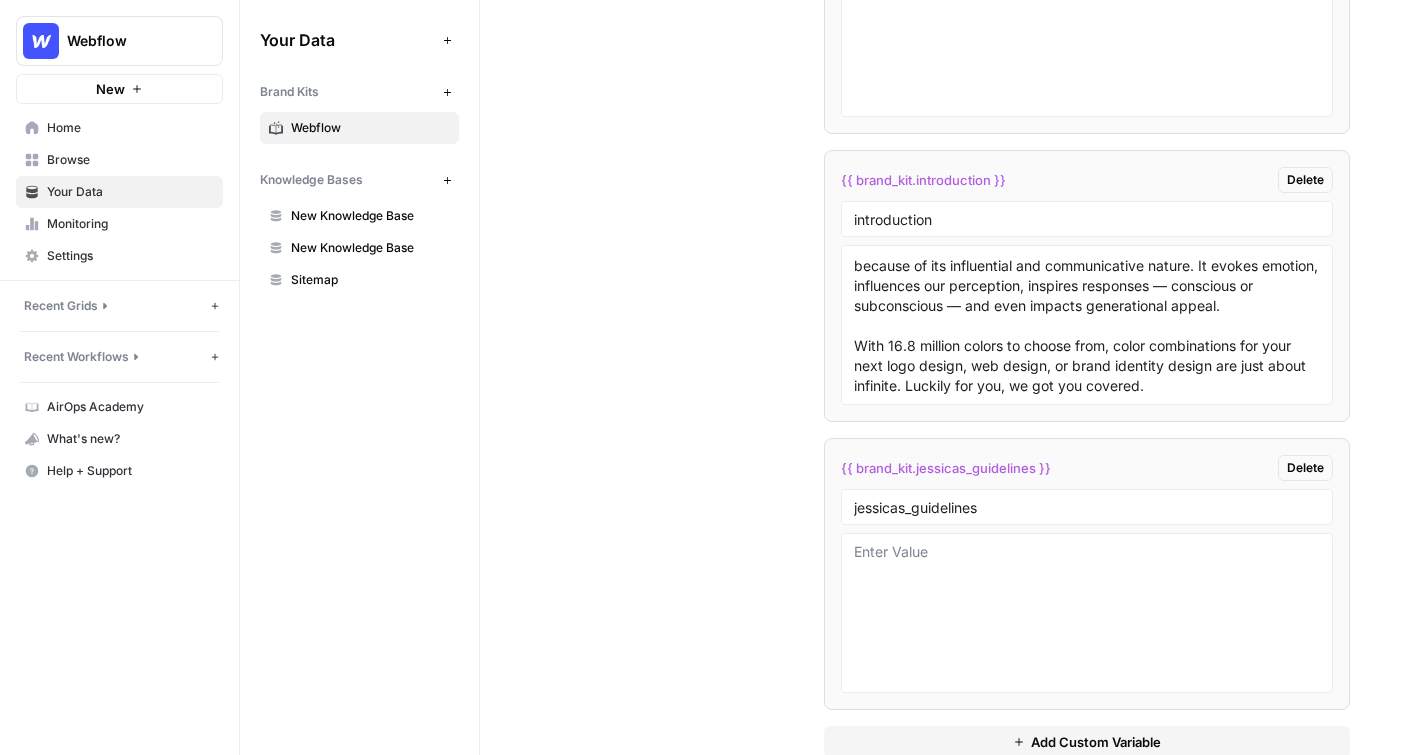 click on "New Knowledge Base" at bounding box center (370, 216) 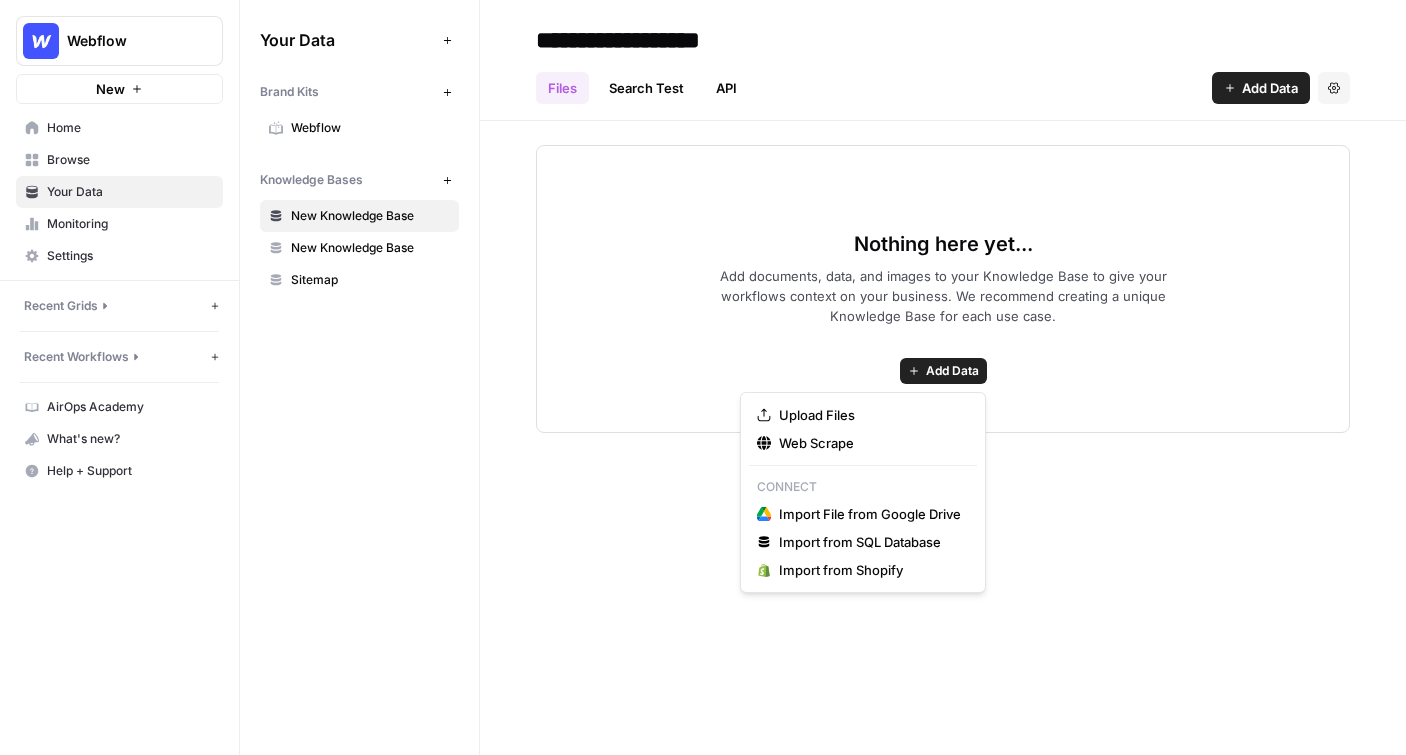 click 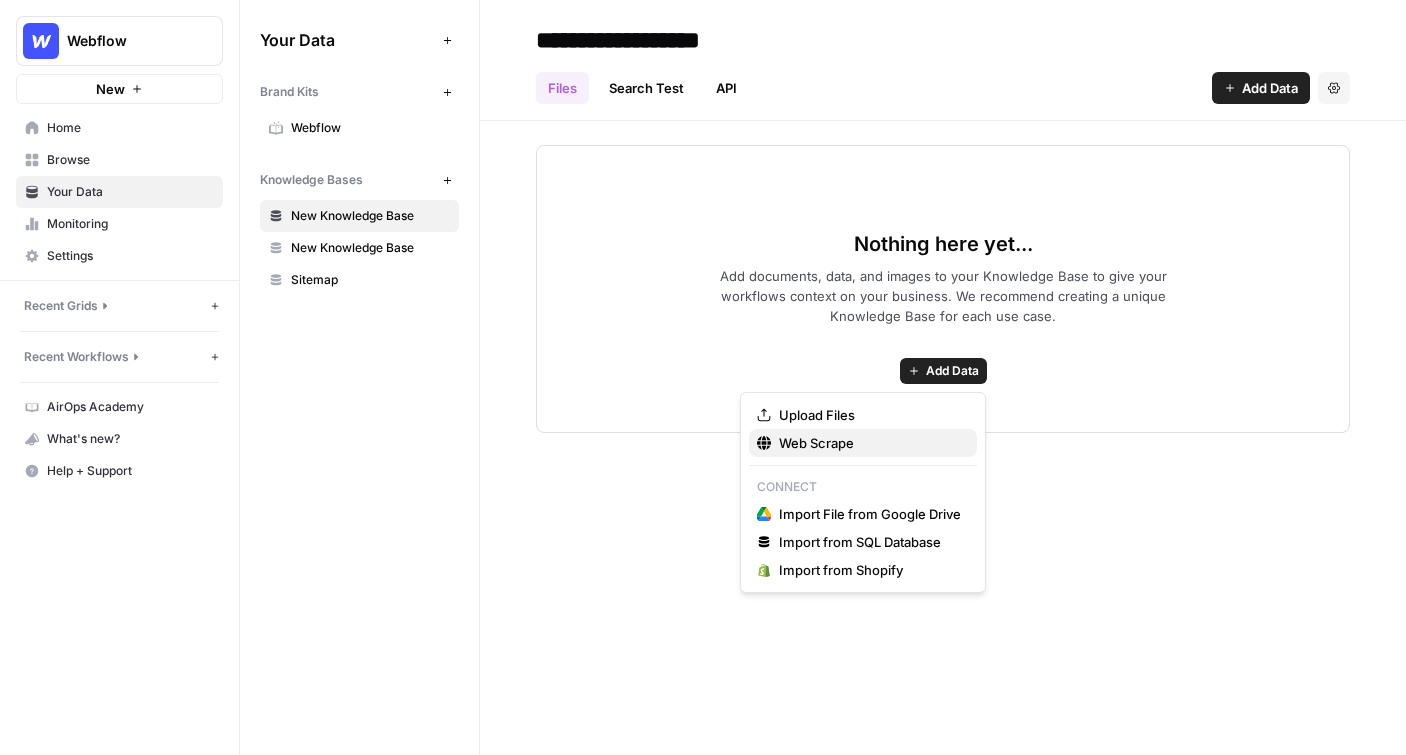 click on "Web Scrape" at bounding box center (870, 443) 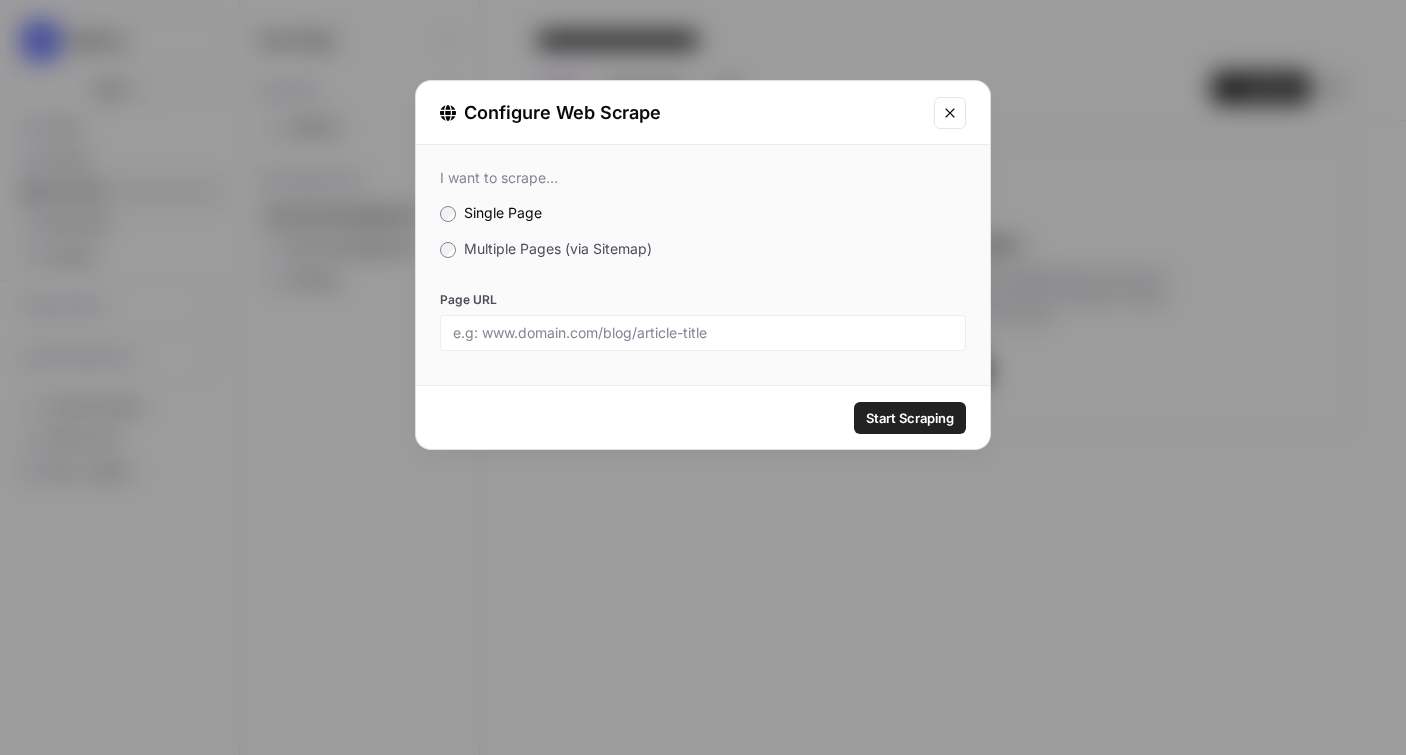 click on "Multiple Pages (via Sitemap)" at bounding box center (703, 249) 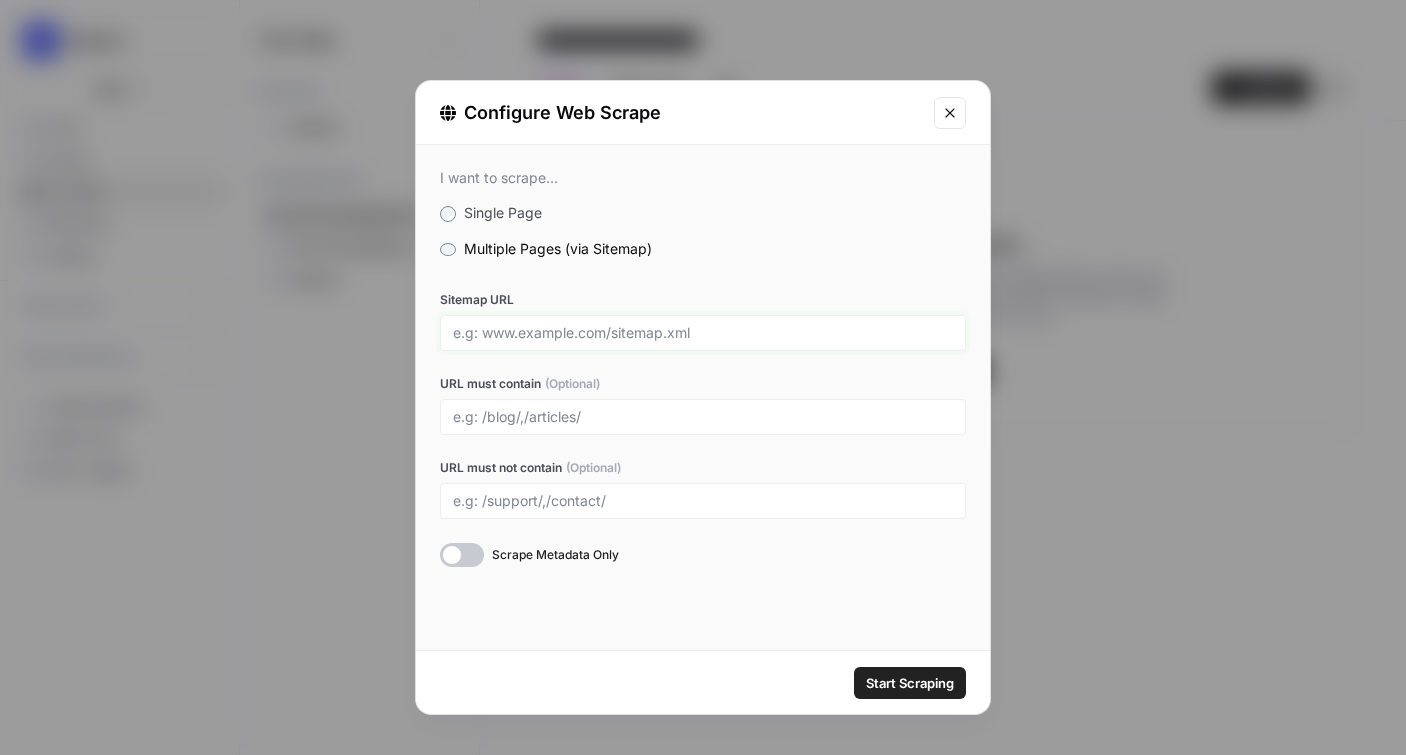 click on "Sitemap URL" at bounding box center (703, 333) 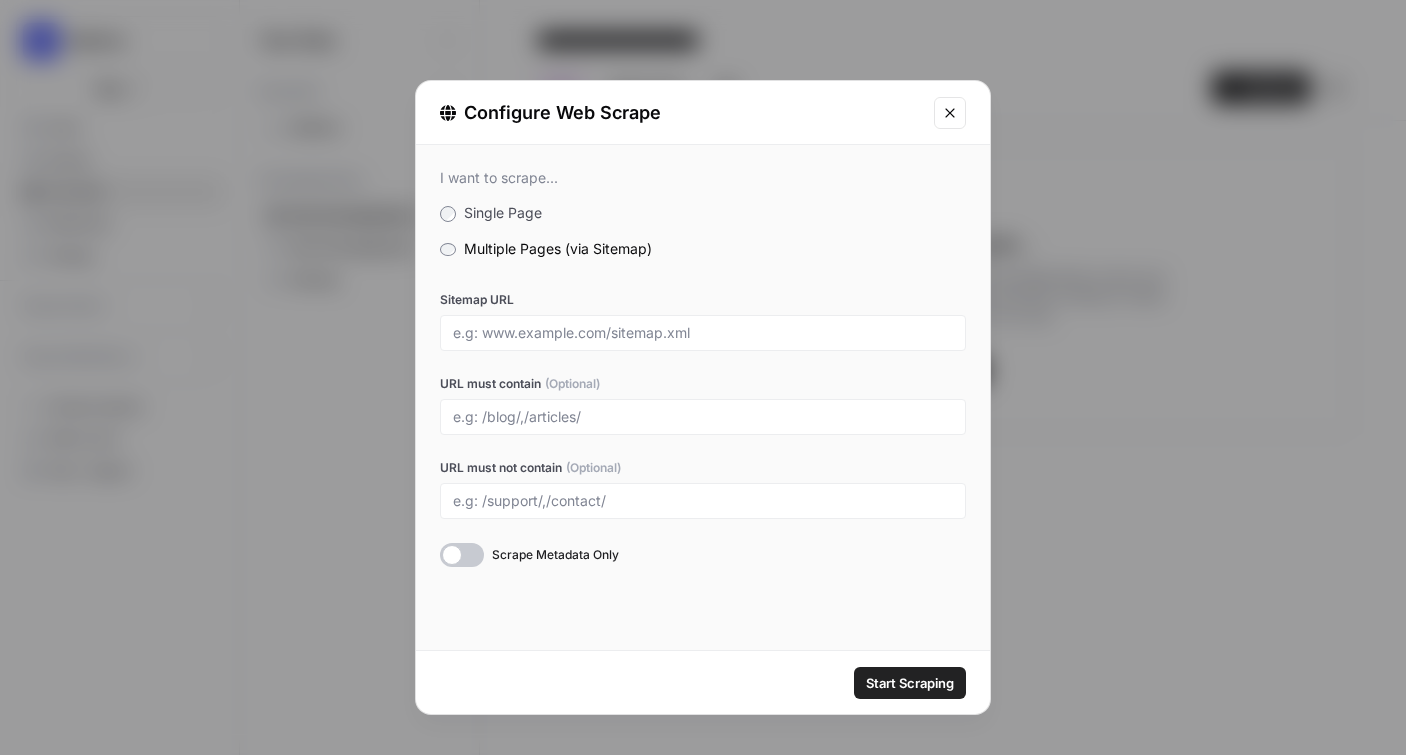 click at bounding box center (950, 113) 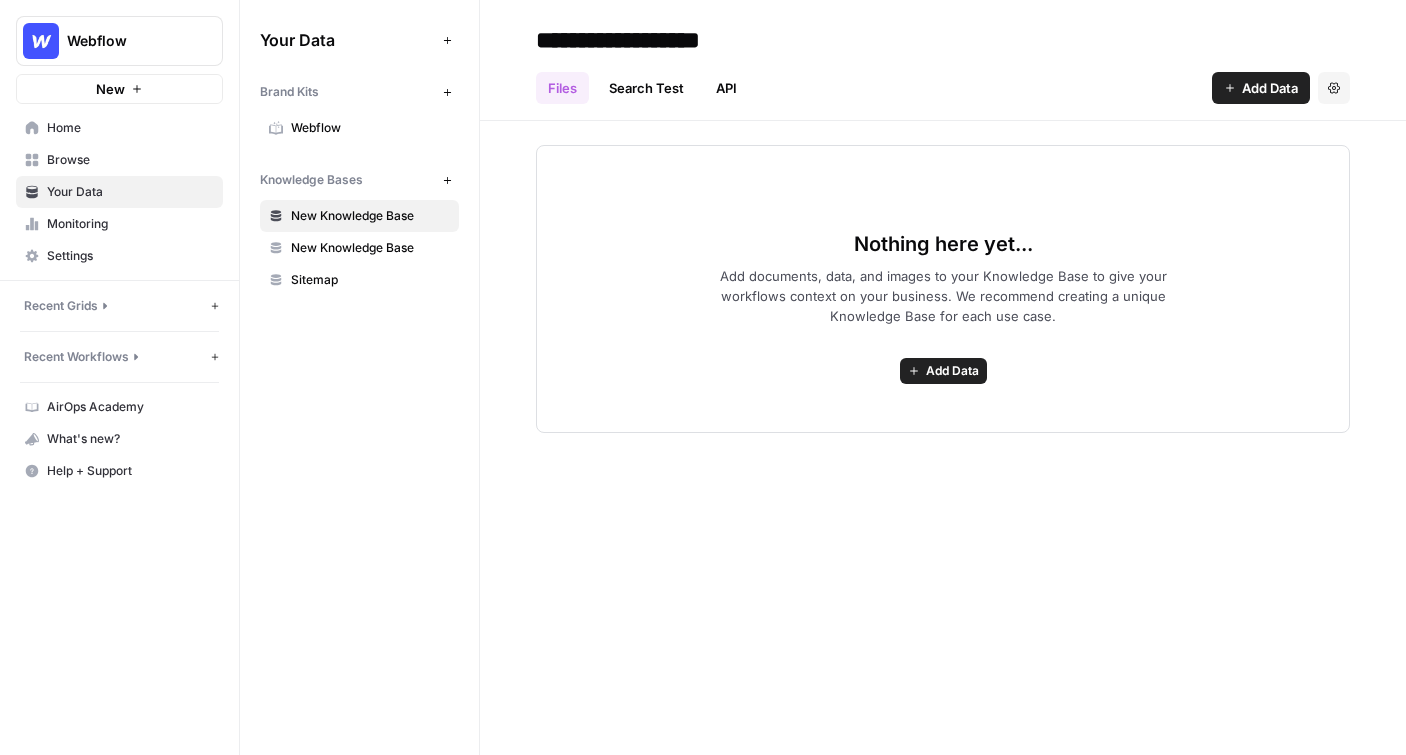 click on "Browse" at bounding box center [119, 160] 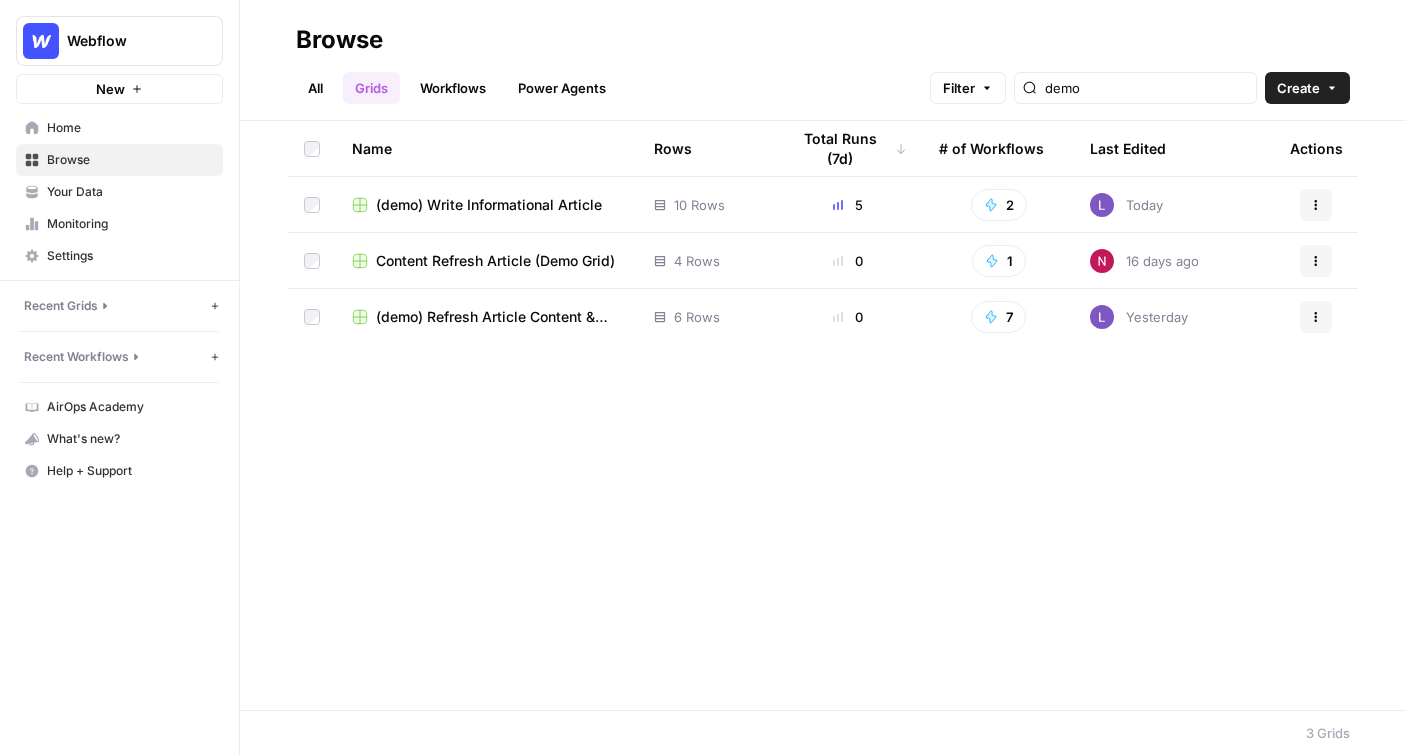 click on "Create" at bounding box center (1298, 88) 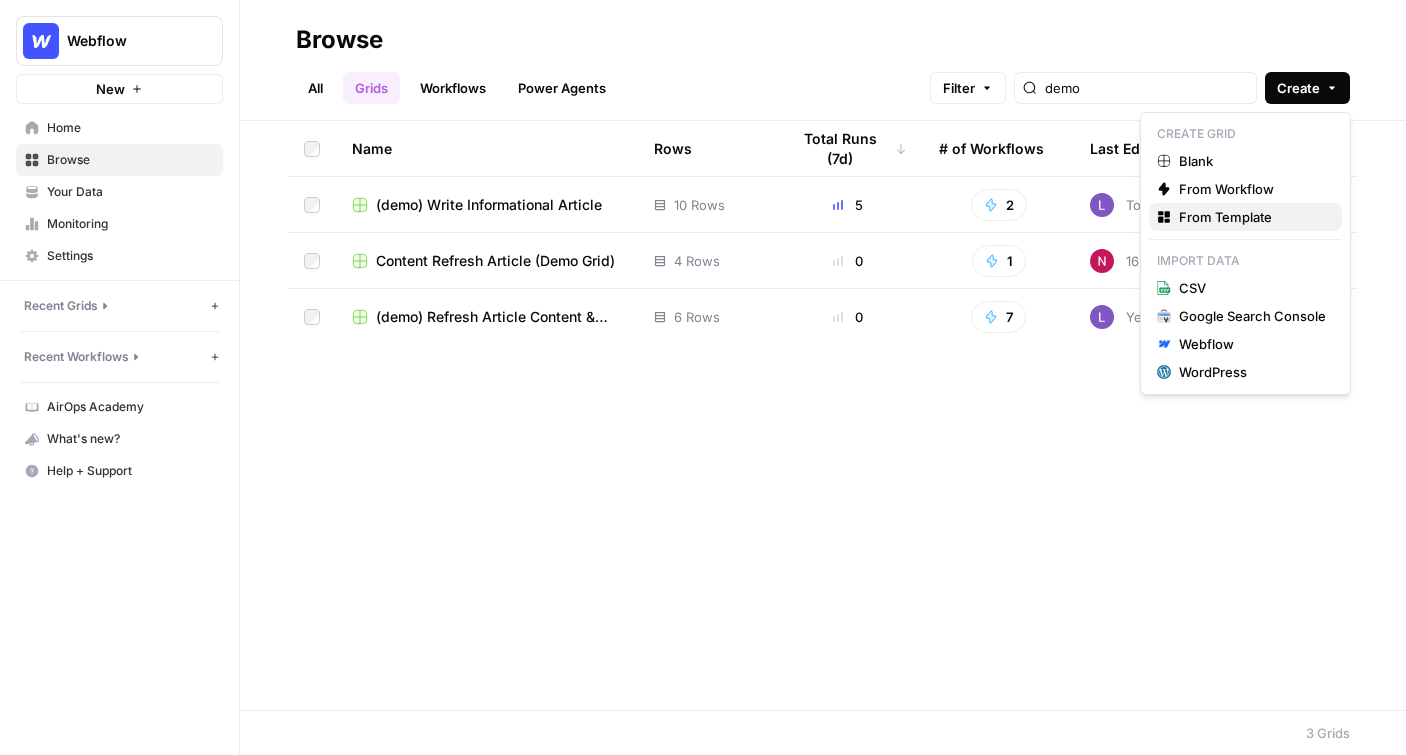 click on "From Template" at bounding box center [1252, 217] 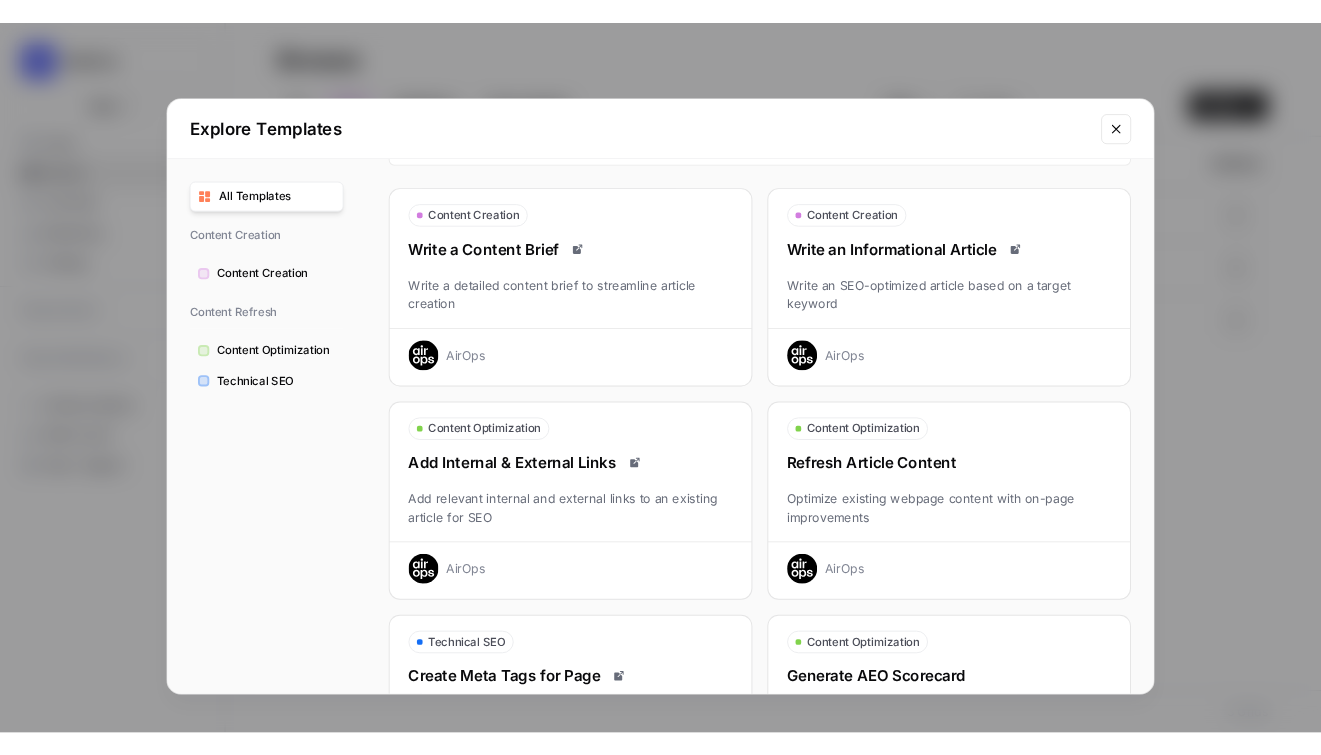 scroll, scrollTop: 35, scrollLeft: 0, axis: vertical 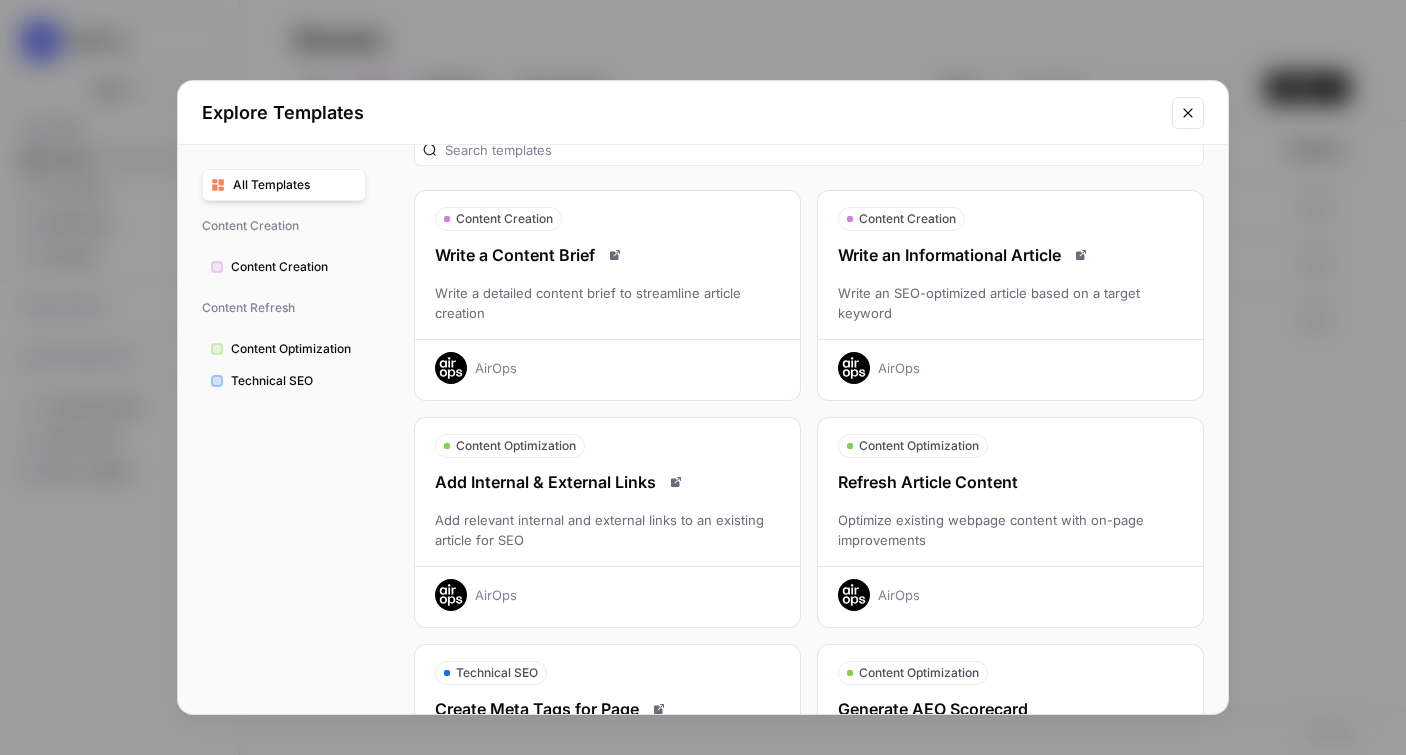 click on "Write an Informational Article" at bounding box center [1010, 255] 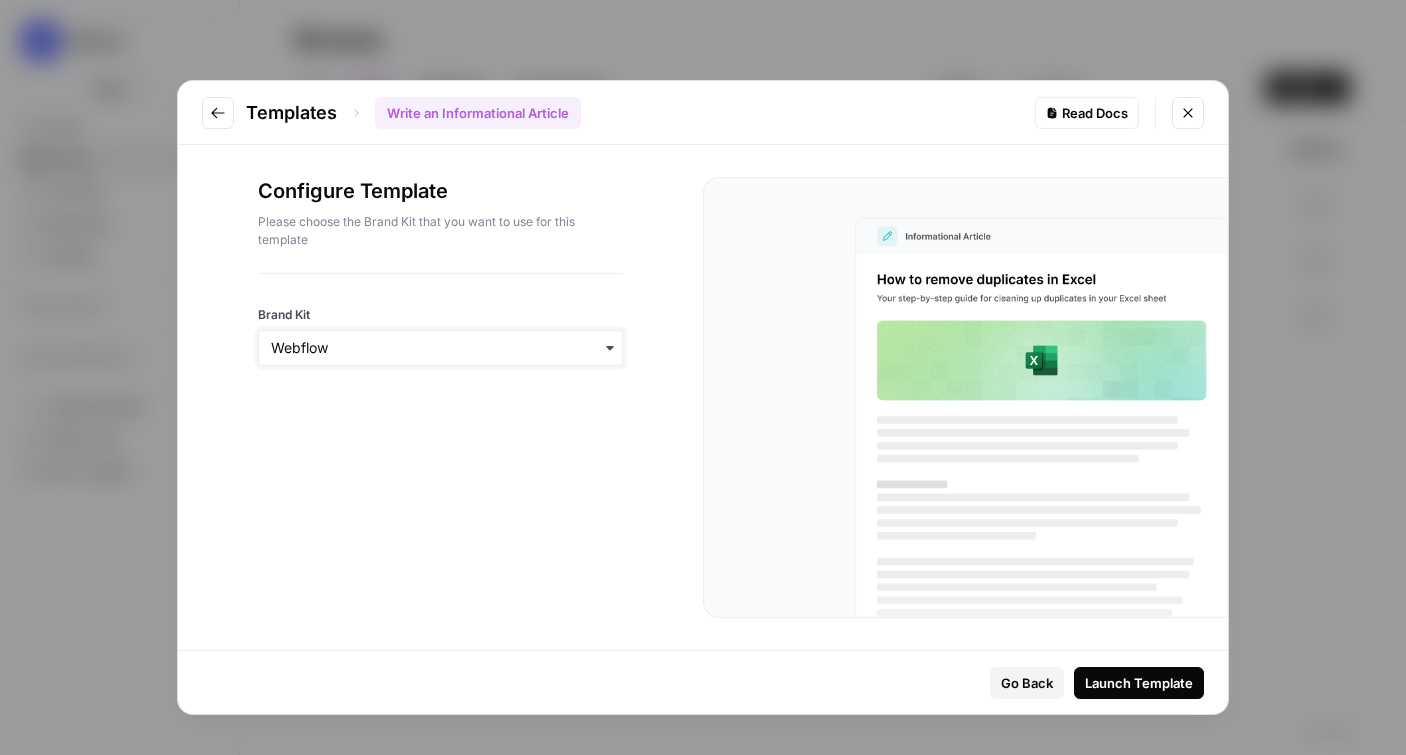 click on "Brand Kit" at bounding box center (440, 348) 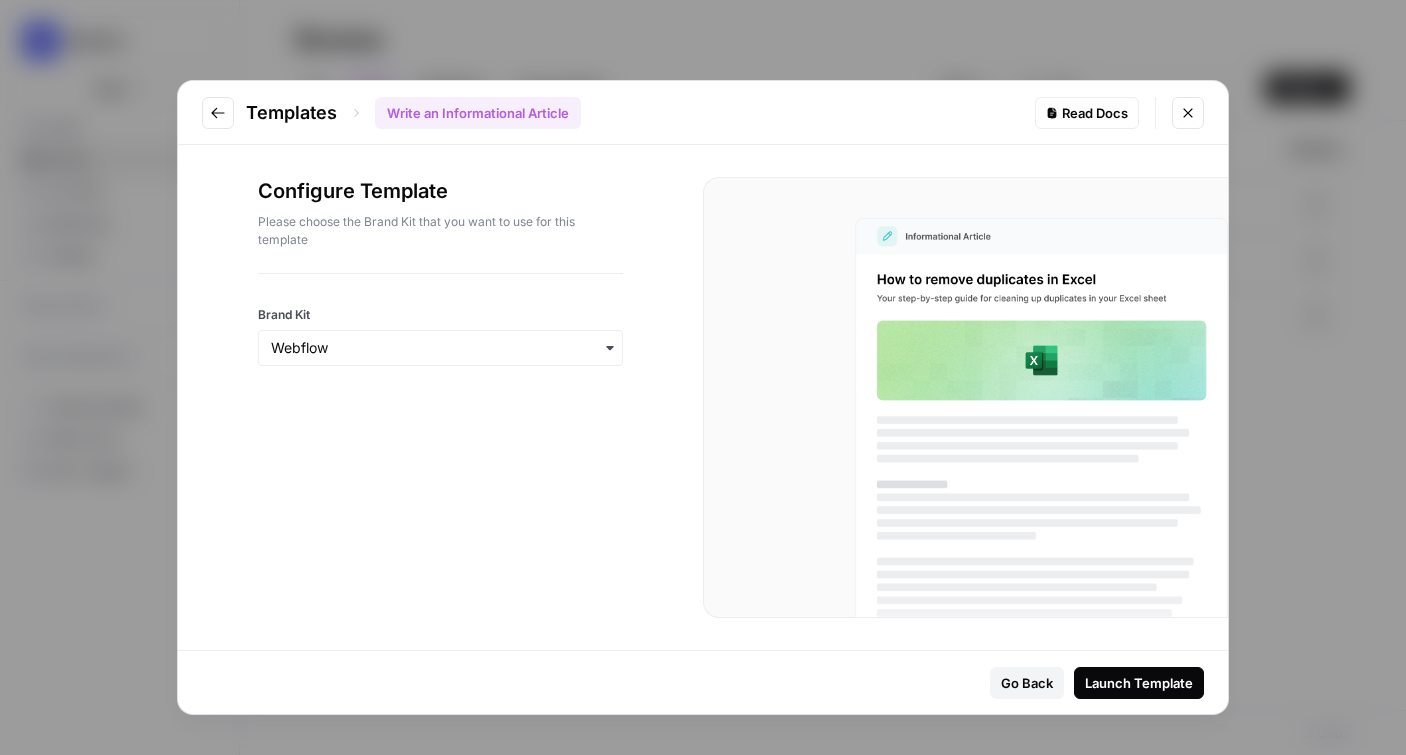 click on "Launch Template" at bounding box center [1139, 683] 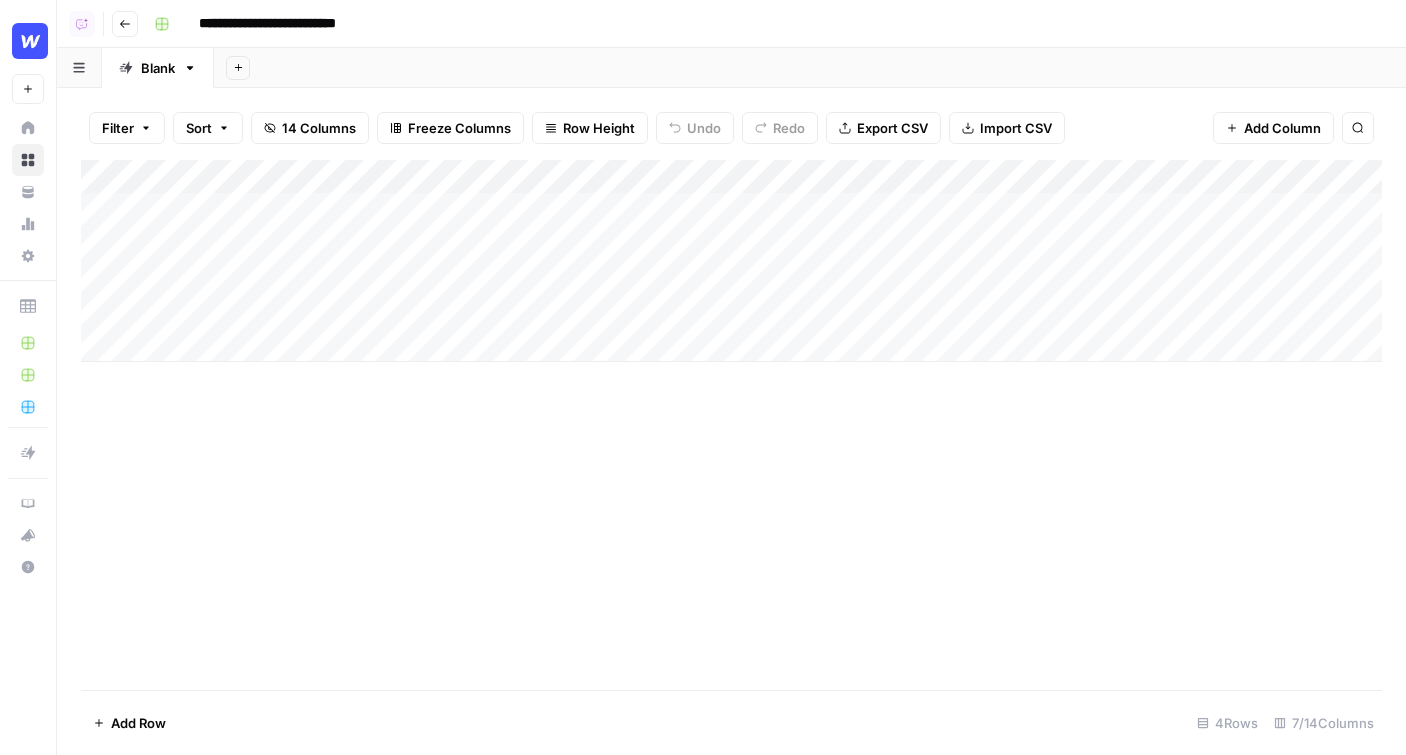 click on "Add Column" at bounding box center [731, 261] 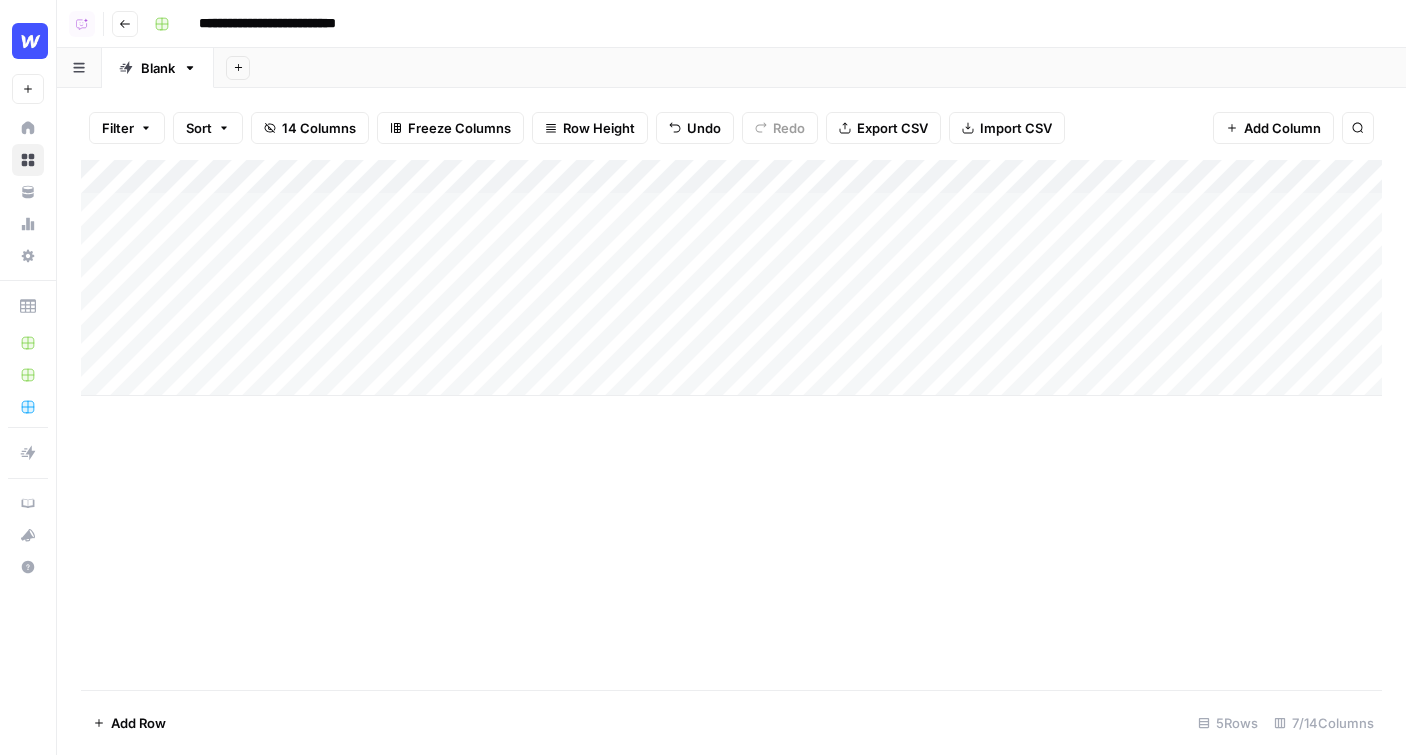 click on "Add Column" at bounding box center [731, 278] 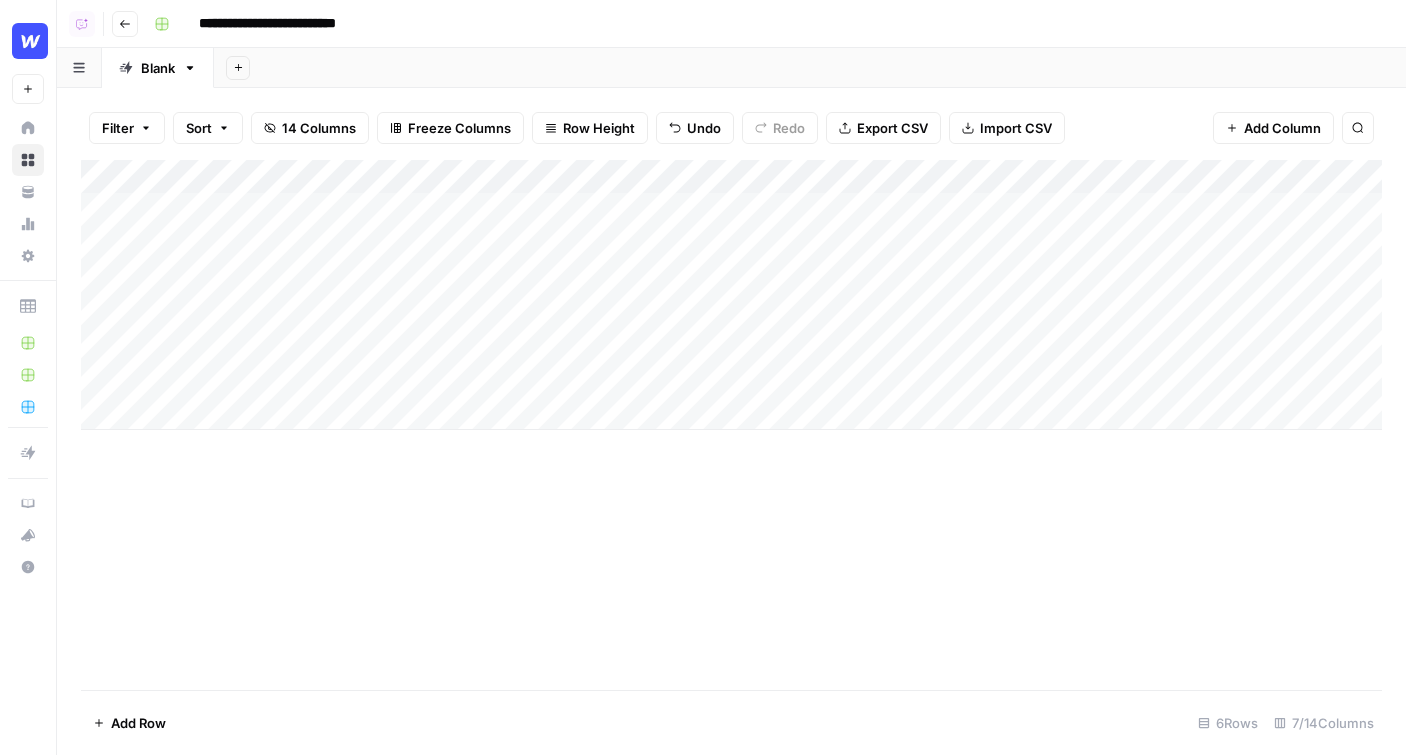 click on "Add Column" at bounding box center (731, 425) 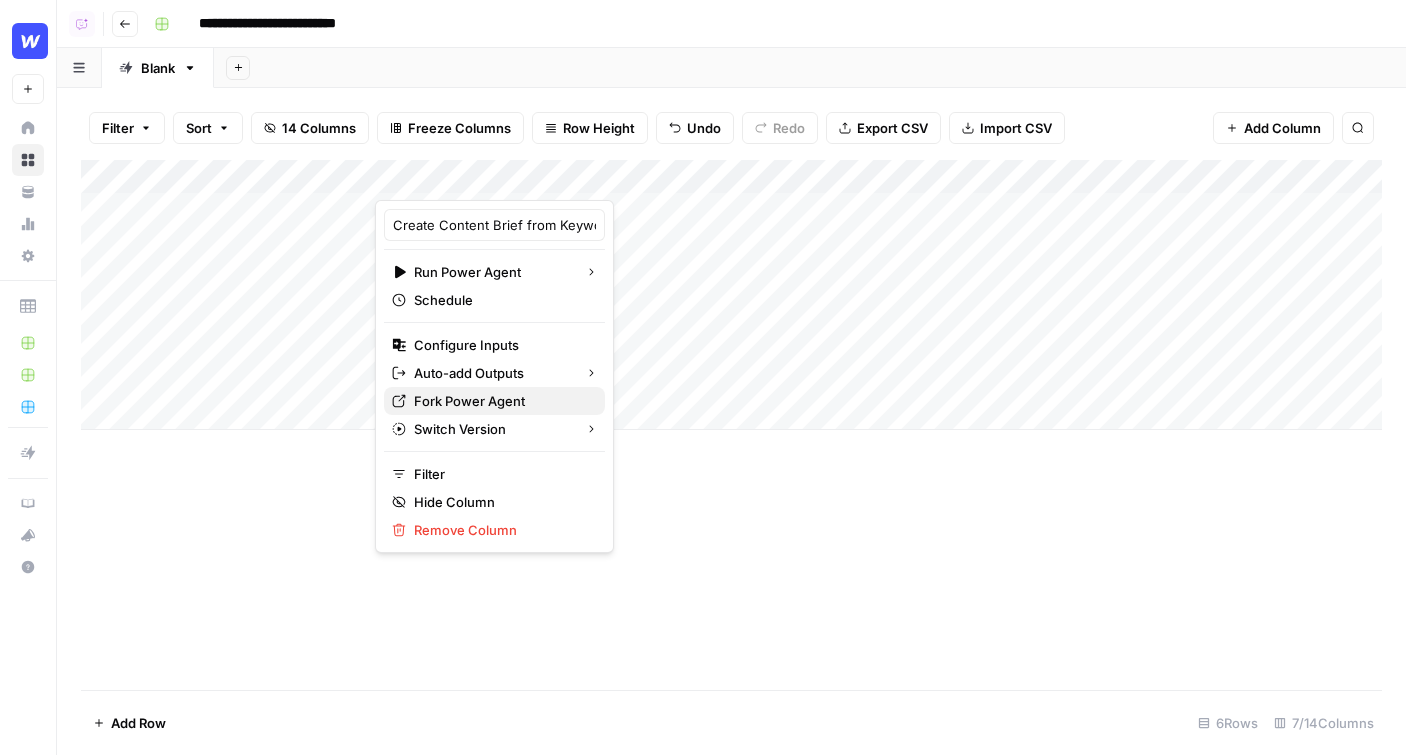 click on "Fork Power Agent" at bounding box center [501, 401] 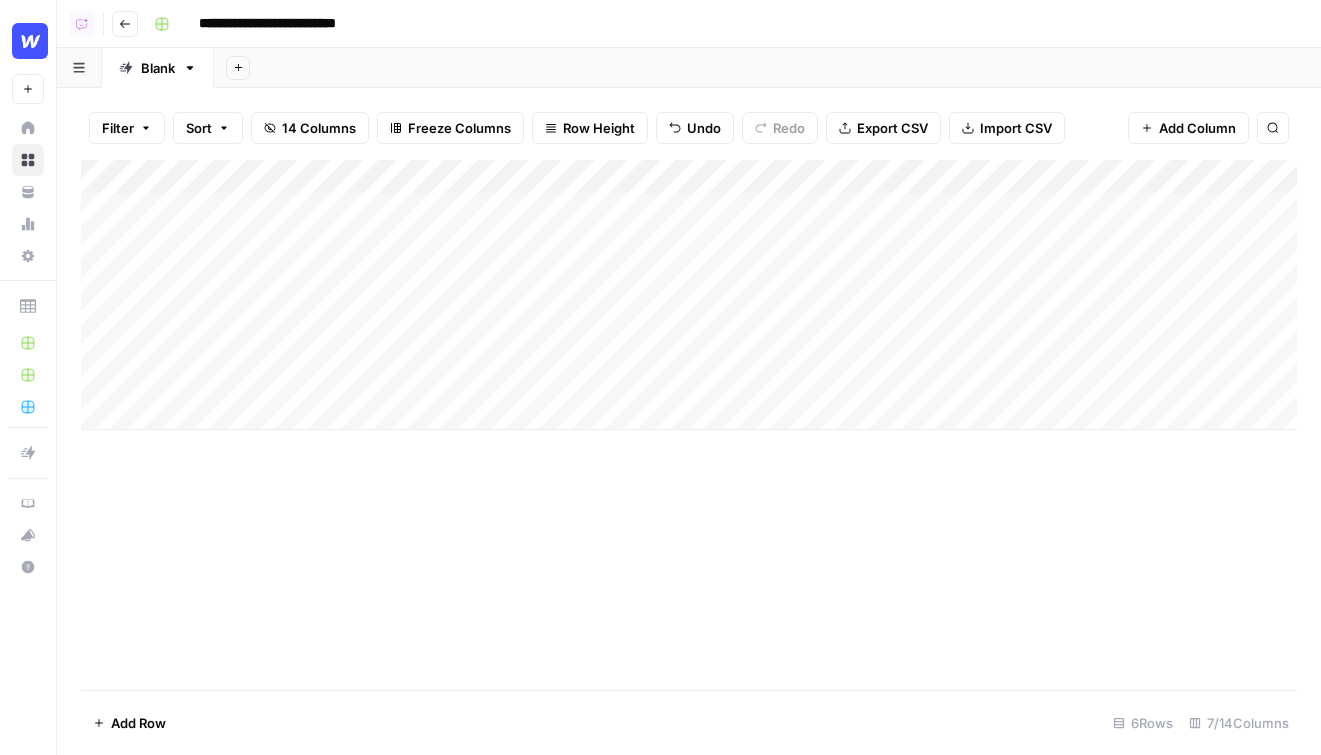 click at bounding box center [30, 41] 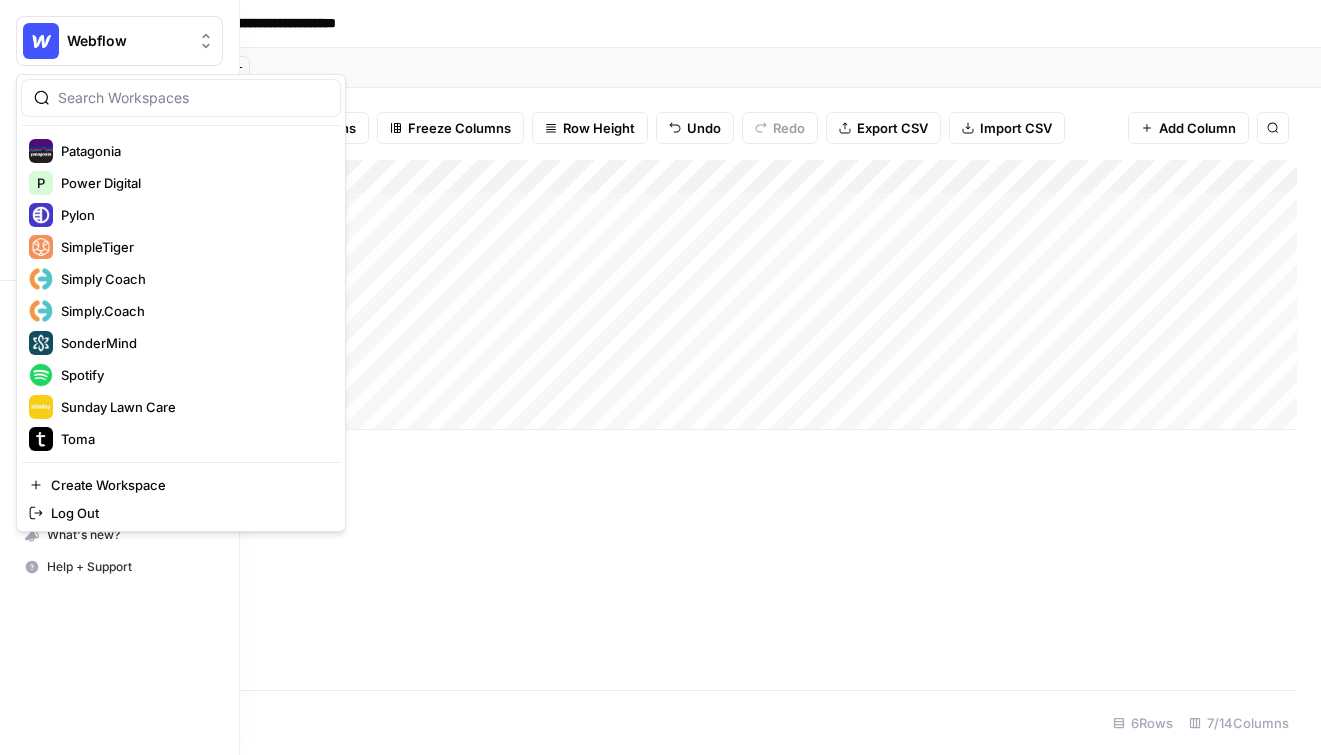 scroll, scrollTop: 1282, scrollLeft: 0, axis: vertical 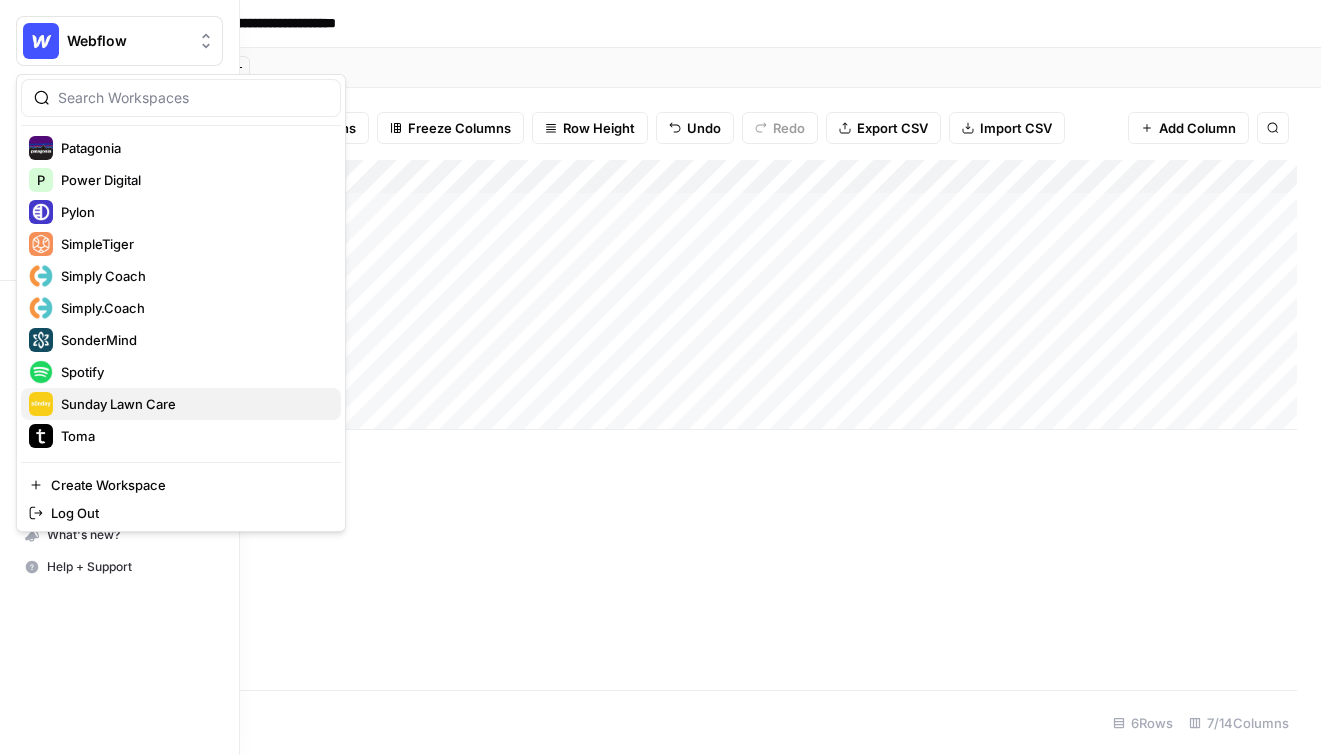 click on "Sunday Lawn Care" at bounding box center [181, 404] 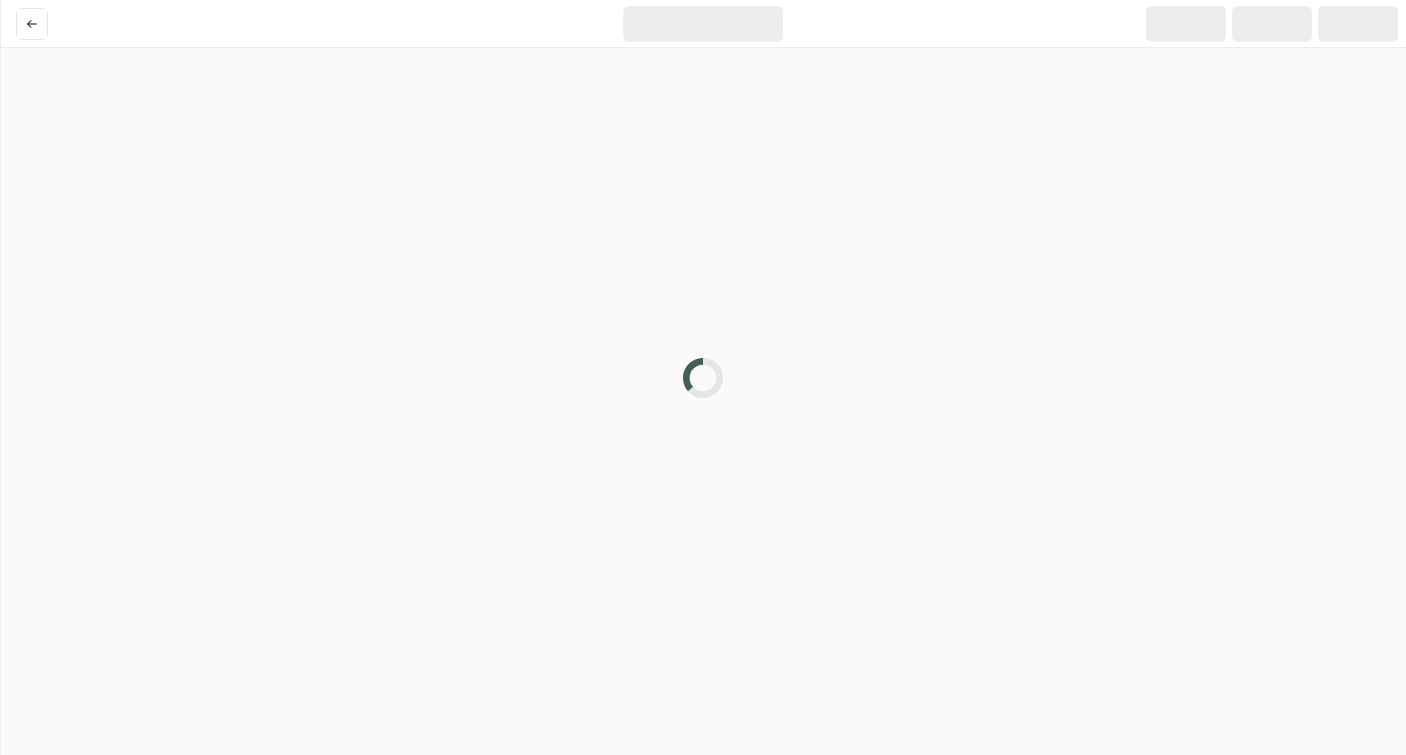 scroll, scrollTop: 0, scrollLeft: 0, axis: both 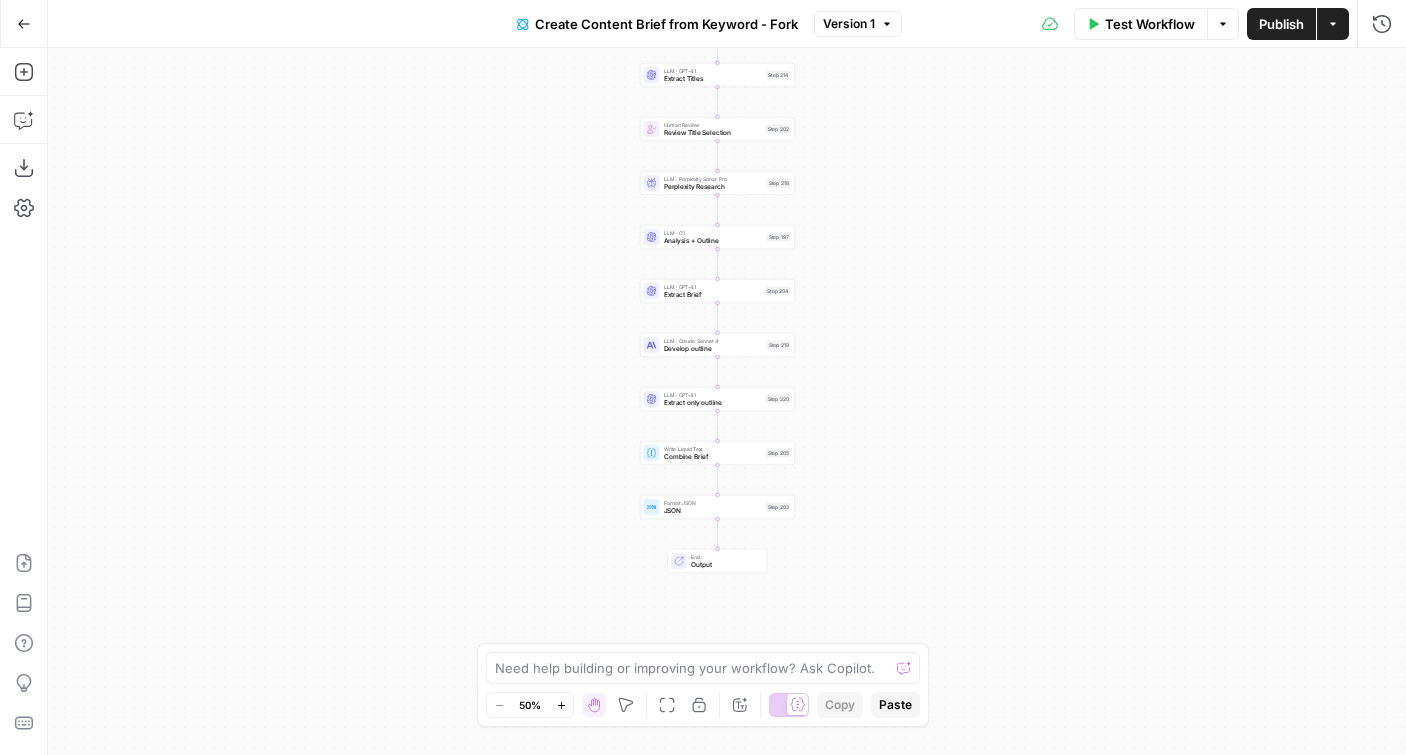 click on "Actions" at bounding box center [1333, 24] 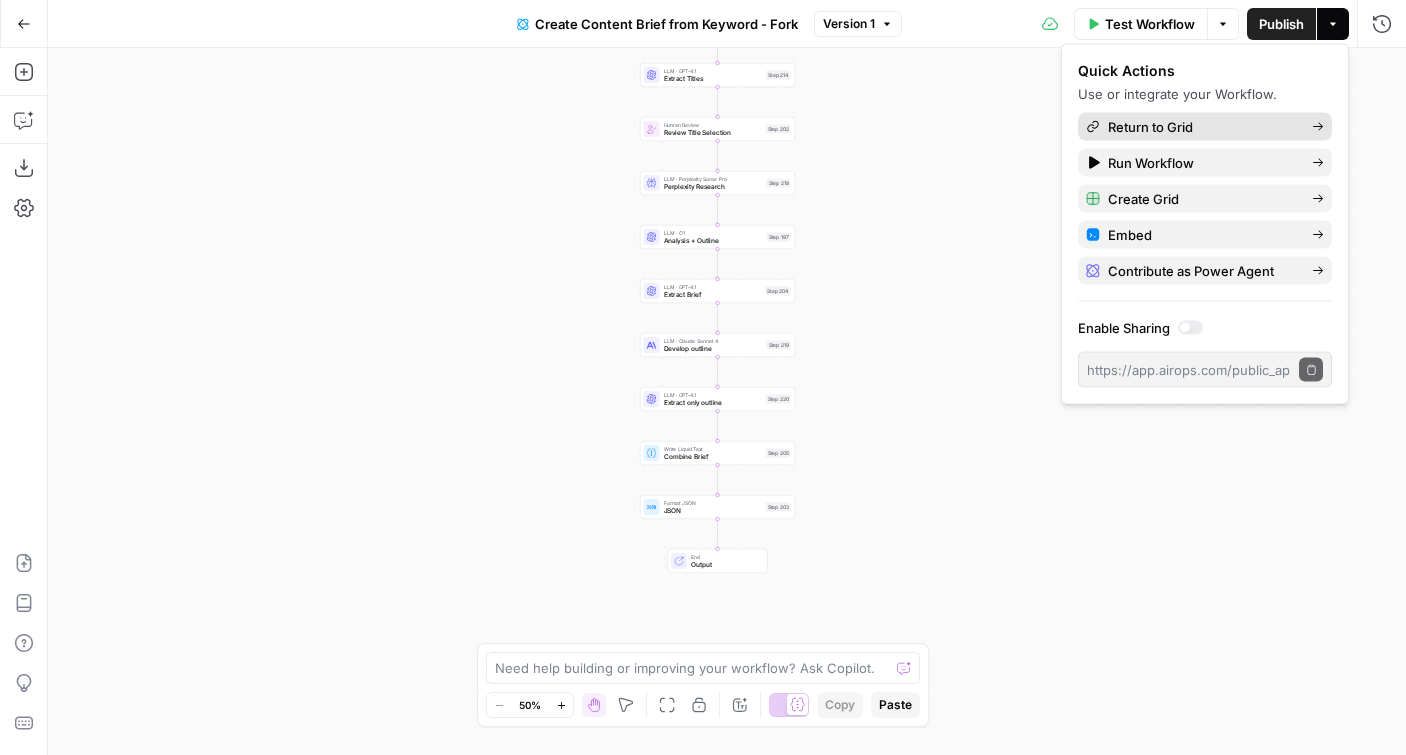 click on "Return to Grid" at bounding box center (1202, 127) 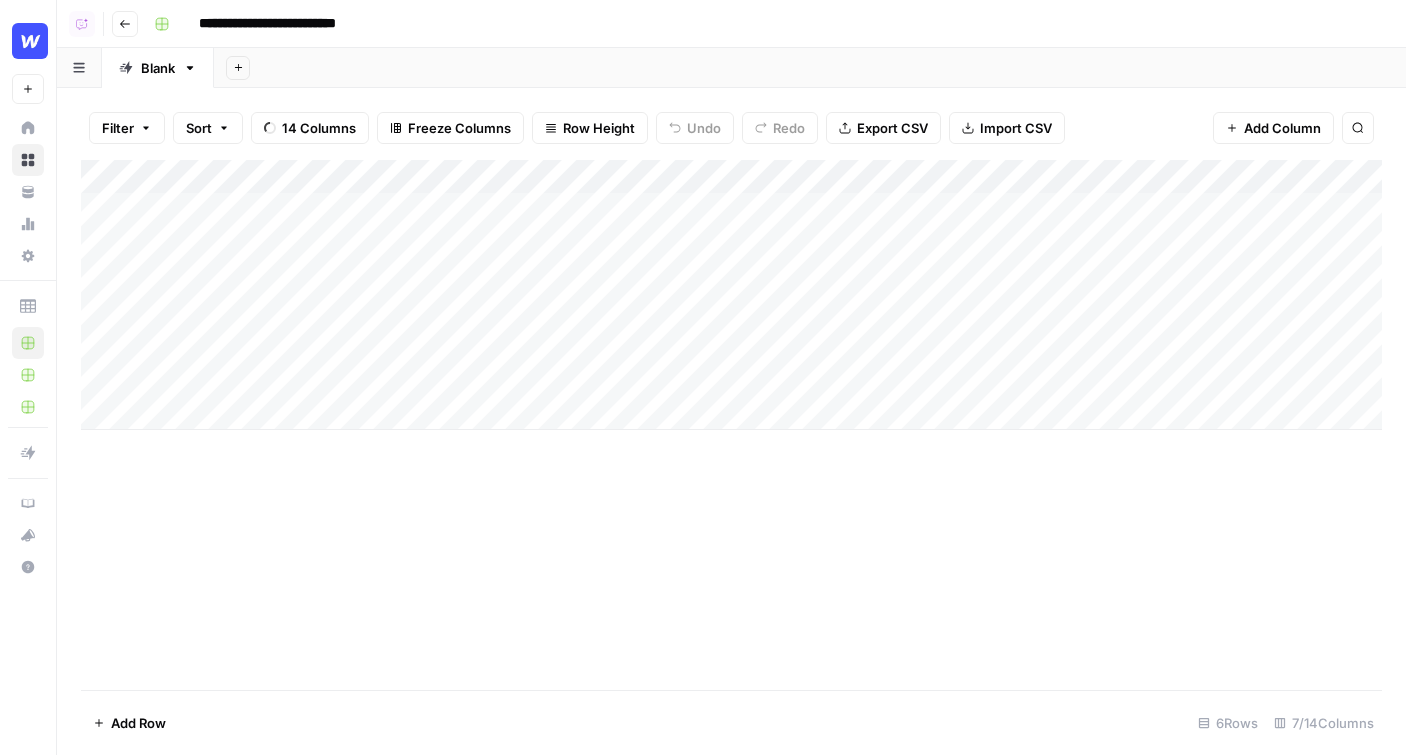scroll, scrollTop: 0, scrollLeft: 511, axis: horizontal 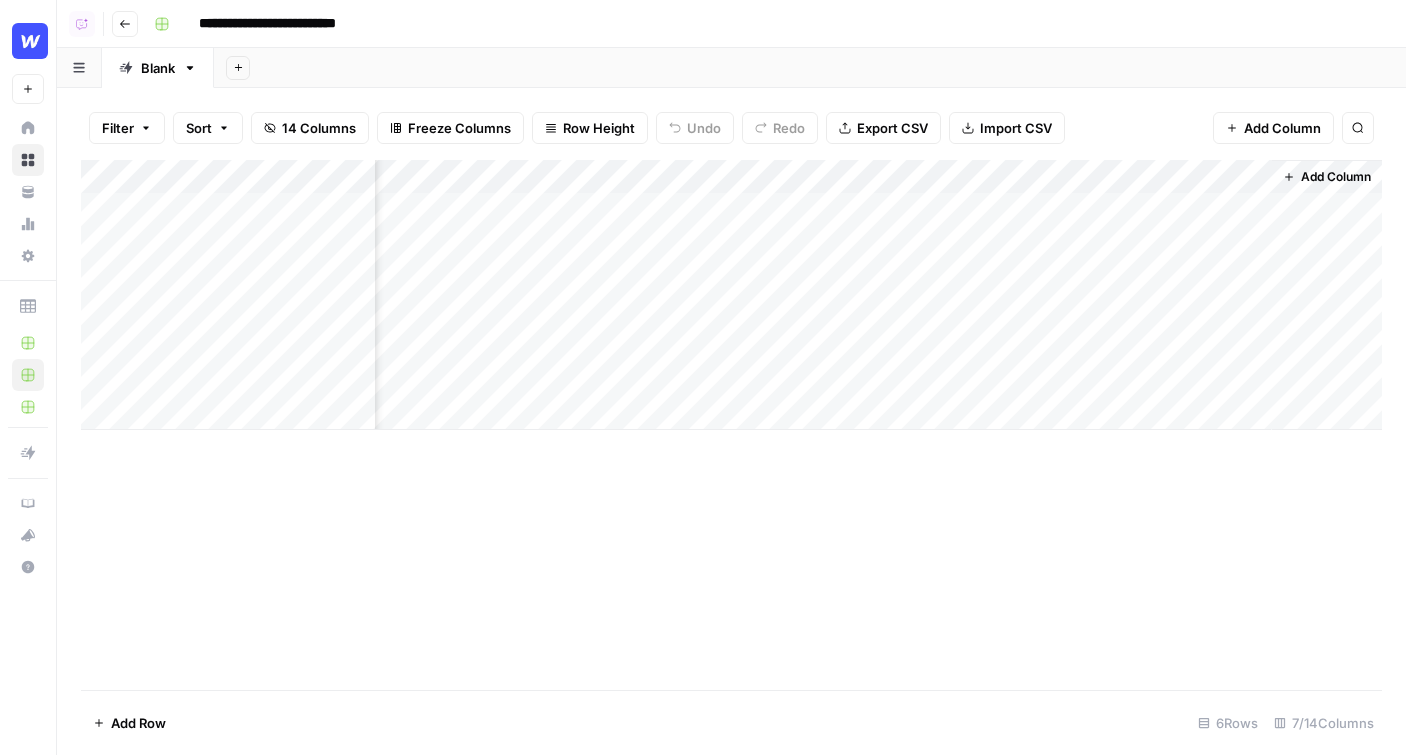 click on "Add Column" at bounding box center [1327, 295] 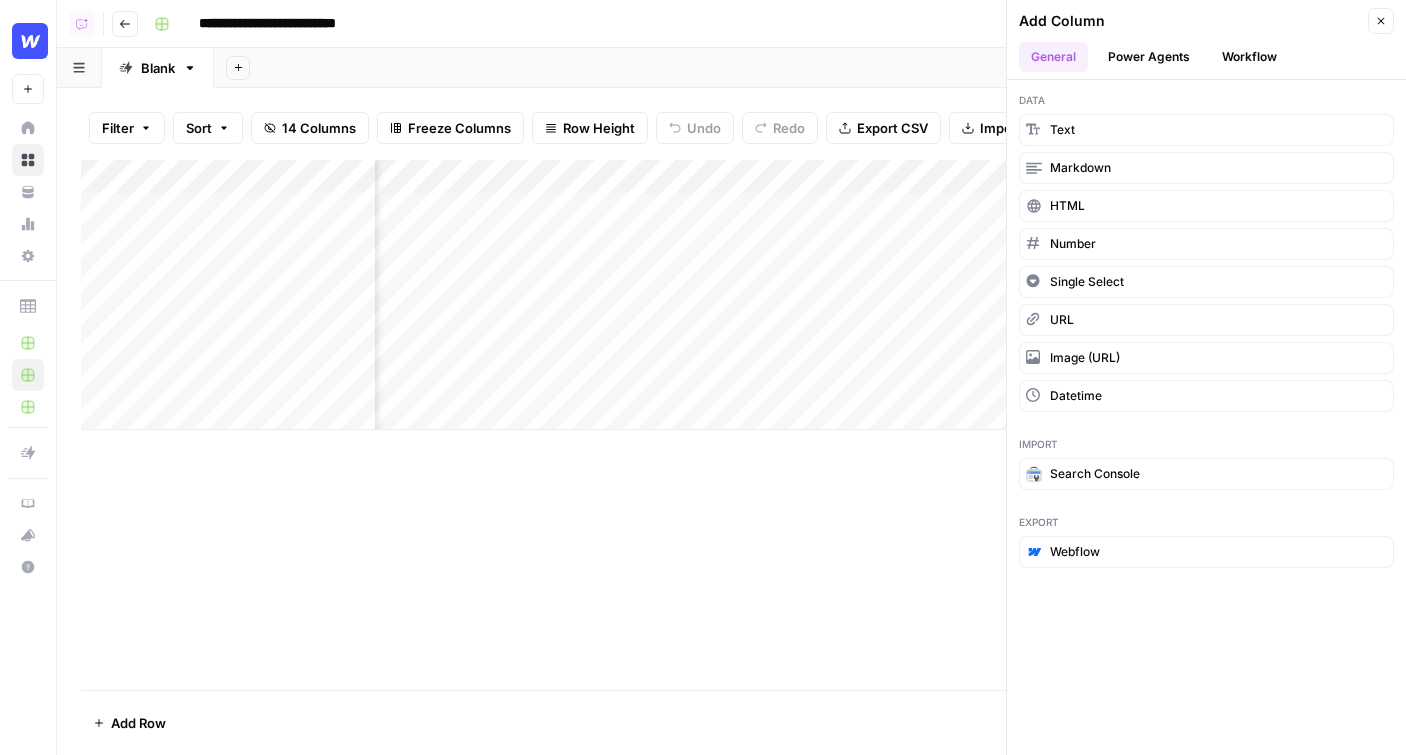 click on "Workflow" at bounding box center [1249, 57] 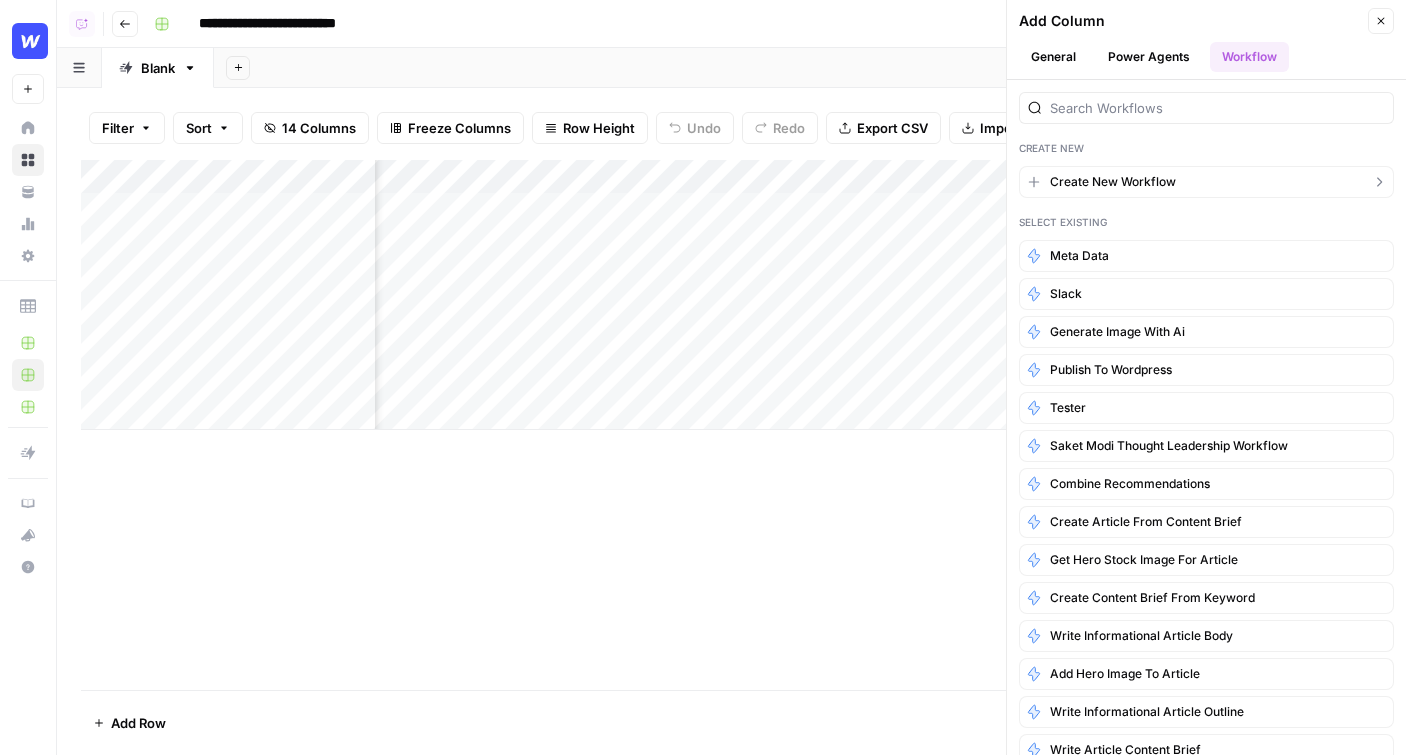 click on "Create New Workflow" at bounding box center (1113, 182) 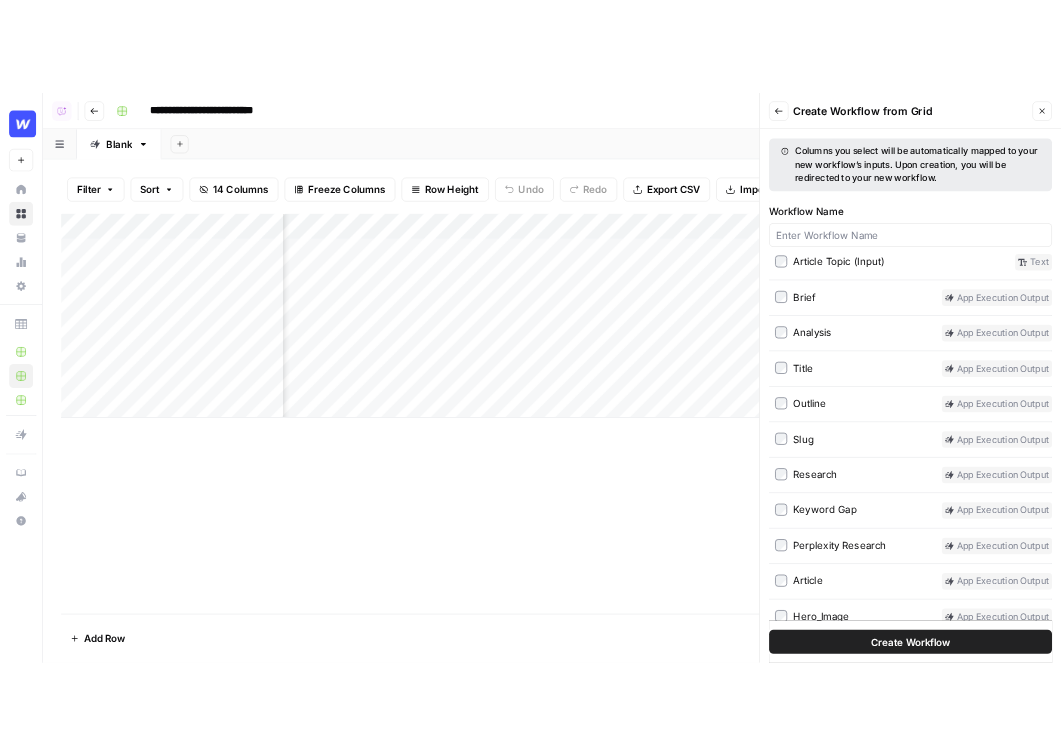 scroll, scrollTop: 106, scrollLeft: 0, axis: vertical 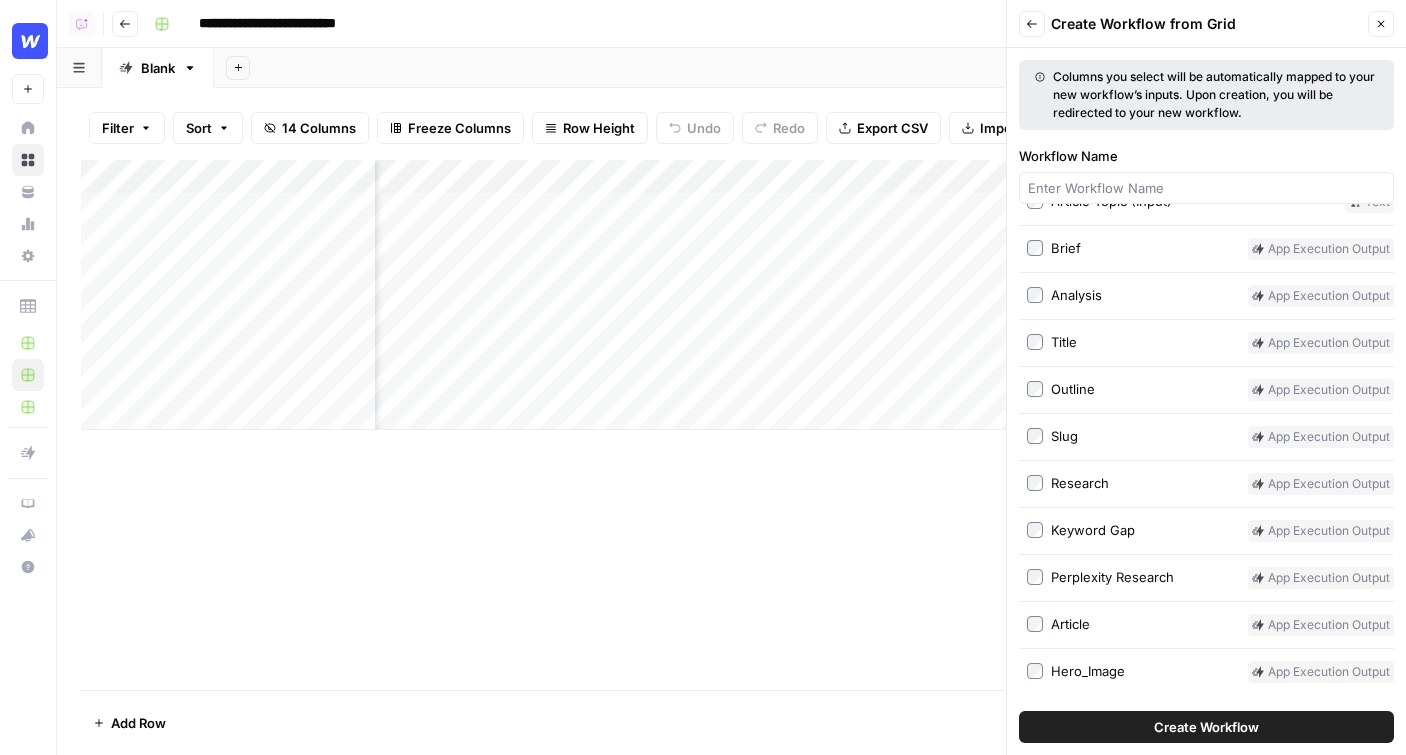 click on "Go back" at bounding box center [125, 24] 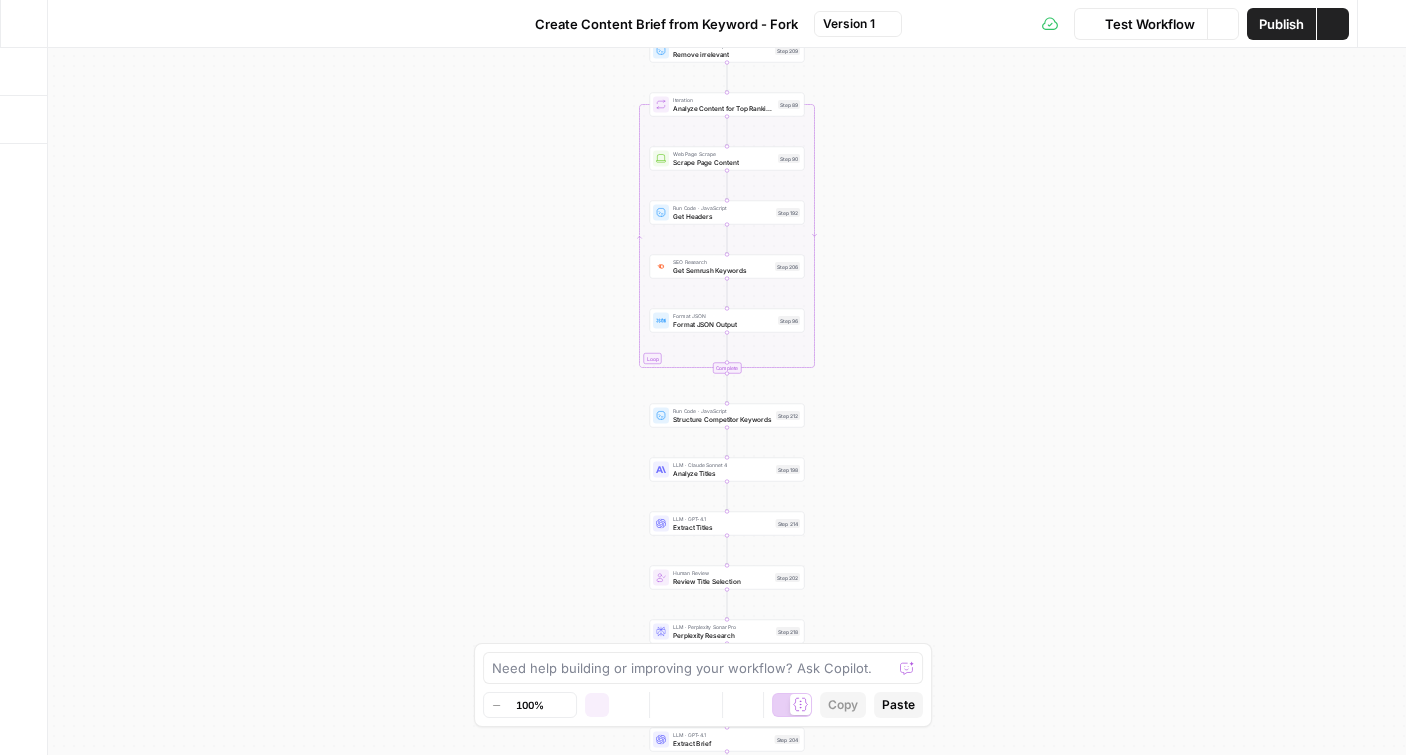 click on "Go Back" at bounding box center (24, 23) 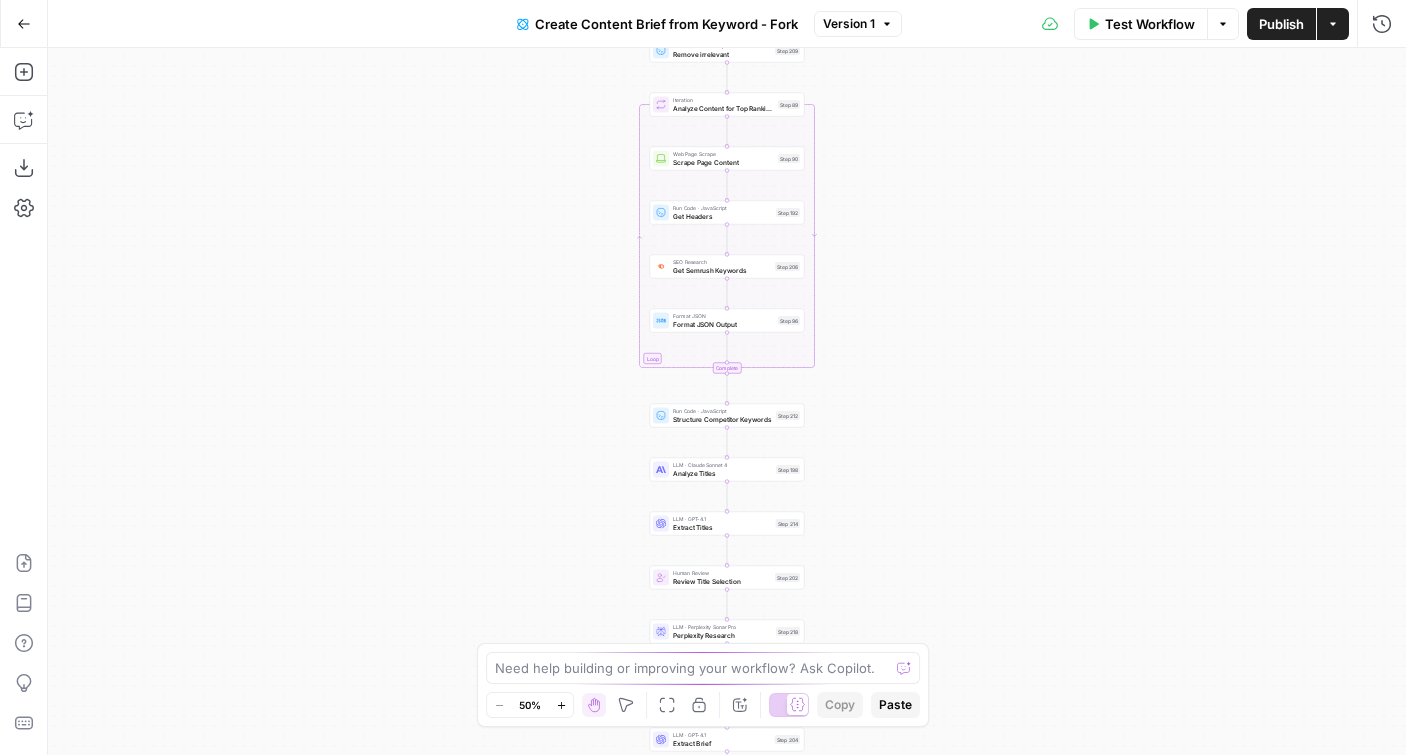 click 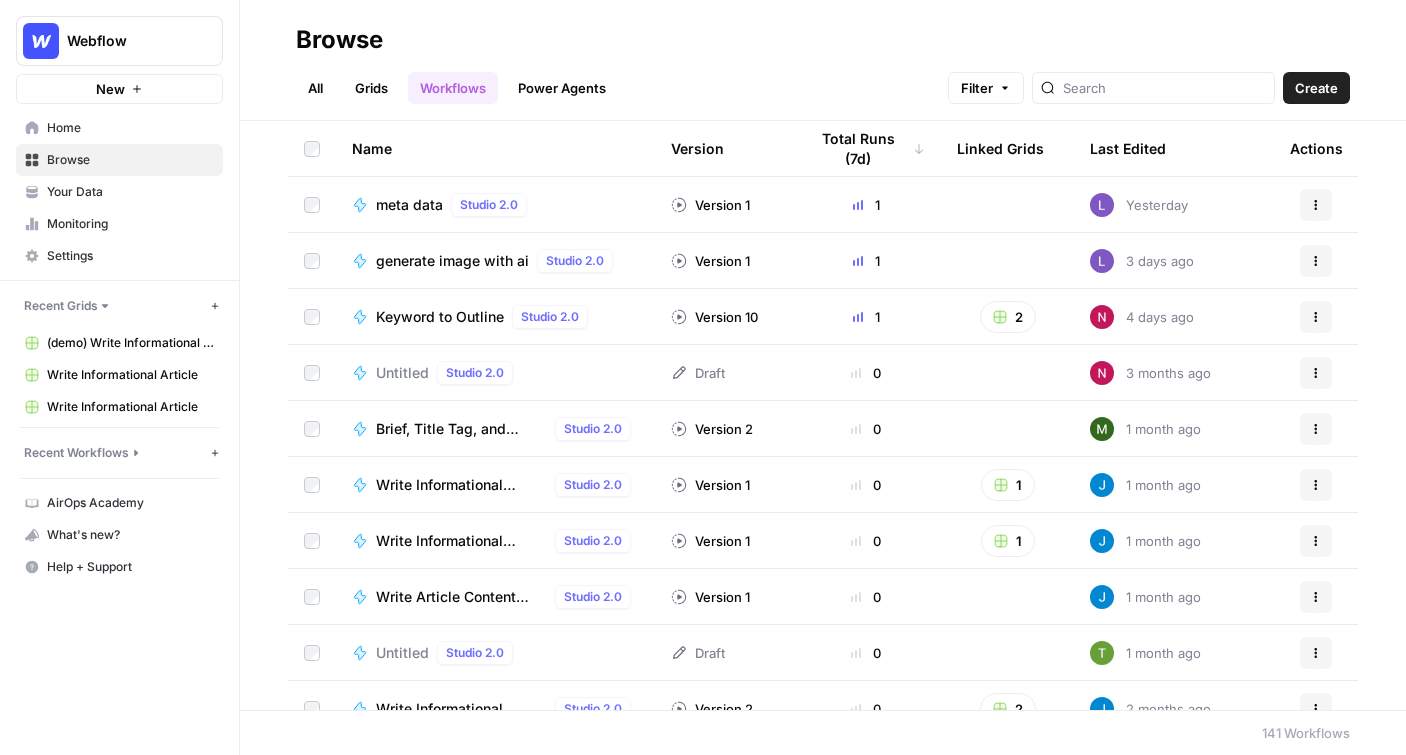 click on "Grids" at bounding box center [371, 88] 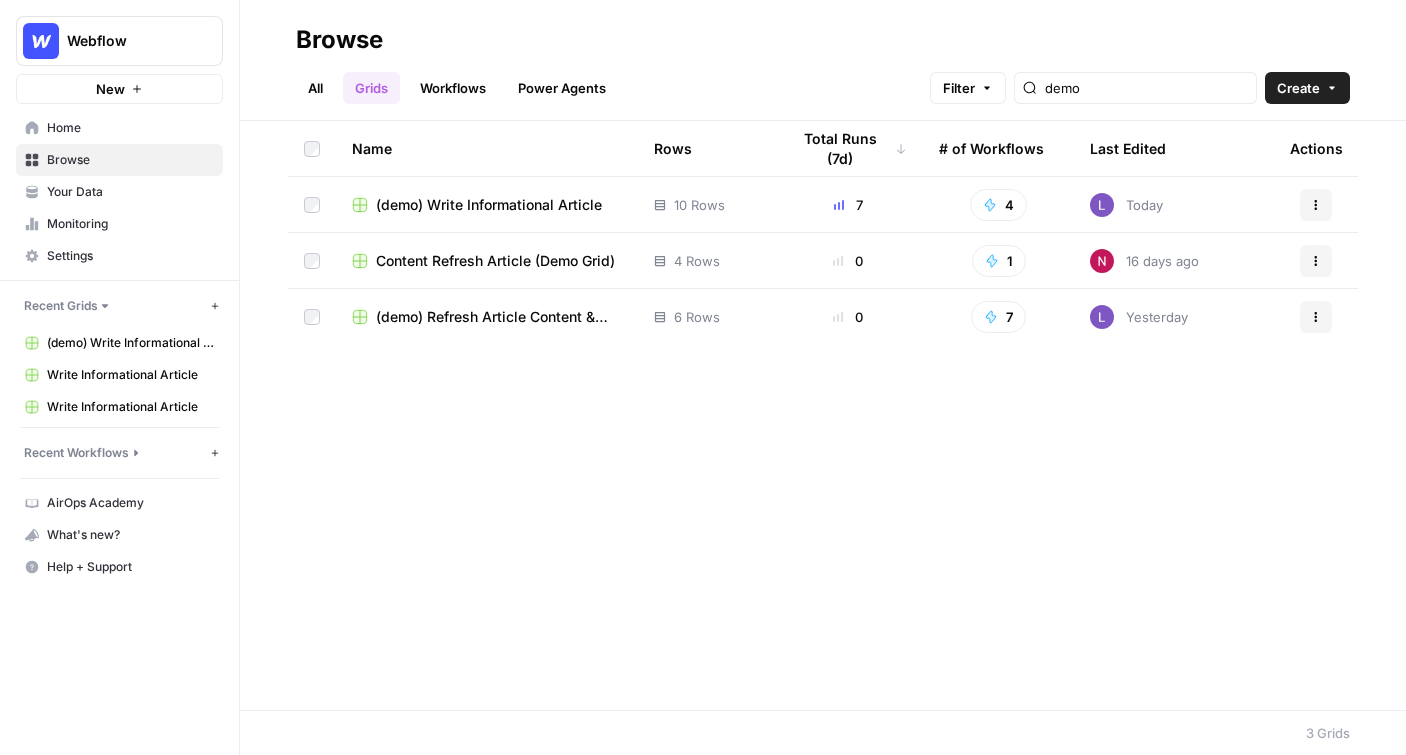 click on "All" at bounding box center [315, 88] 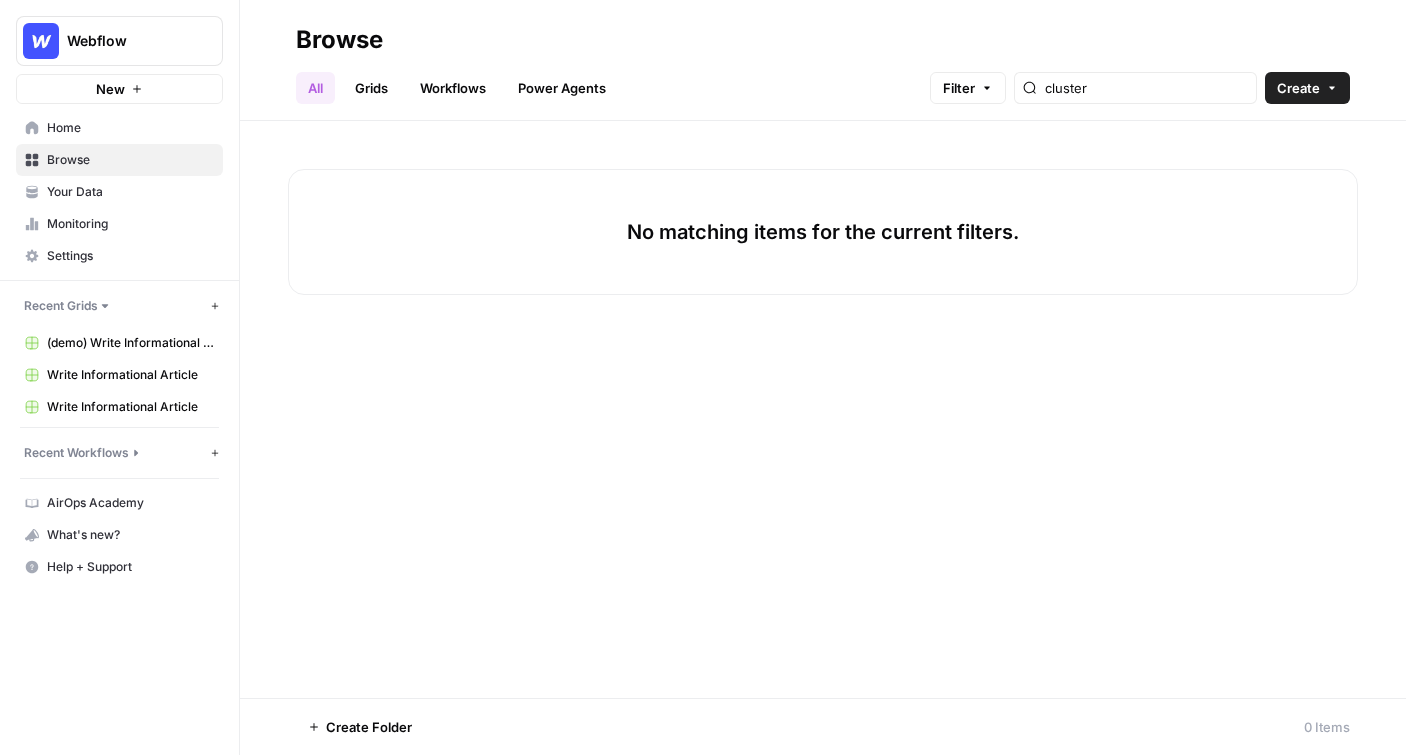 click on "Workflows" at bounding box center [453, 88] 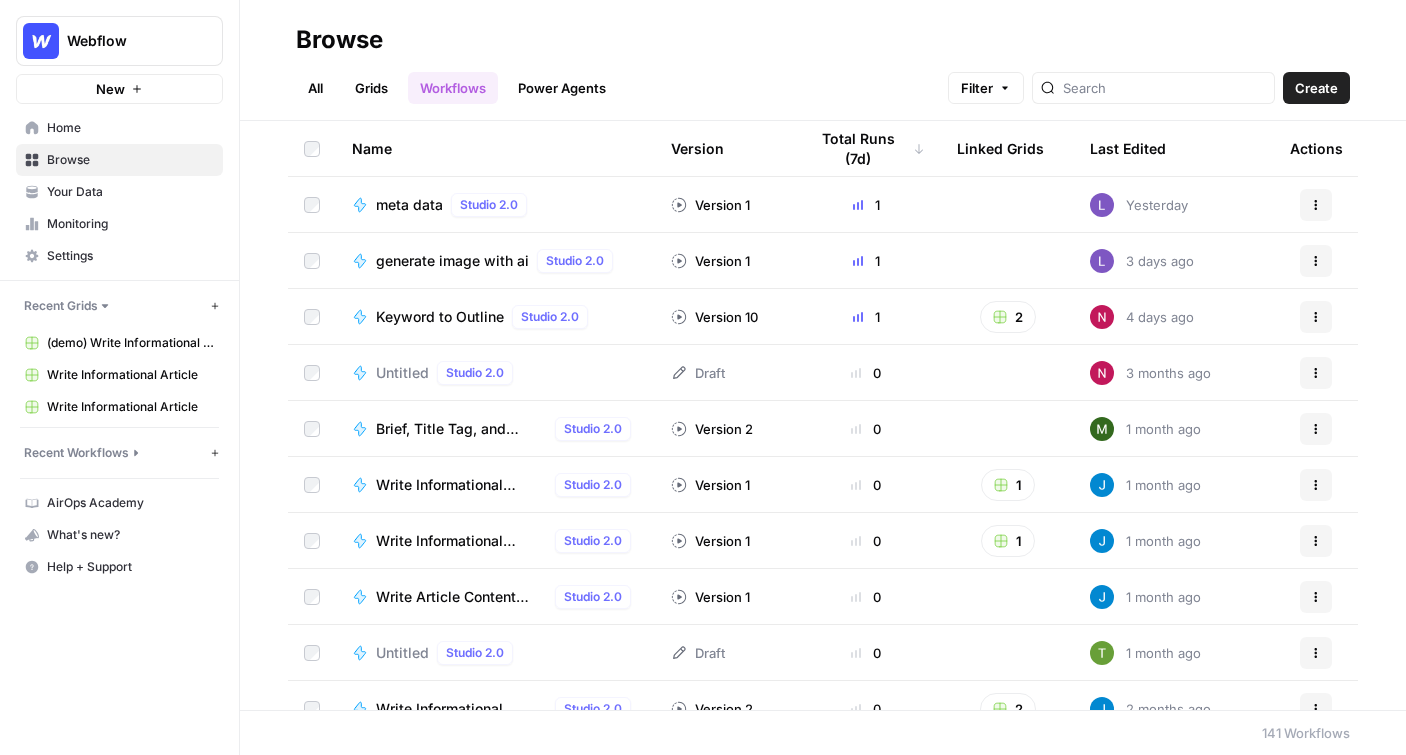 click on "Create" at bounding box center (1316, 88) 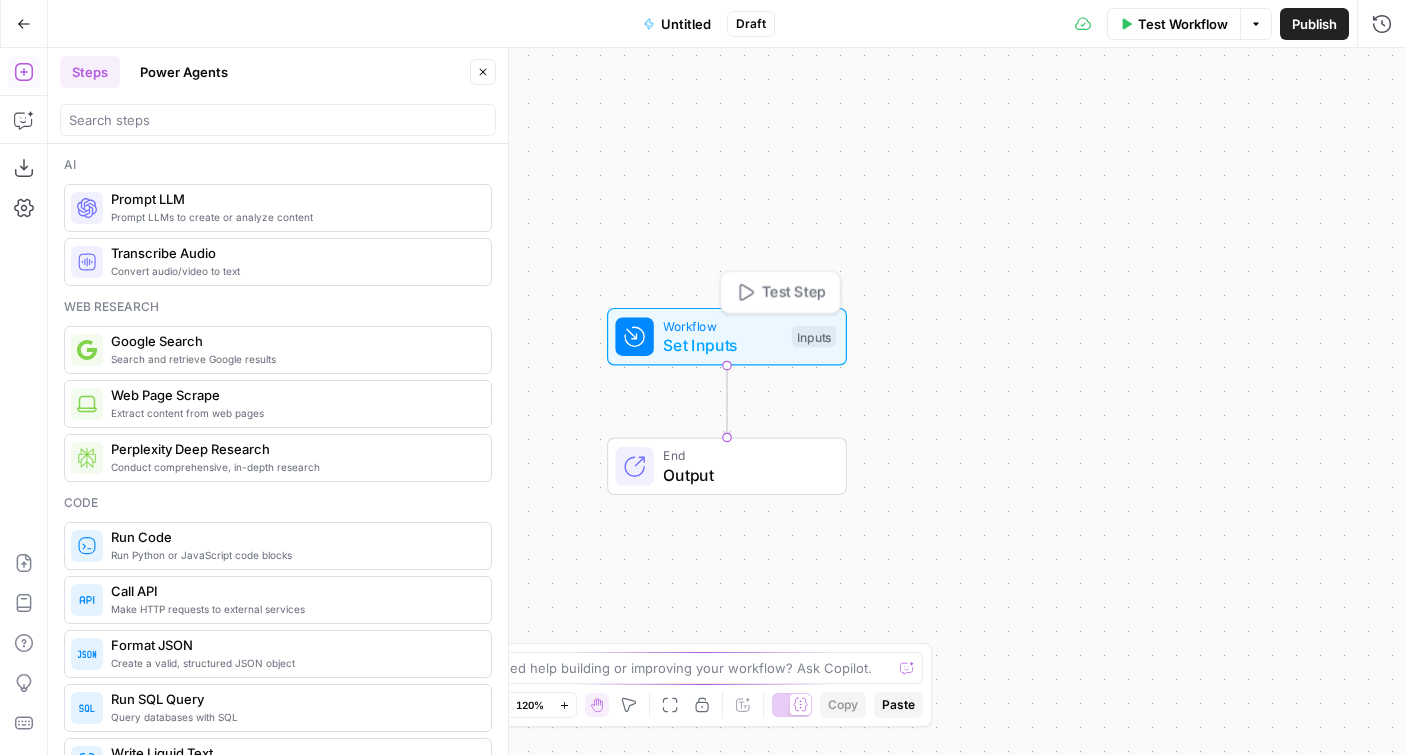 click on "Set Inputs" at bounding box center [722, 345] 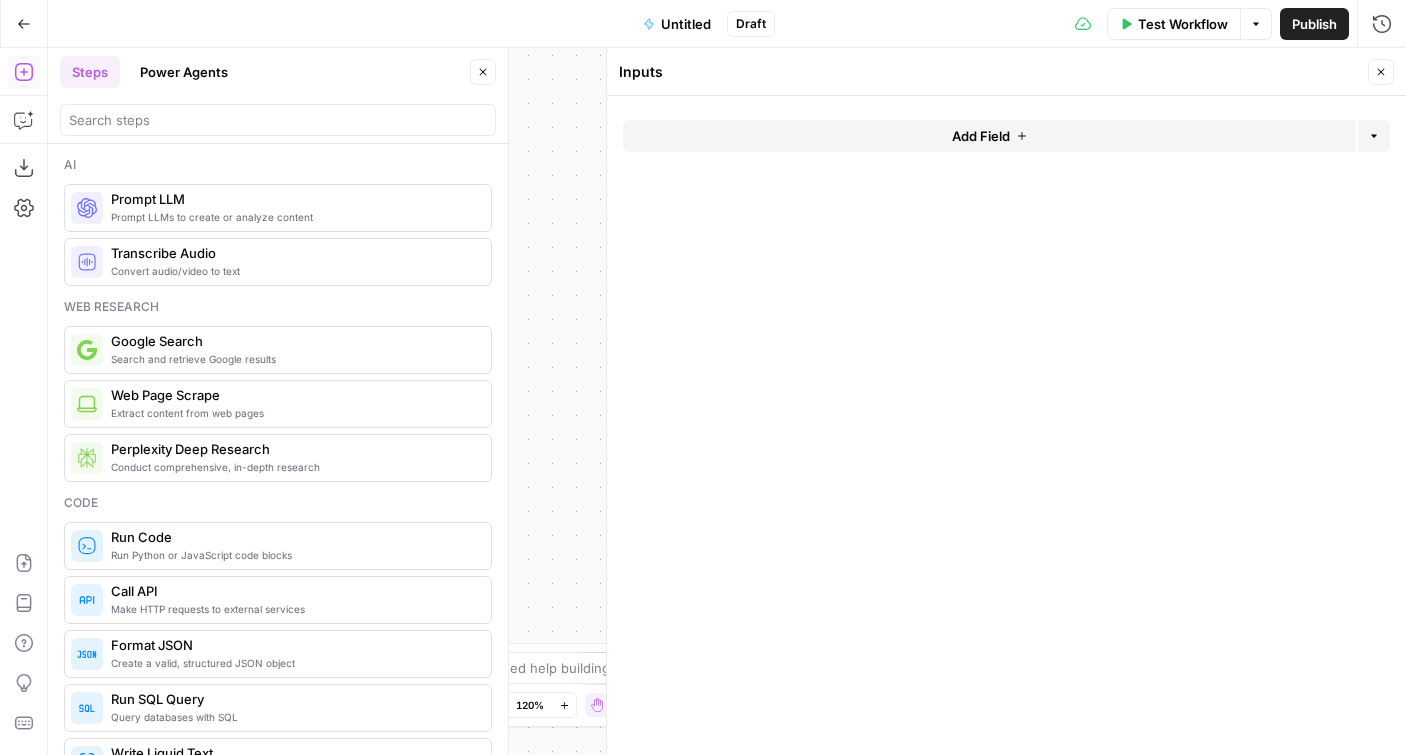 click on "Add Field" at bounding box center (981, 136) 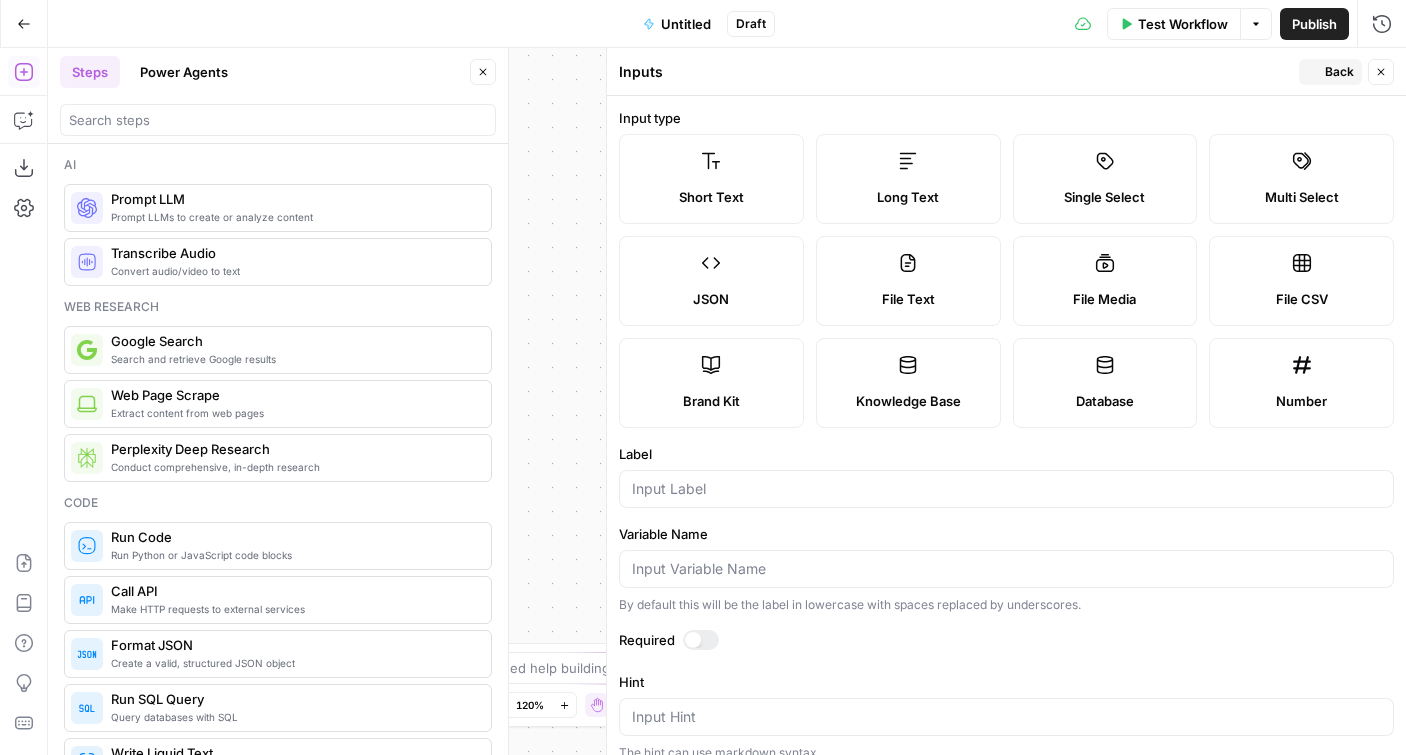click on "Long Text" at bounding box center [908, 197] 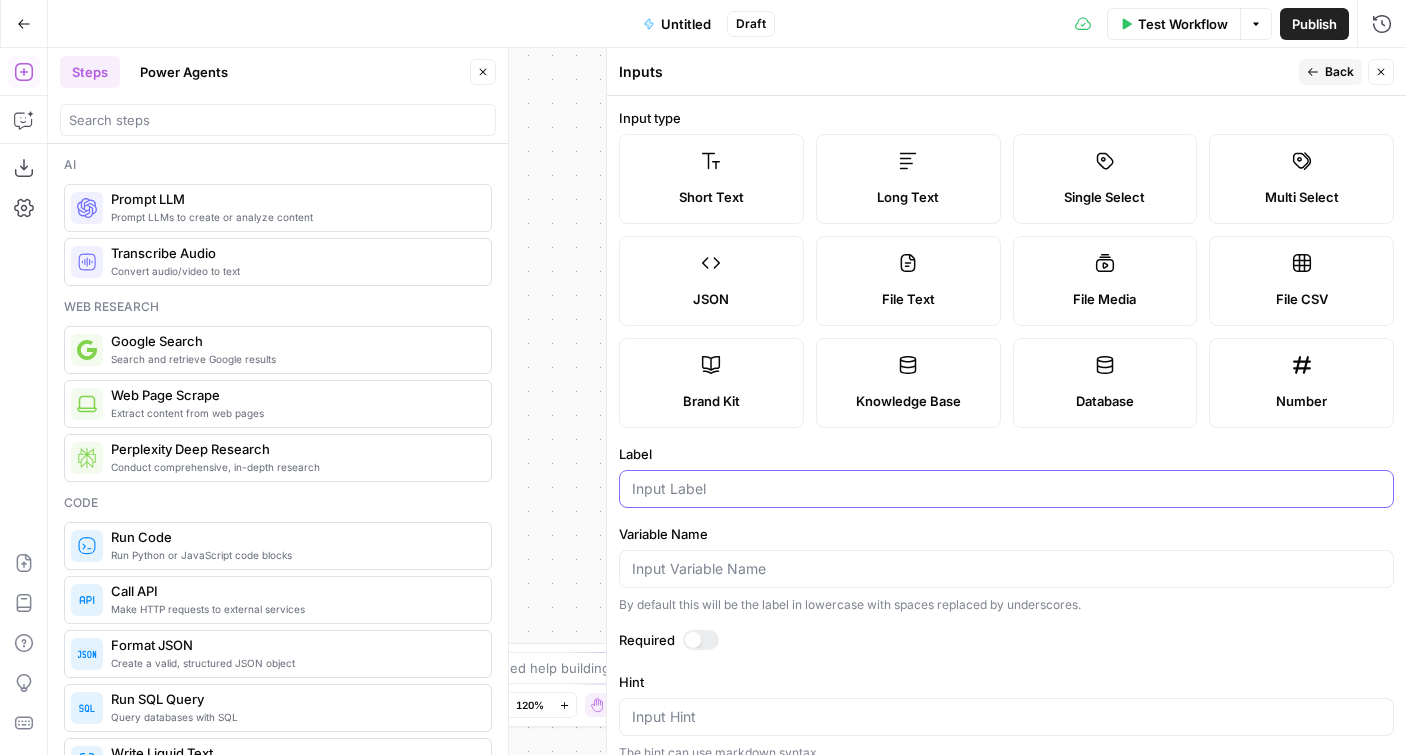 click on "Label" at bounding box center [1006, 489] 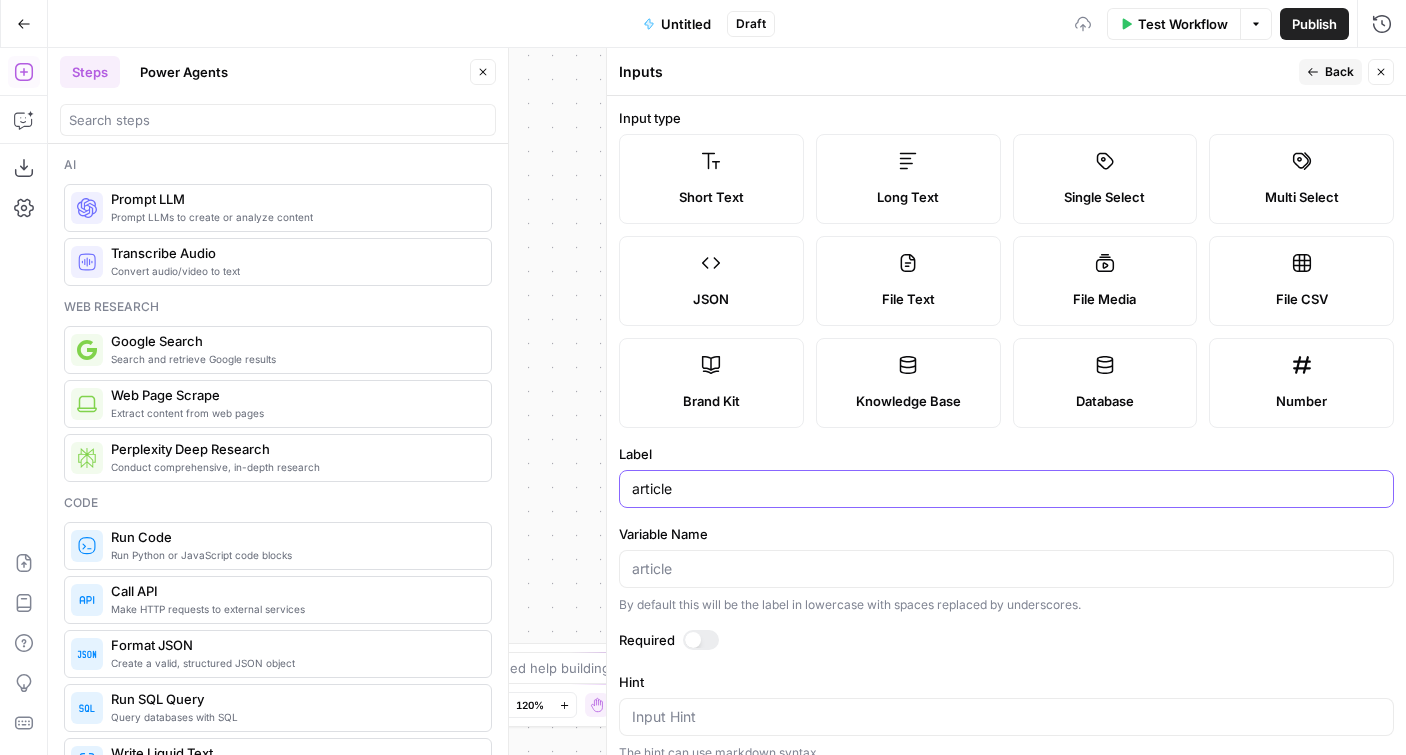 type on "article" 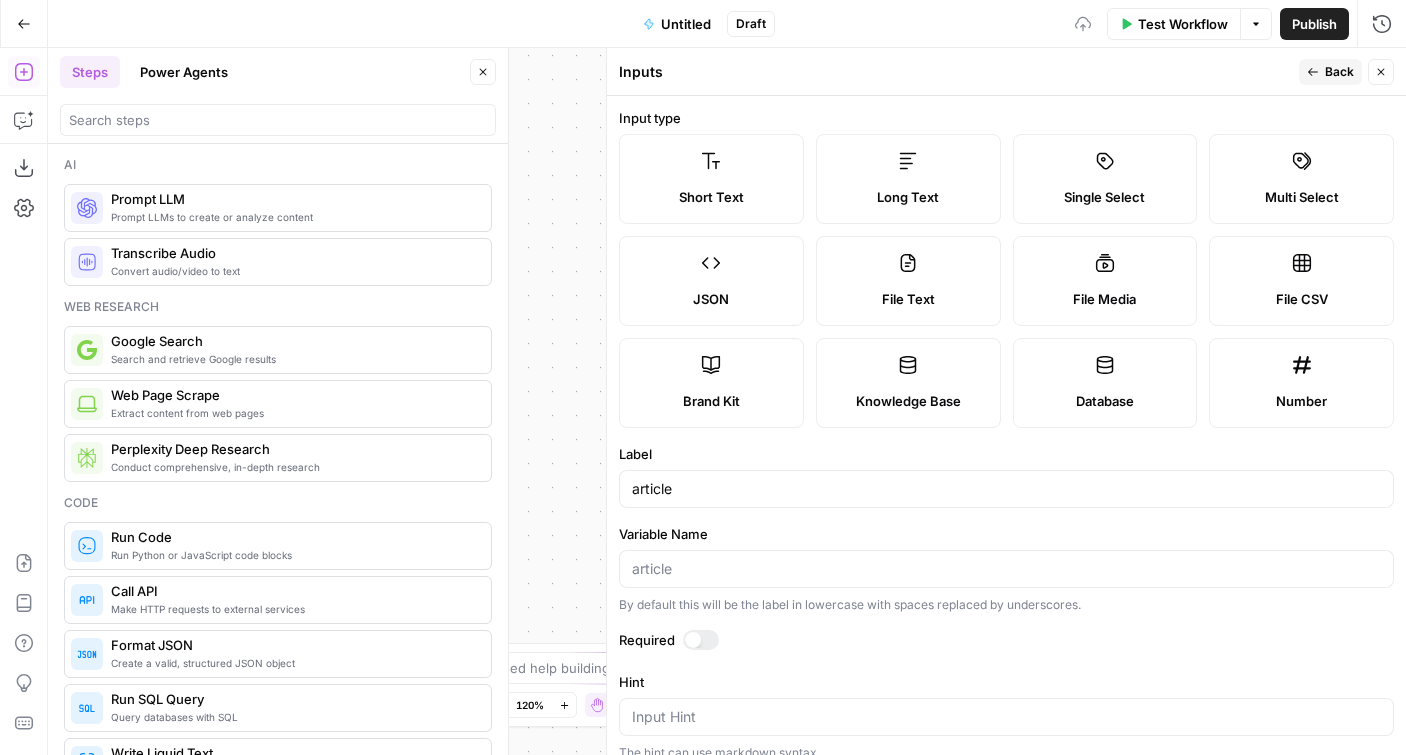 click on "Workflow Set Inputs Inputs" at bounding box center [727, 337] 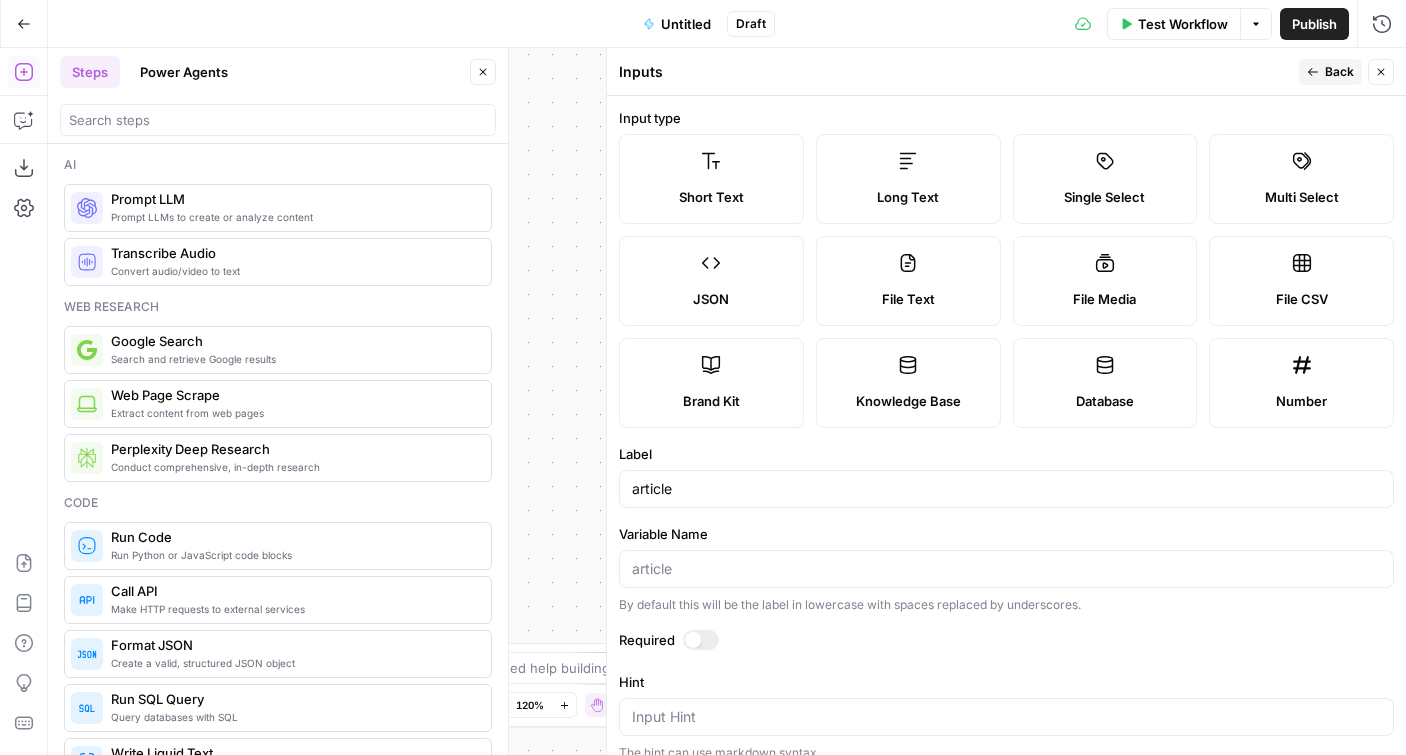 click on "Close" at bounding box center (1381, 72) 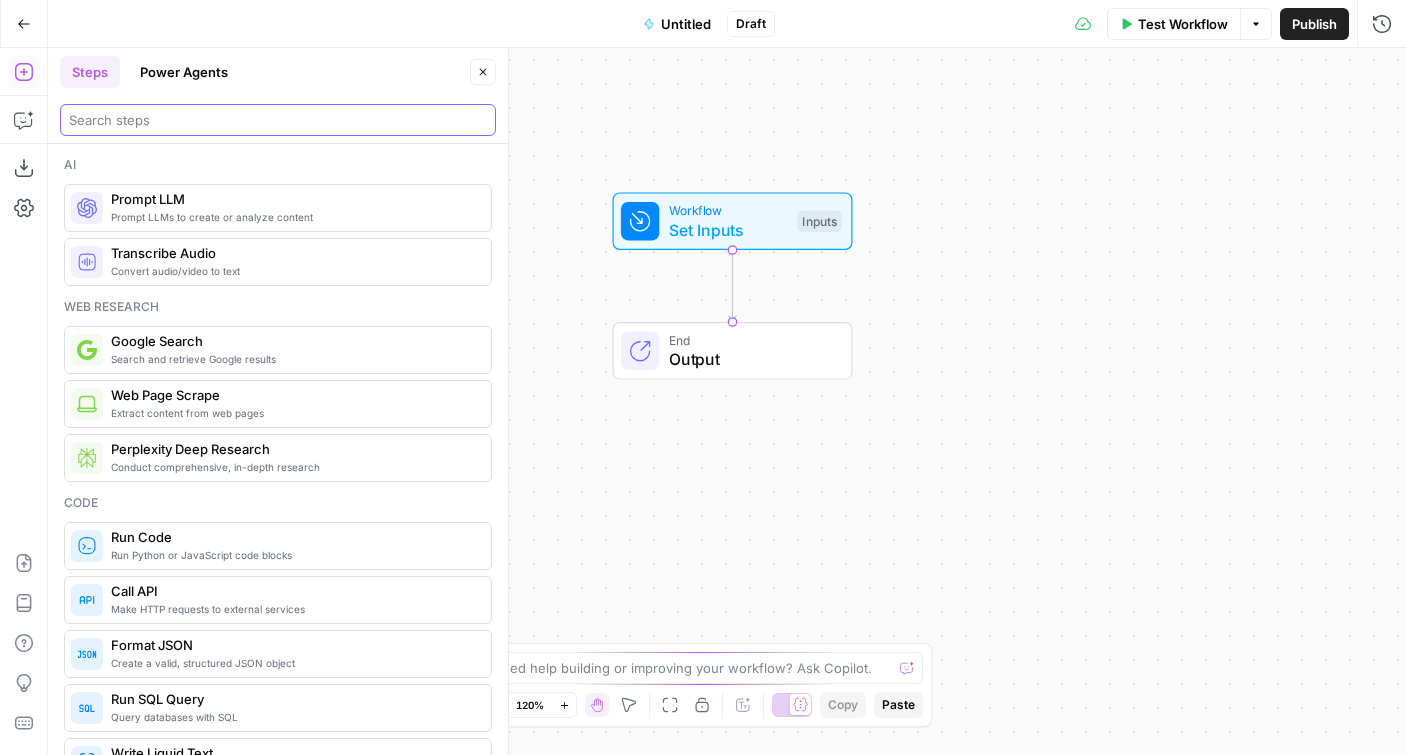 click at bounding box center (278, 120) 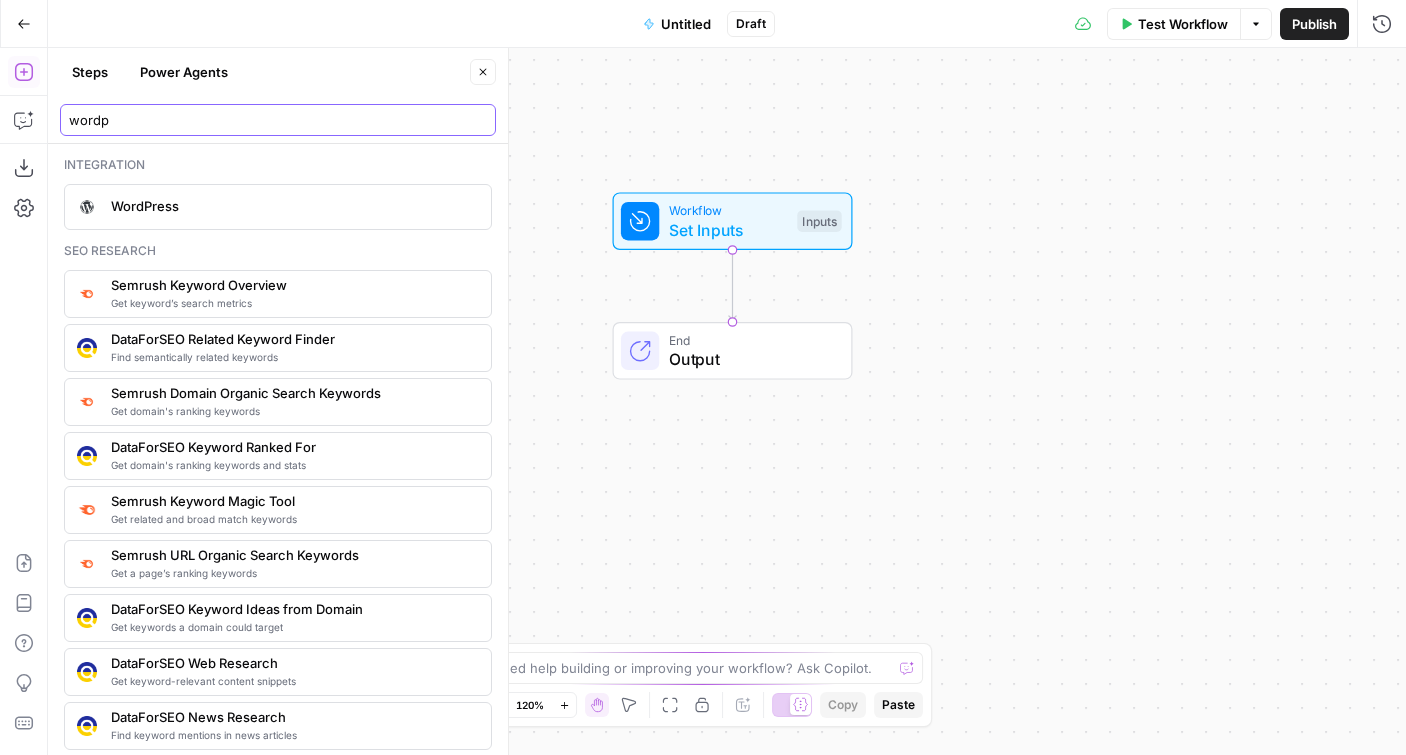 type on "wordp" 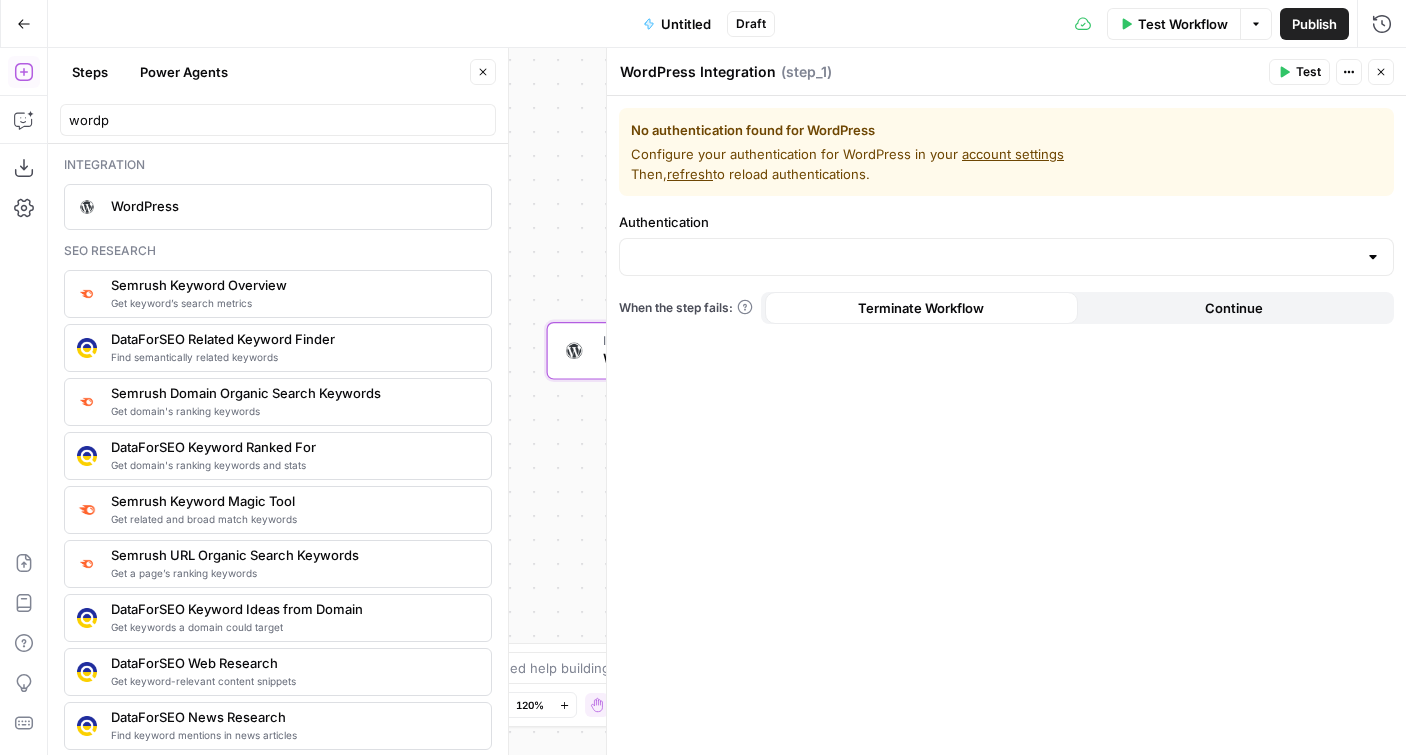 click on "account settings" at bounding box center (1013, 154) 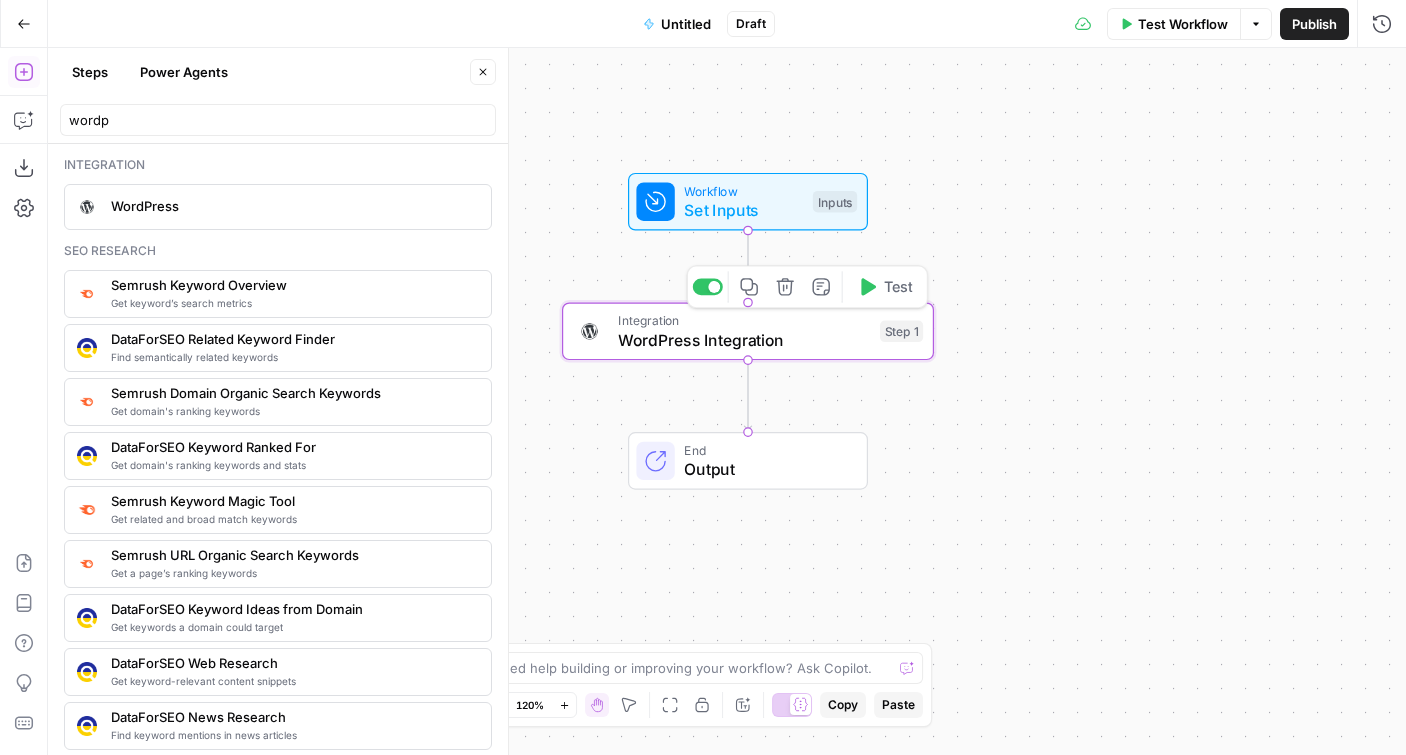 click on "Integration" at bounding box center (744, 320) 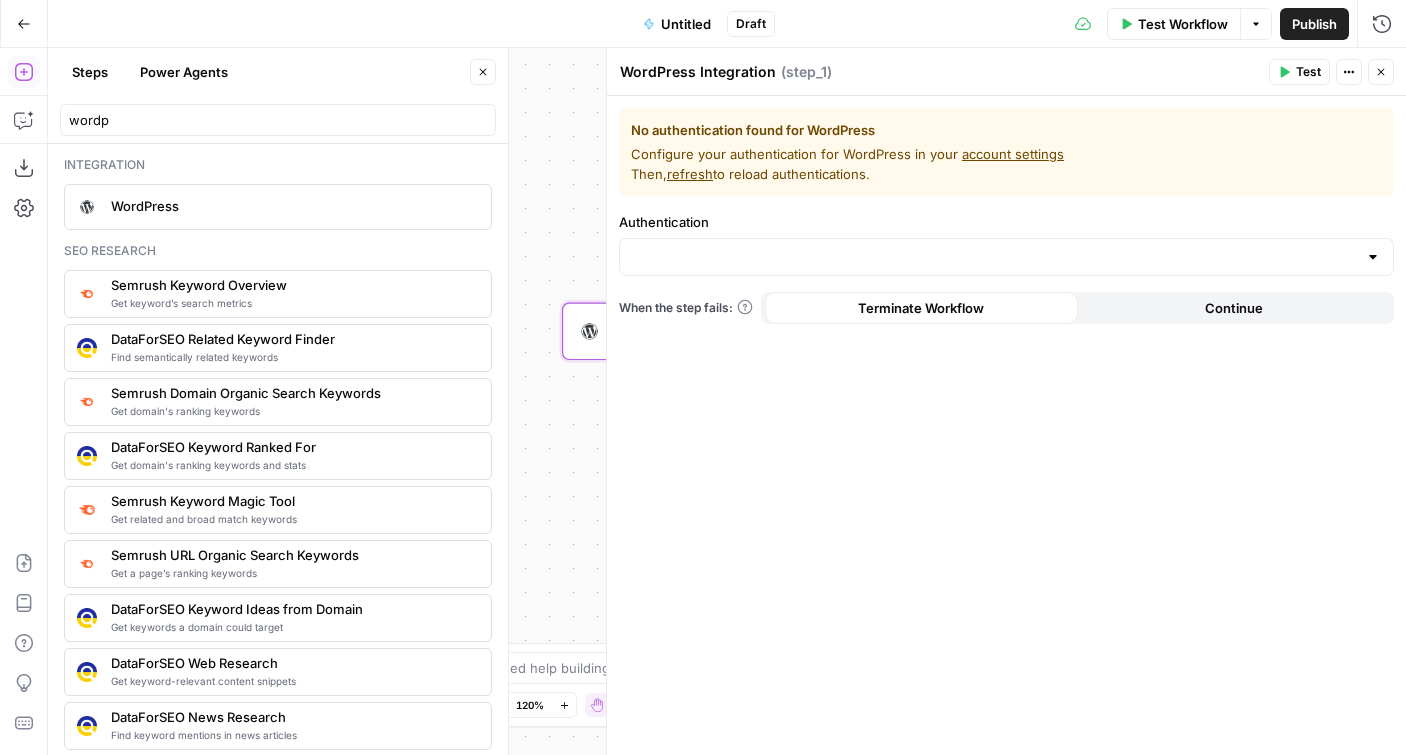 click on "refresh" at bounding box center [690, 174] 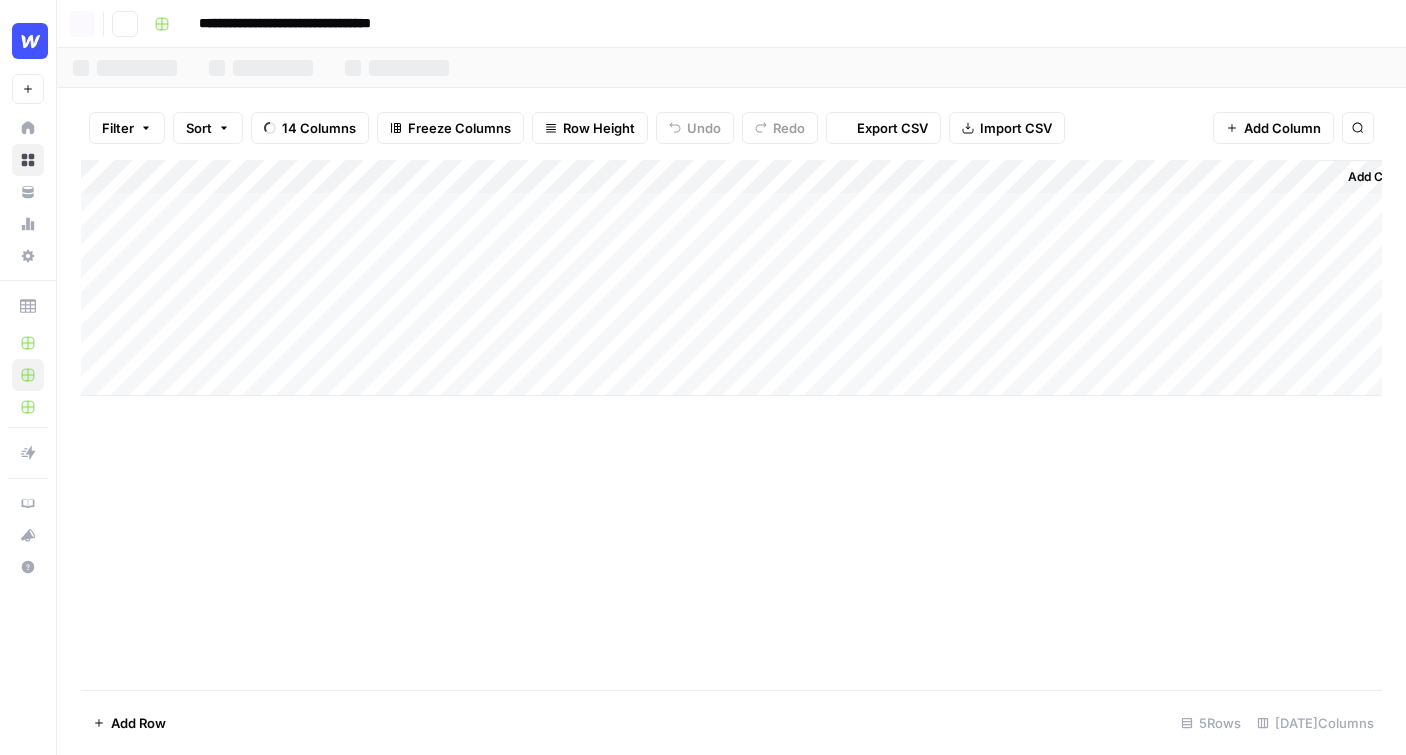 scroll, scrollTop: 0, scrollLeft: 0, axis: both 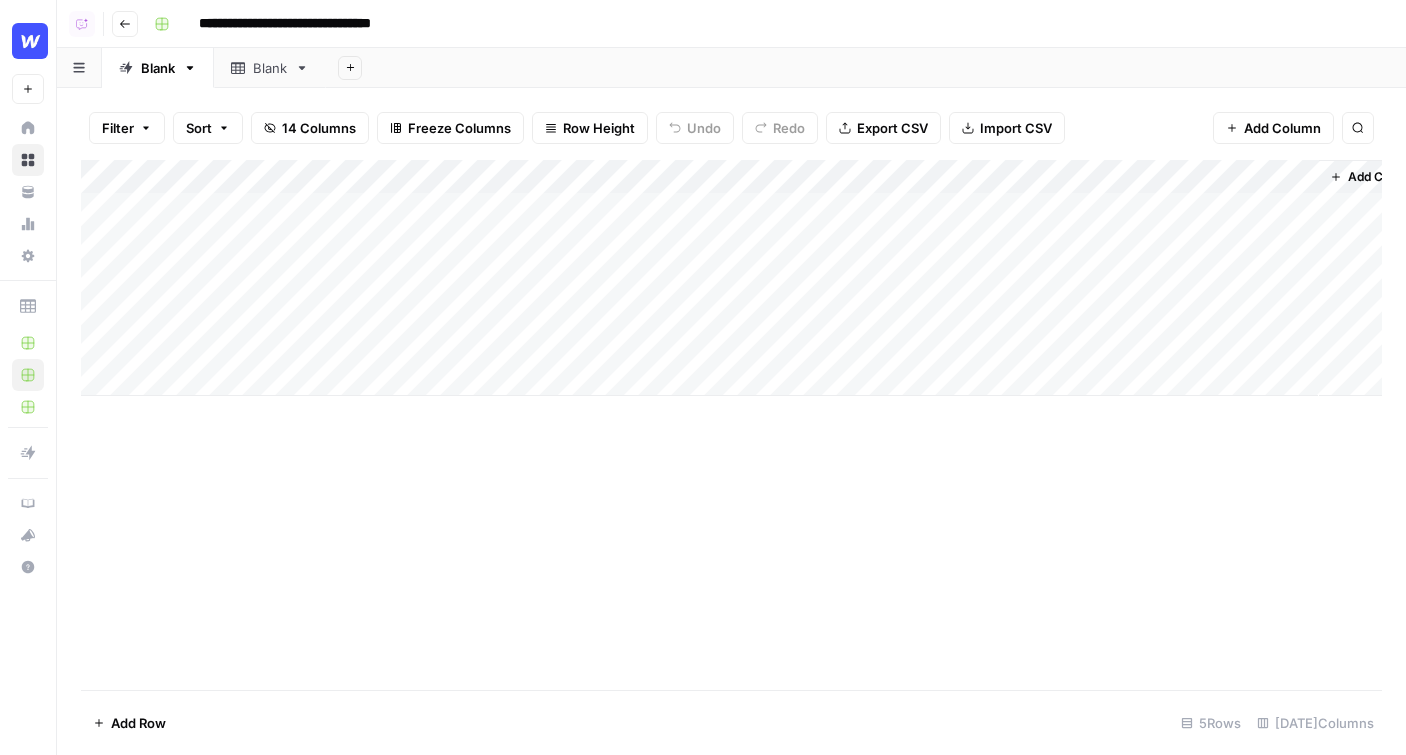 click on "Add Column" at bounding box center [731, 278] 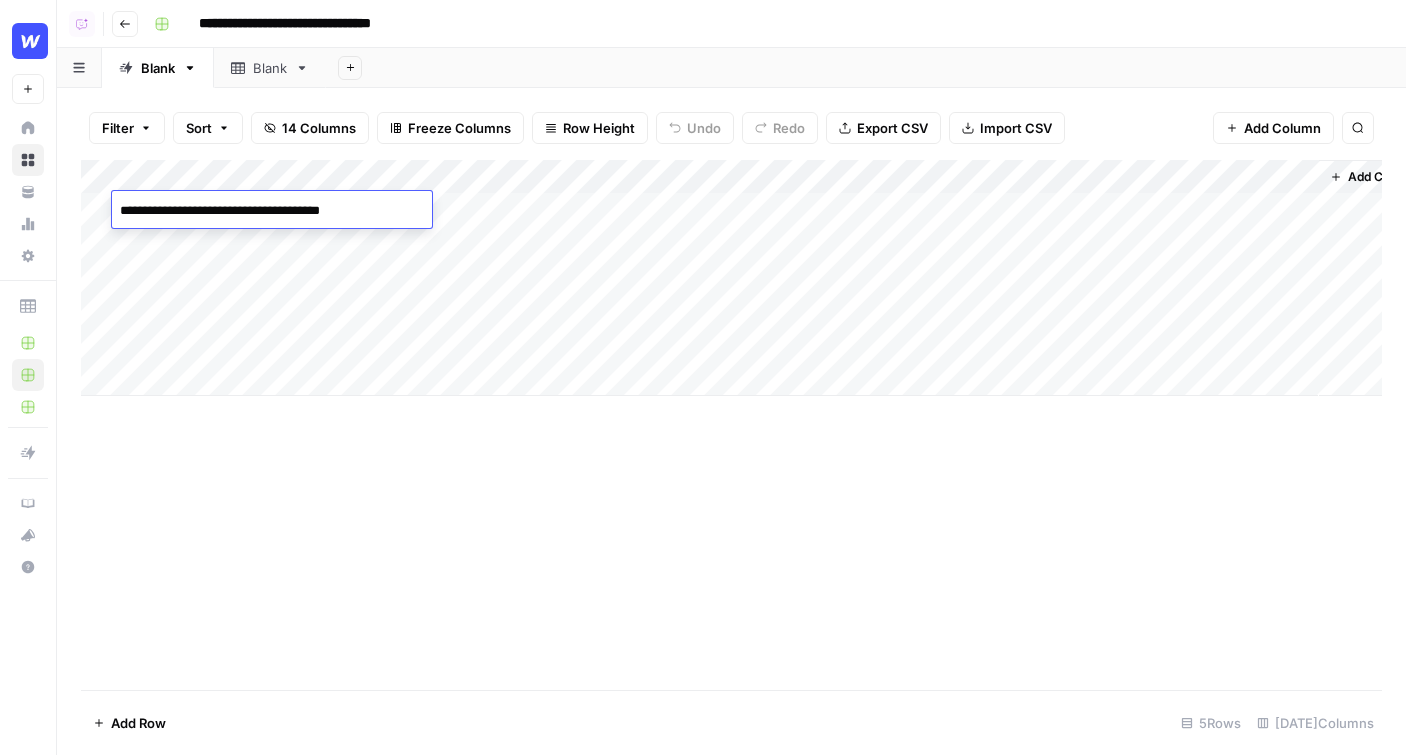 click on "**********" at bounding box center [272, 211] 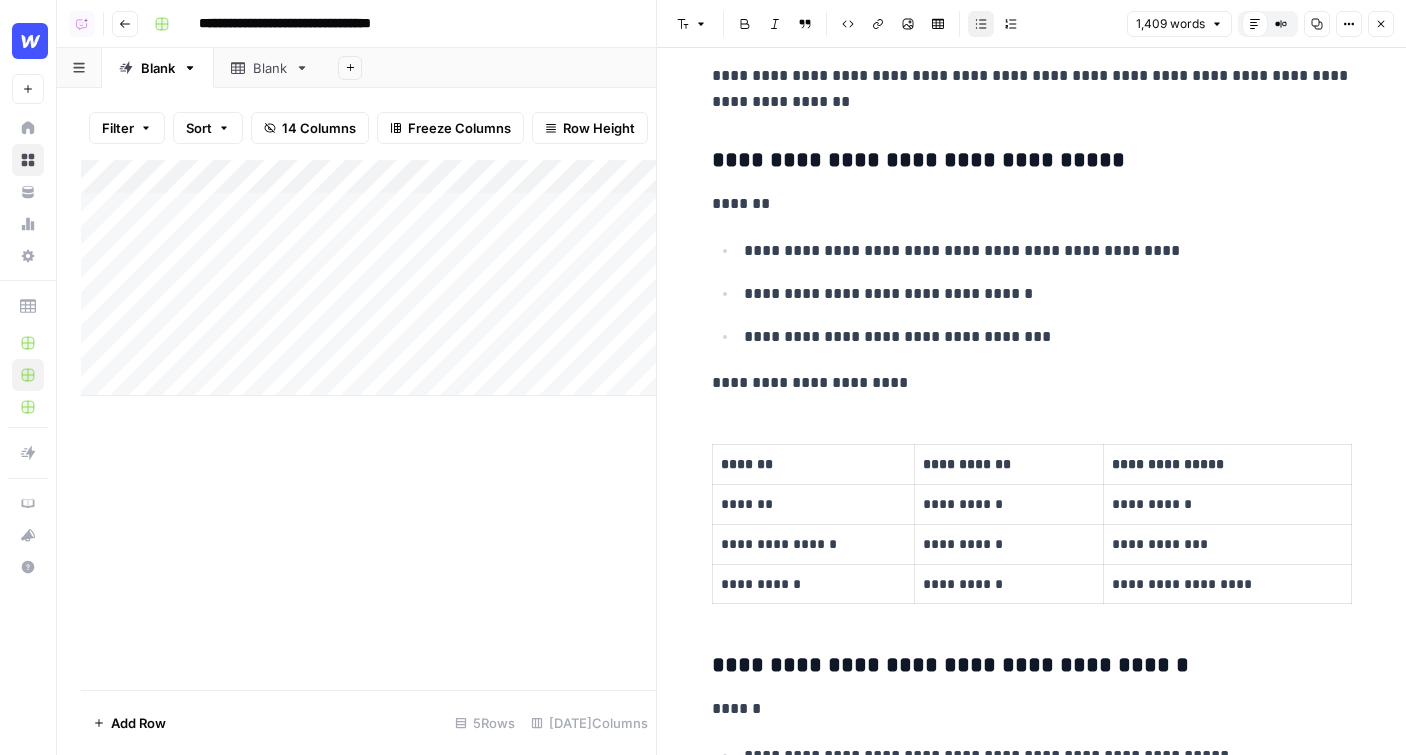 scroll, scrollTop: 5130, scrollLeft: 0, axis: vertical 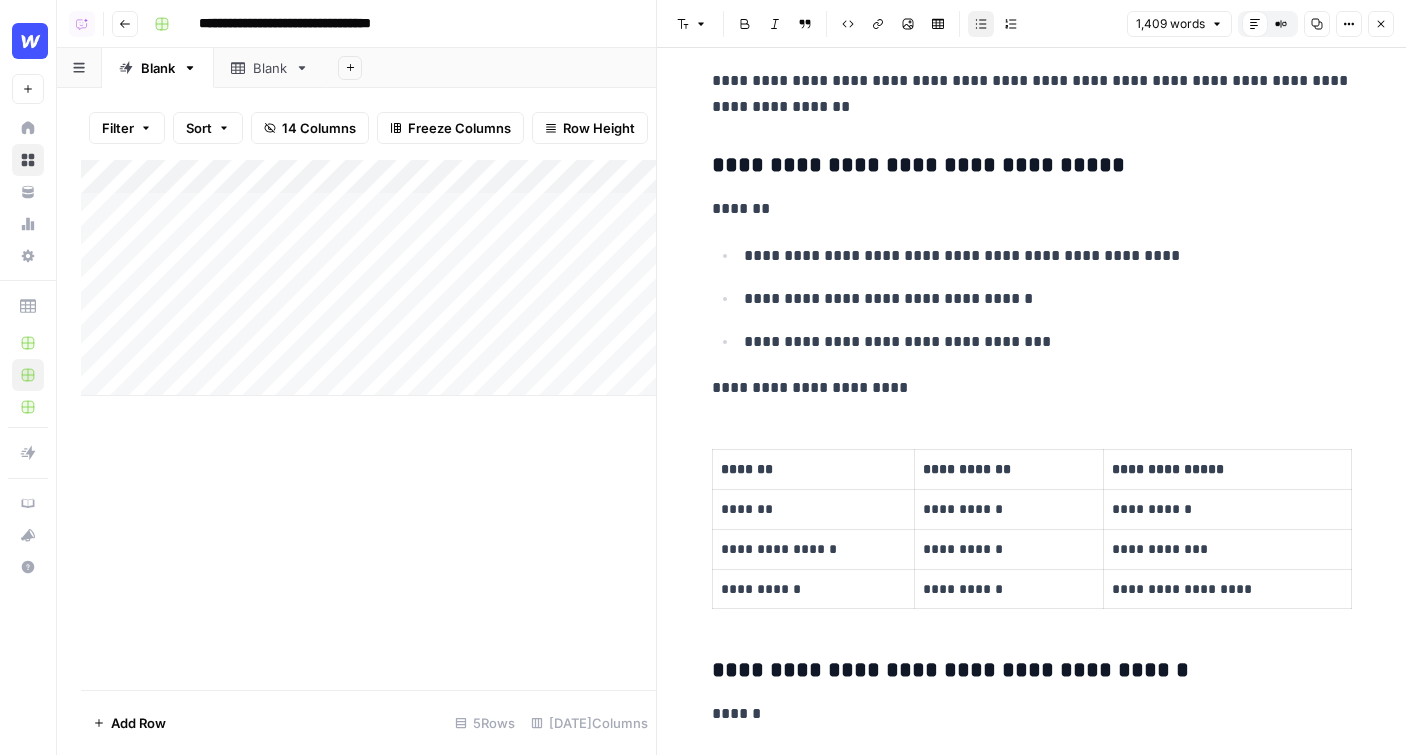 click on "Go back" at bounding box center (125, 24) 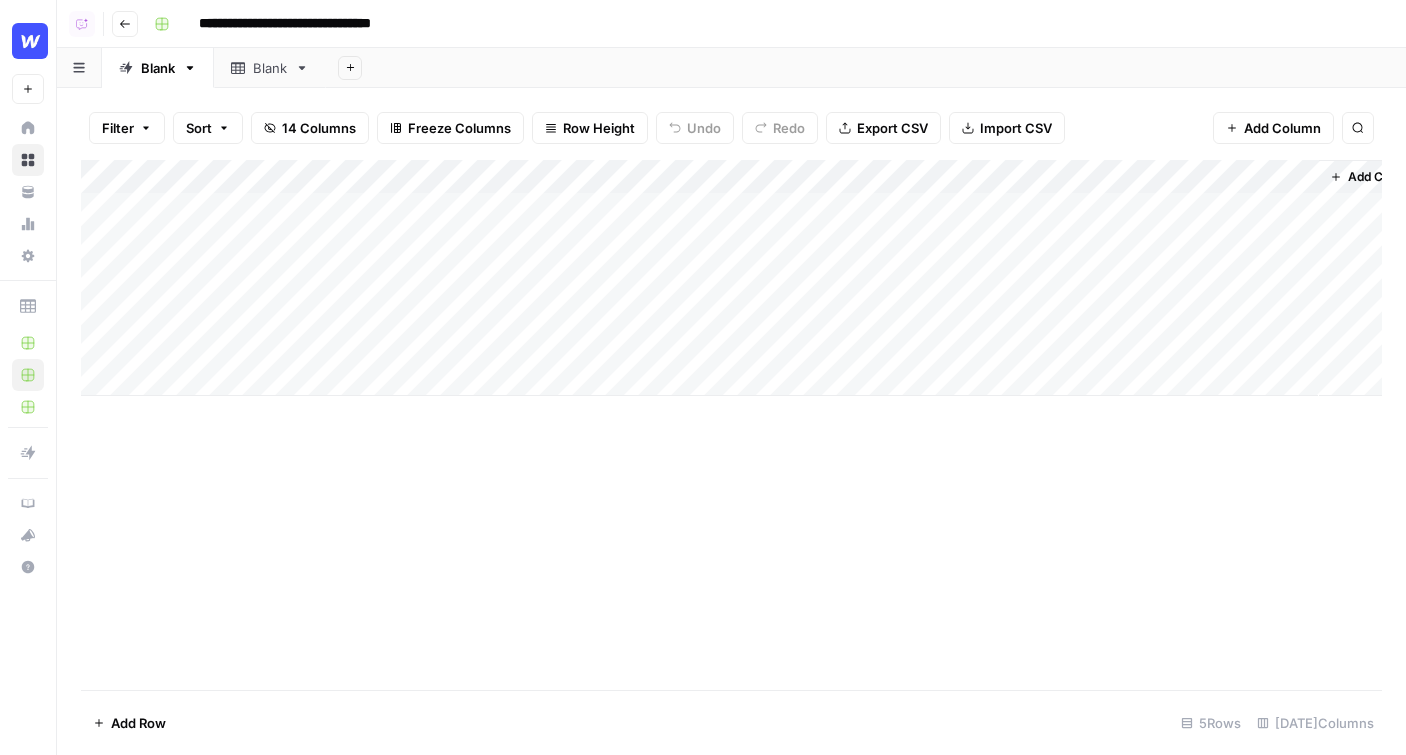 click on "Go back" at bounding box center [125, 24] 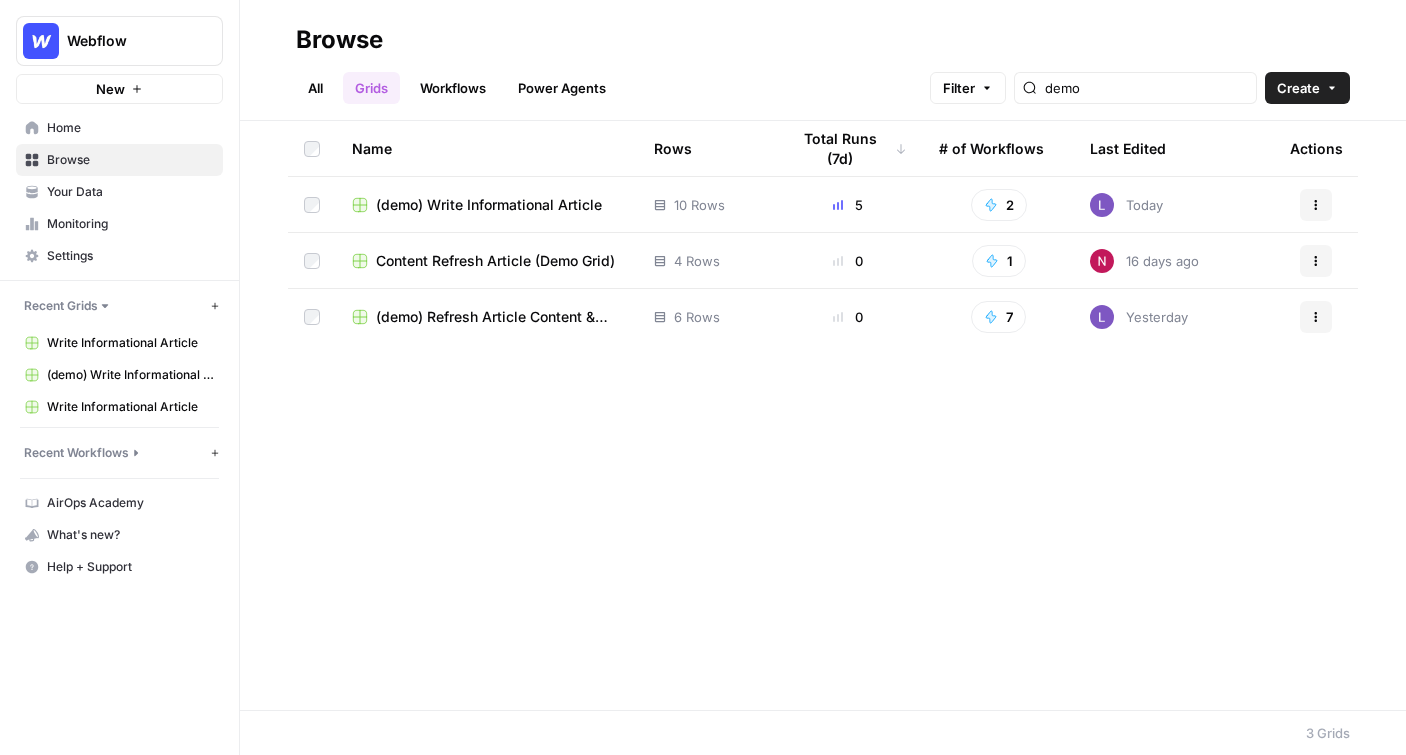 click on "Workflows" at bounding box center [453, 88] 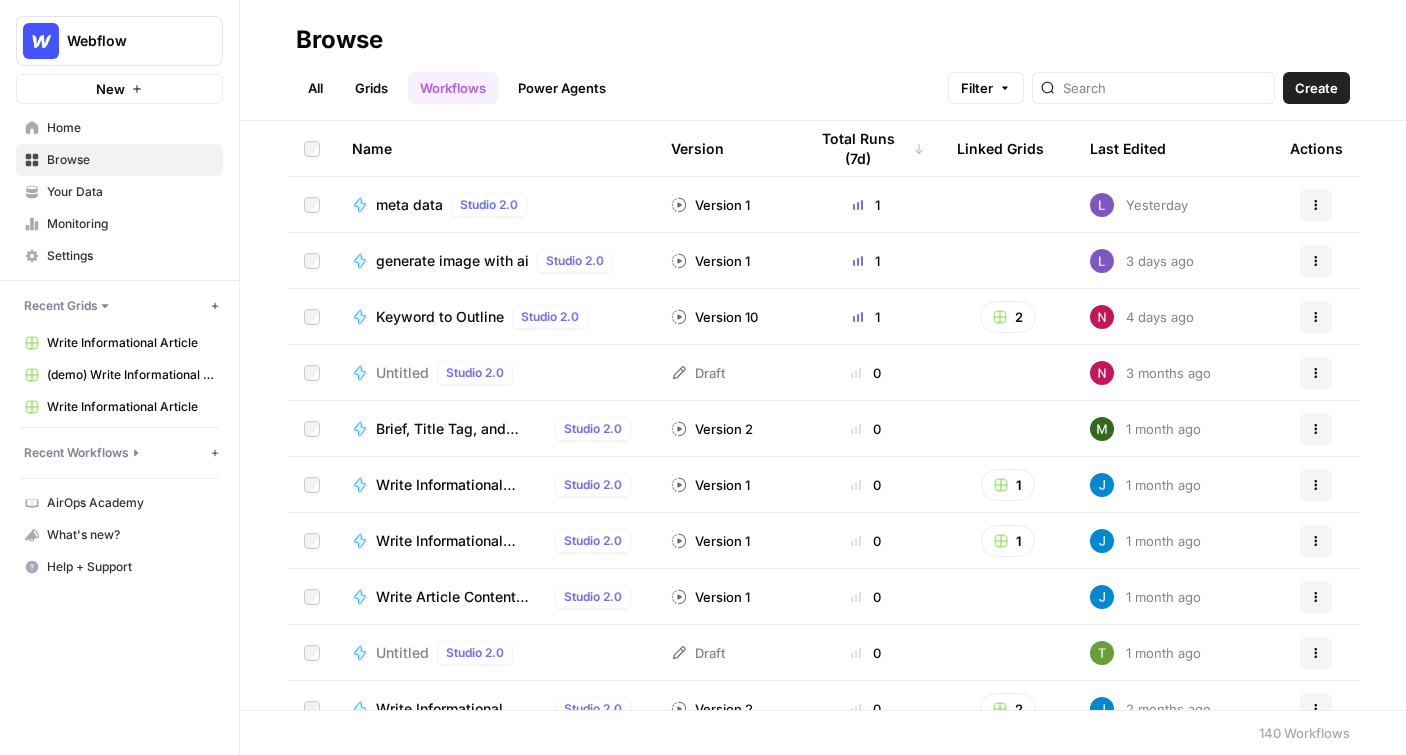 click on "Create" at bounding box center (1316, 88) 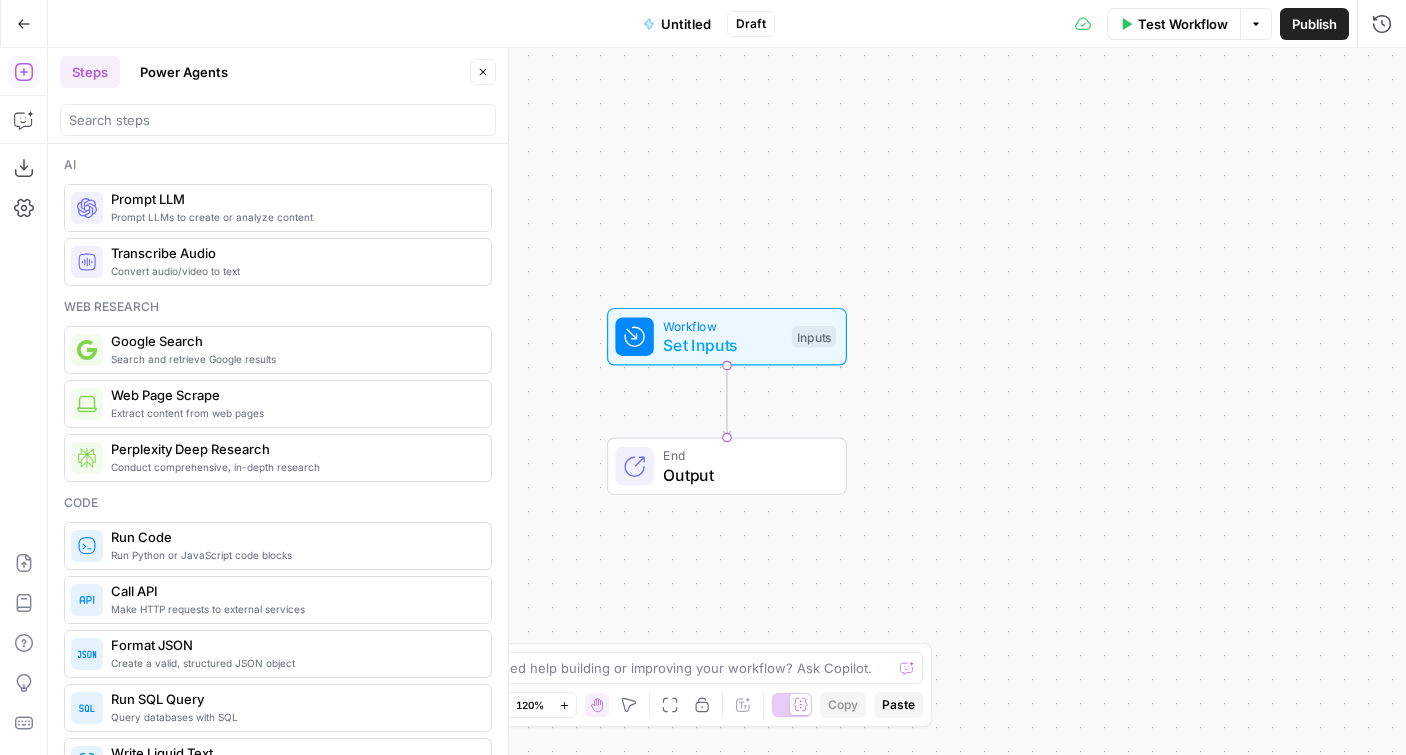 click on "Go Back" at bounding box center [24, 24] 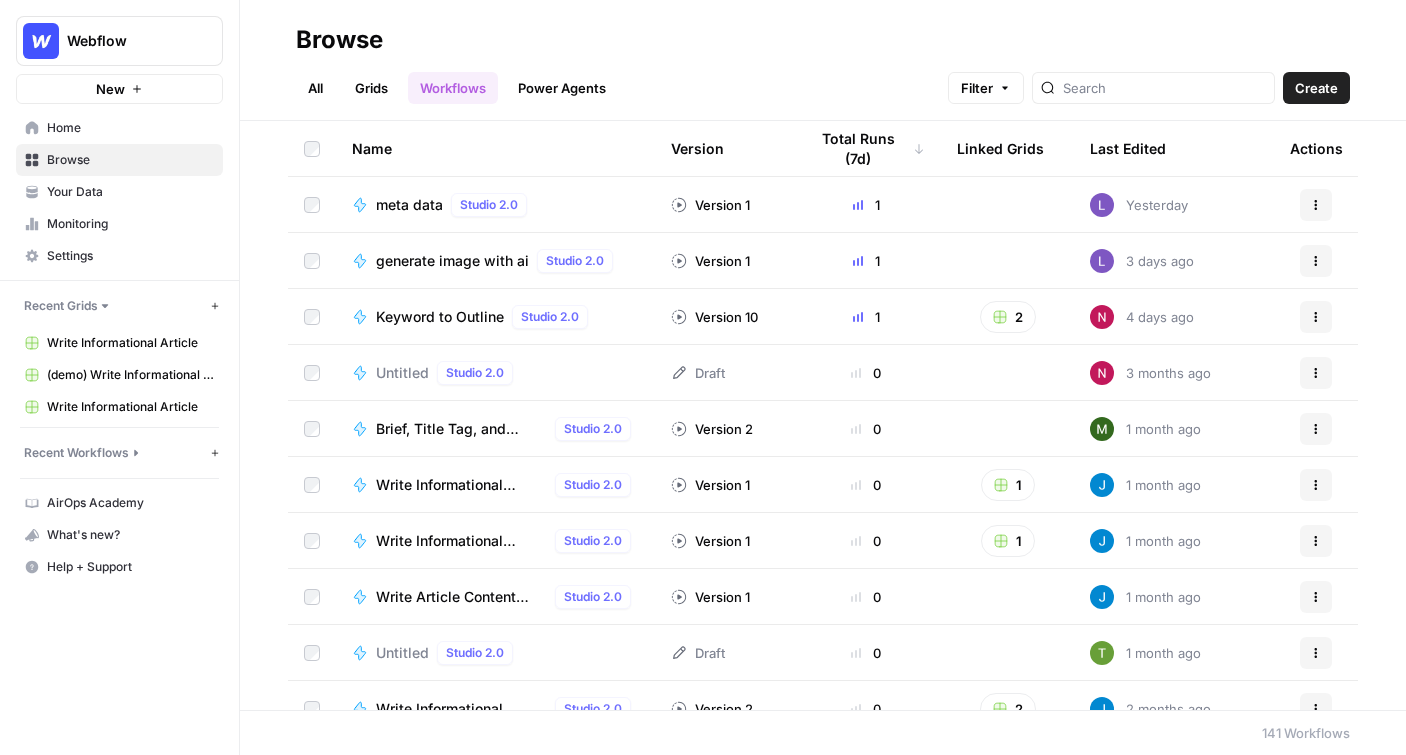 click on "Home" at bounding box center [130, 128] 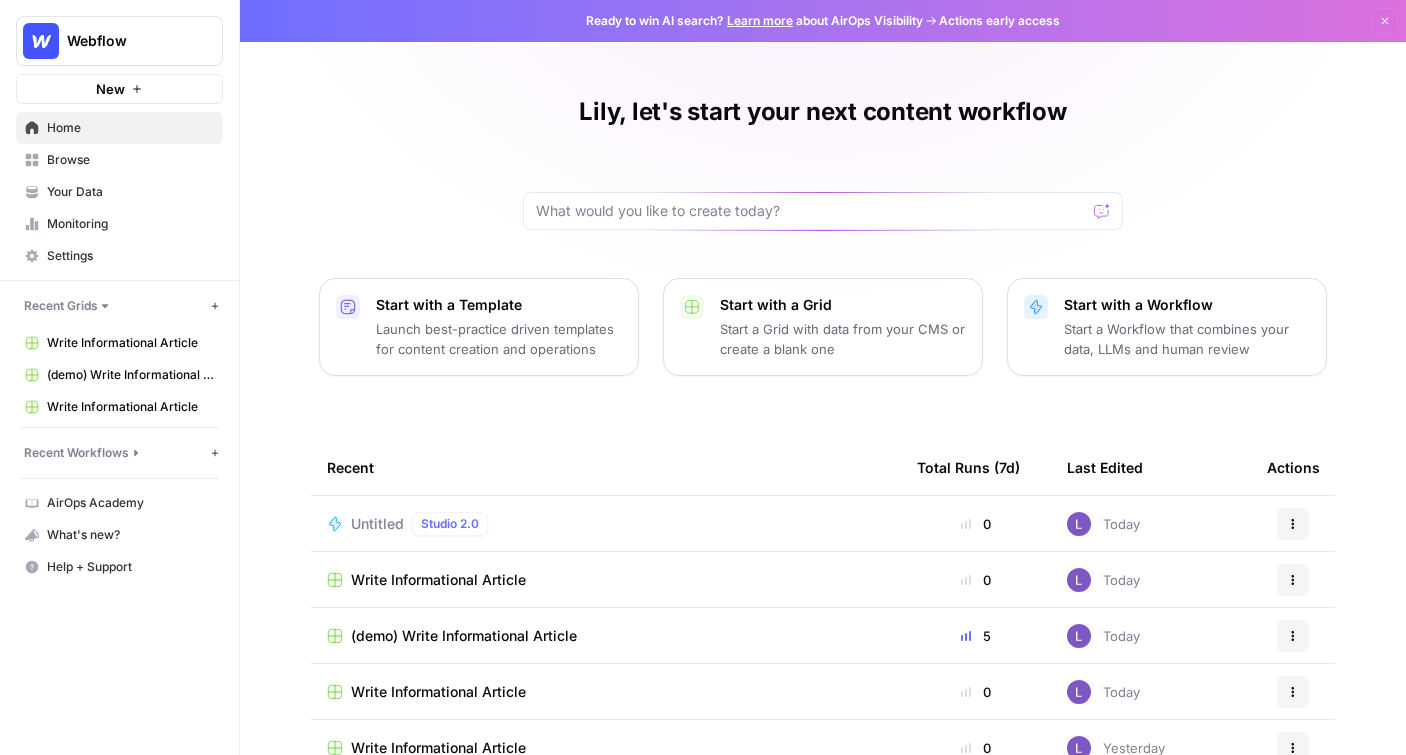 click on "Your Data" at bounding box center (130, 192) 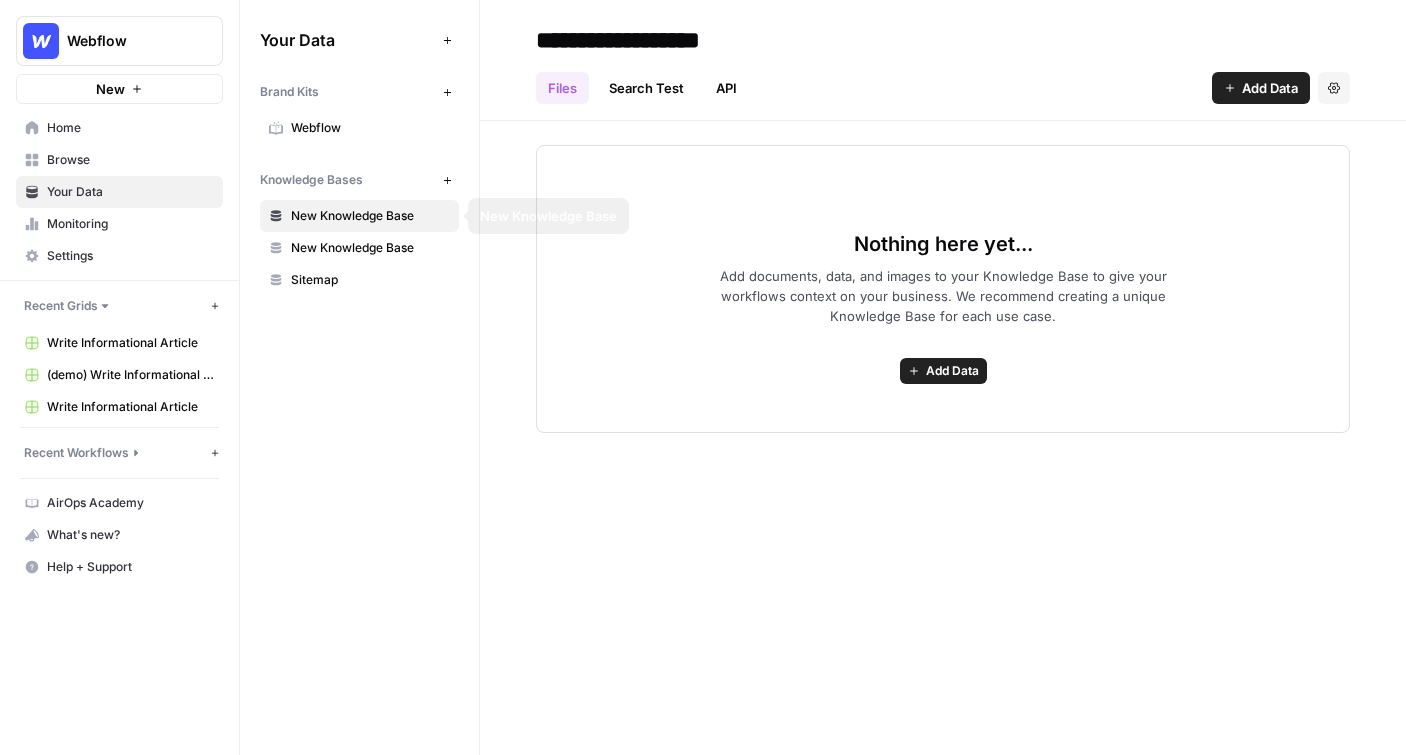 click on "Webflow" at bounding box center [359, 128] 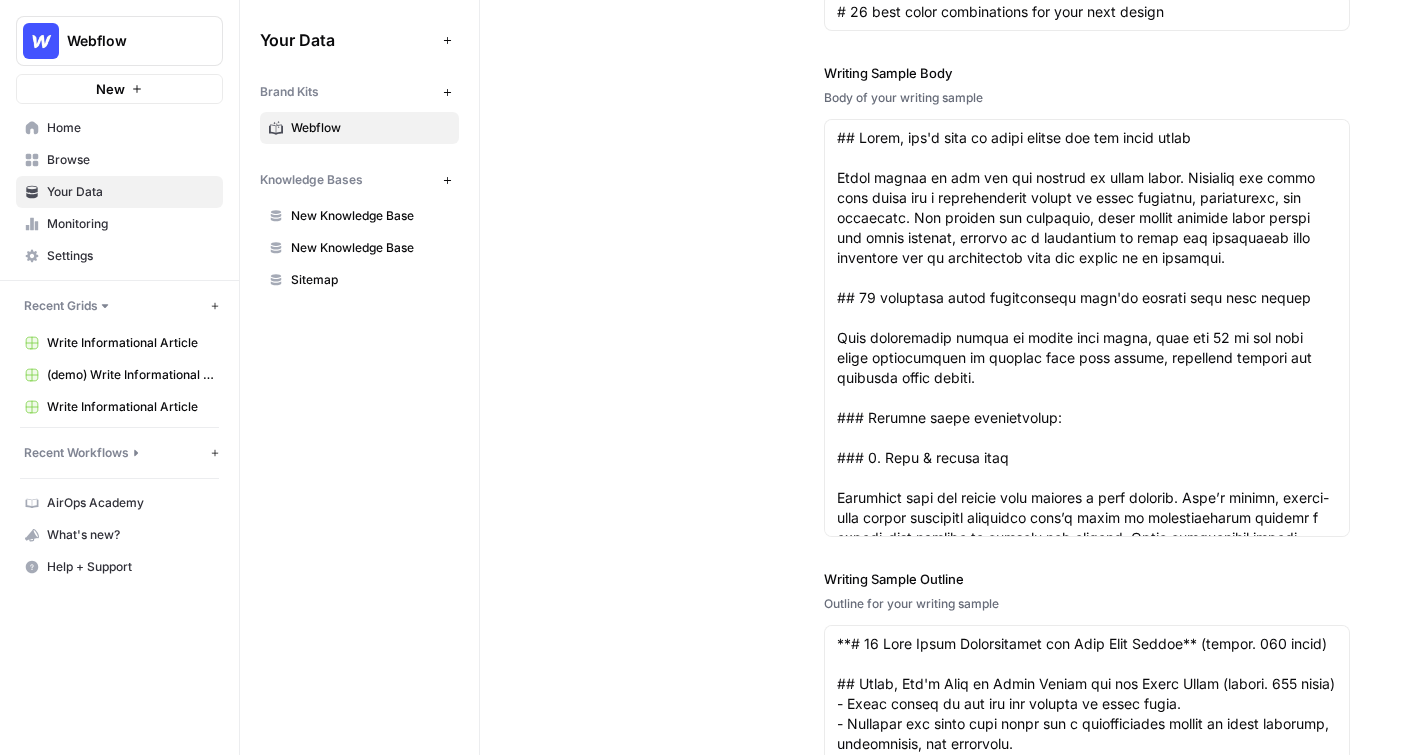 scroll, scrollTop: 2508, scrollLeft: 0, axis: vertical 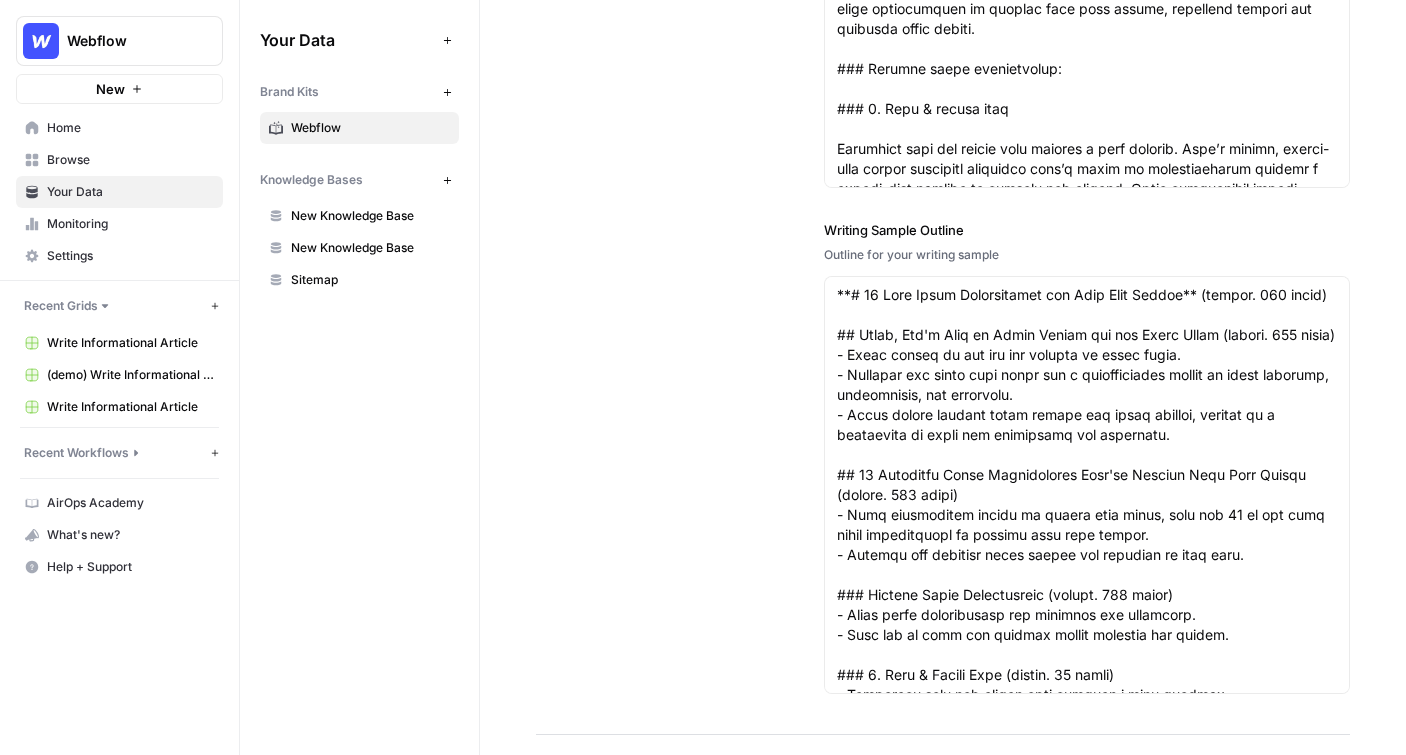 click on "Browse" at bounding box center [130, 160] 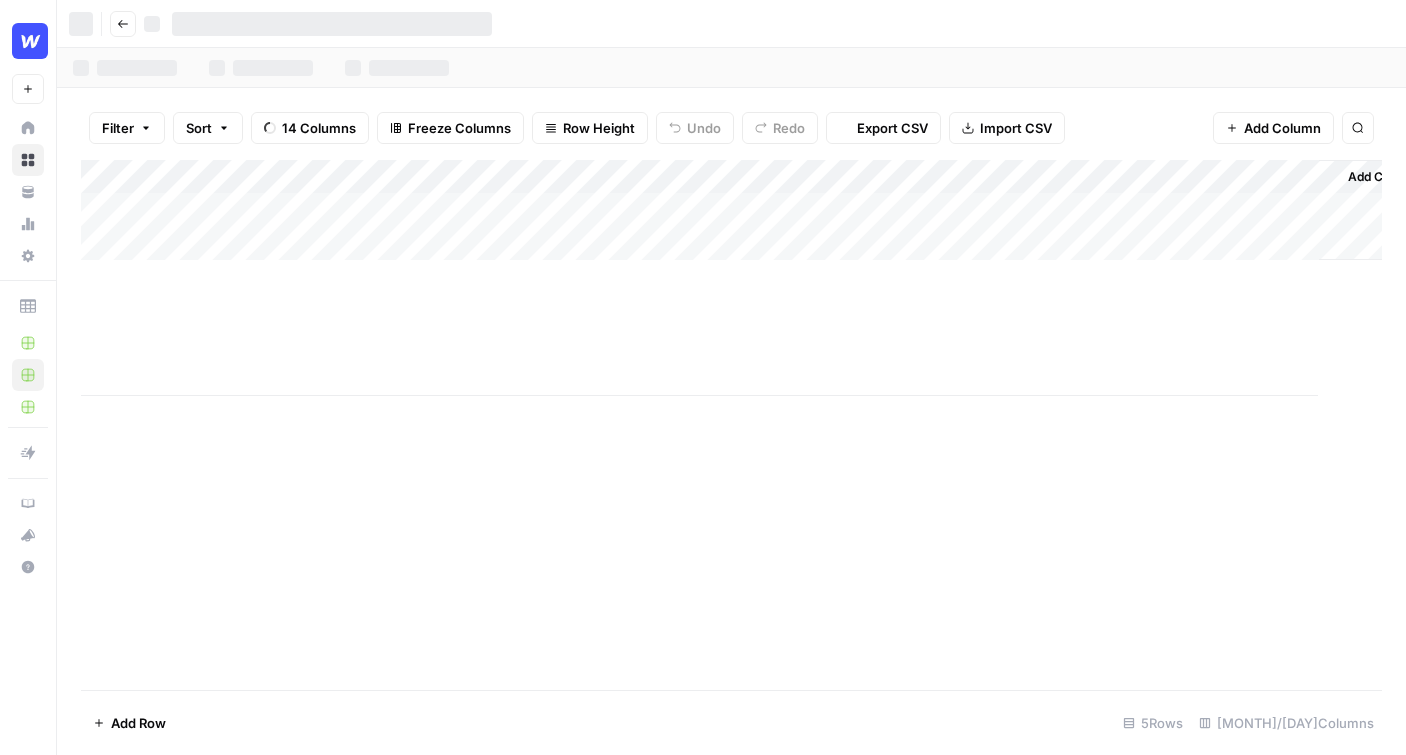 scroll, scrollTop: 0, scrollLeft: 0, axis: both 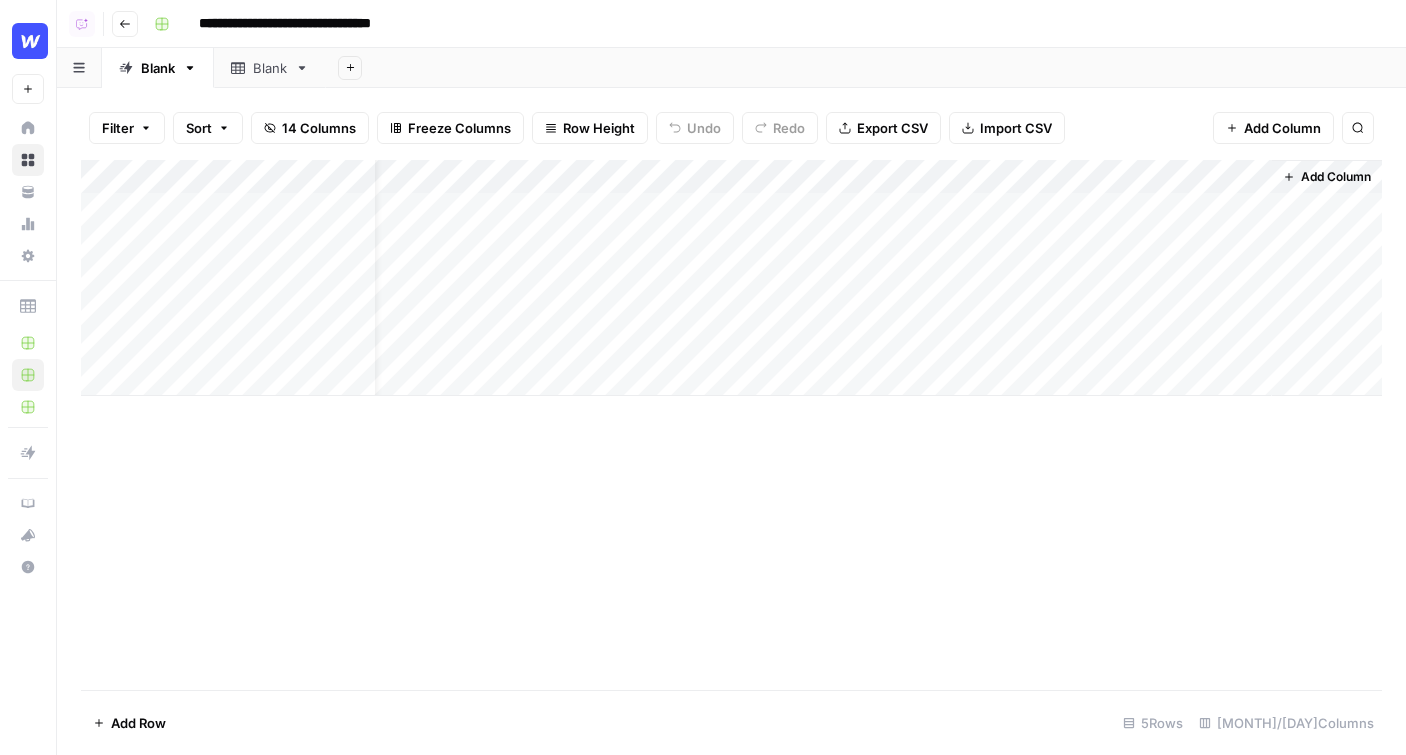 click on "Add Column" at bounding box center (731, 278) 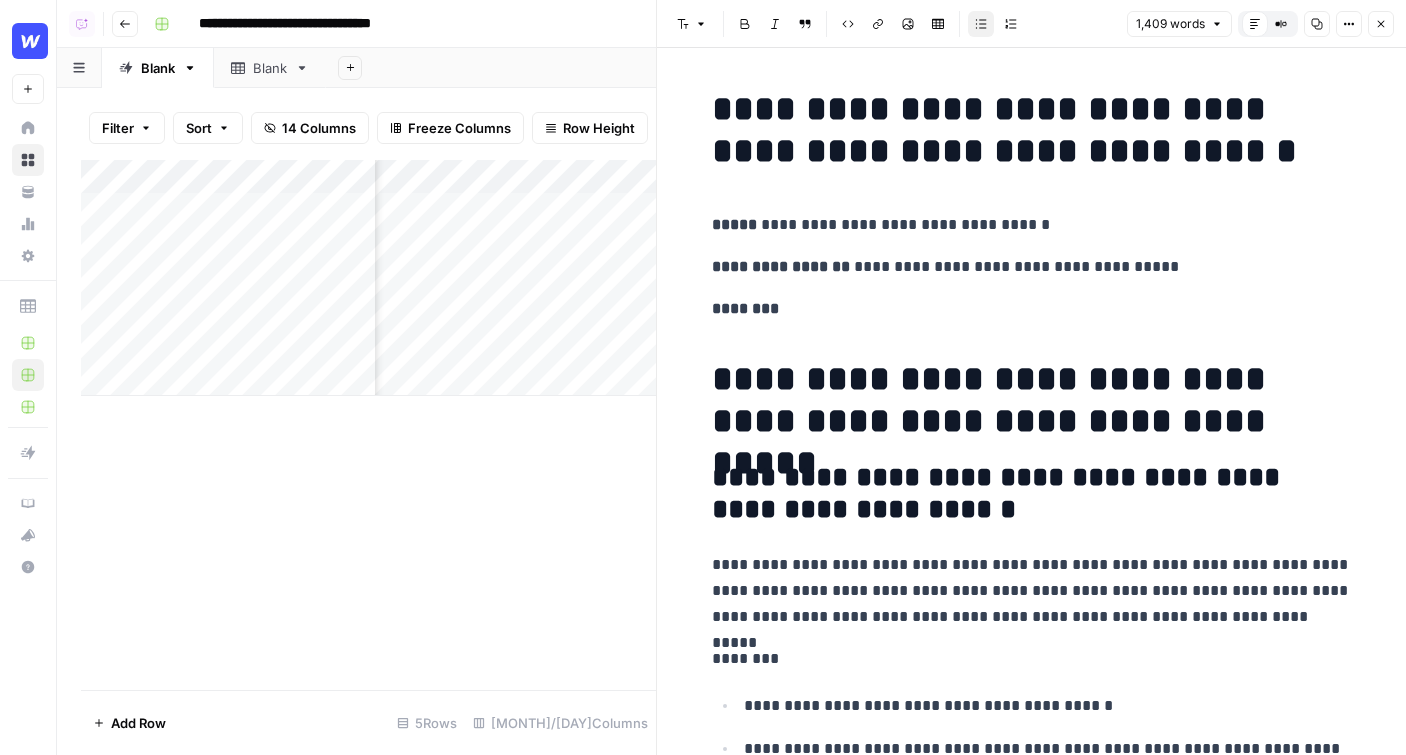 scroll, scrollTop: 0, scrollLeft: 132, axis: horizontal 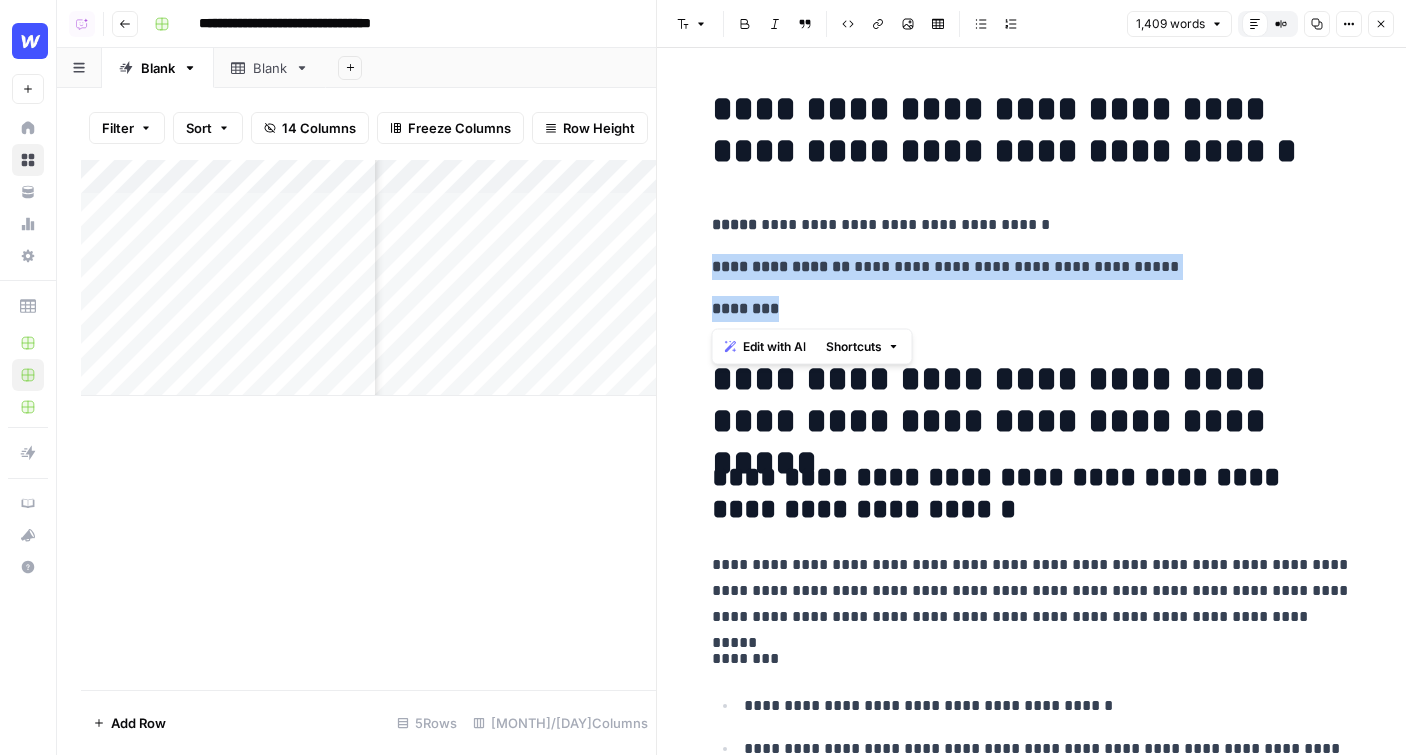 drag, startPoint x: 842, startPoint y: 300, endPoint x: 700, endPoint y: 262, distance: 146.9966 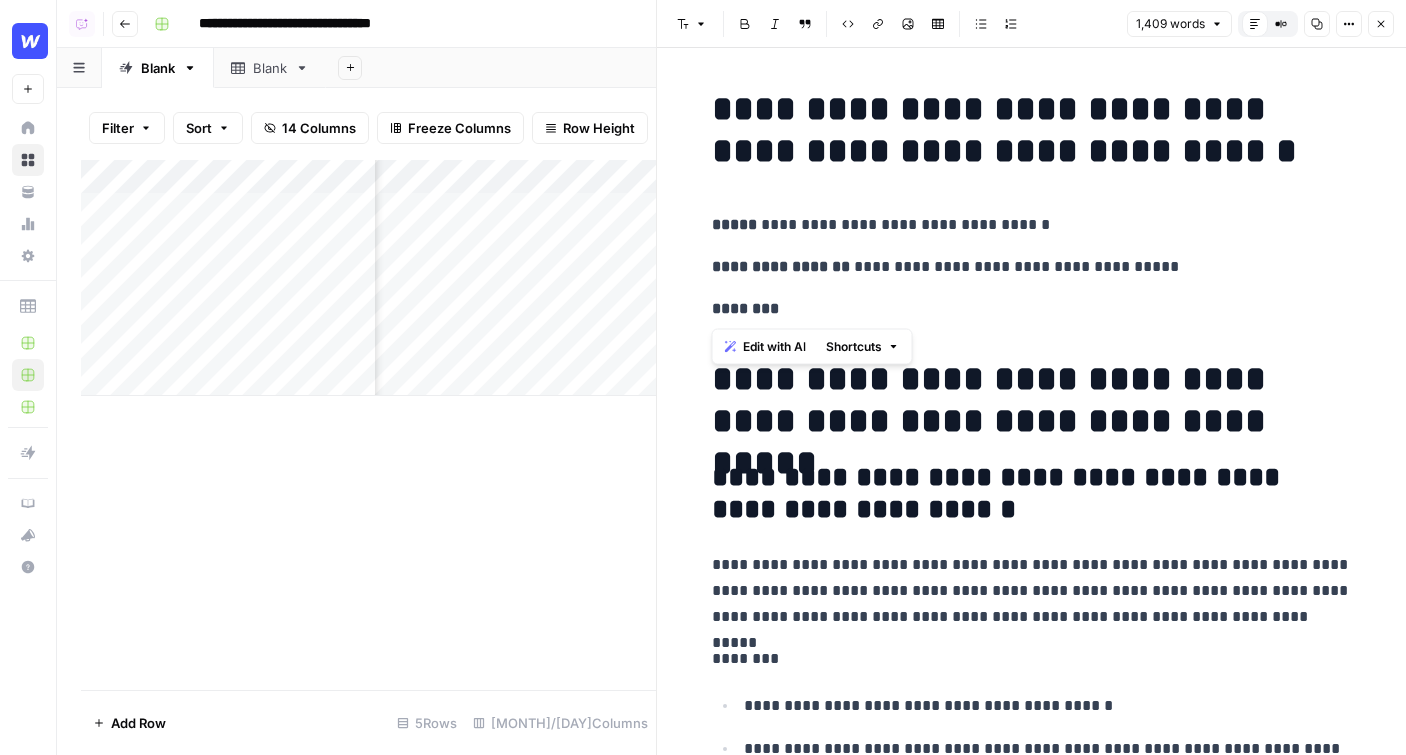 scroll, scrollTop: 0, scrollLeft: 420, axis: horizontal 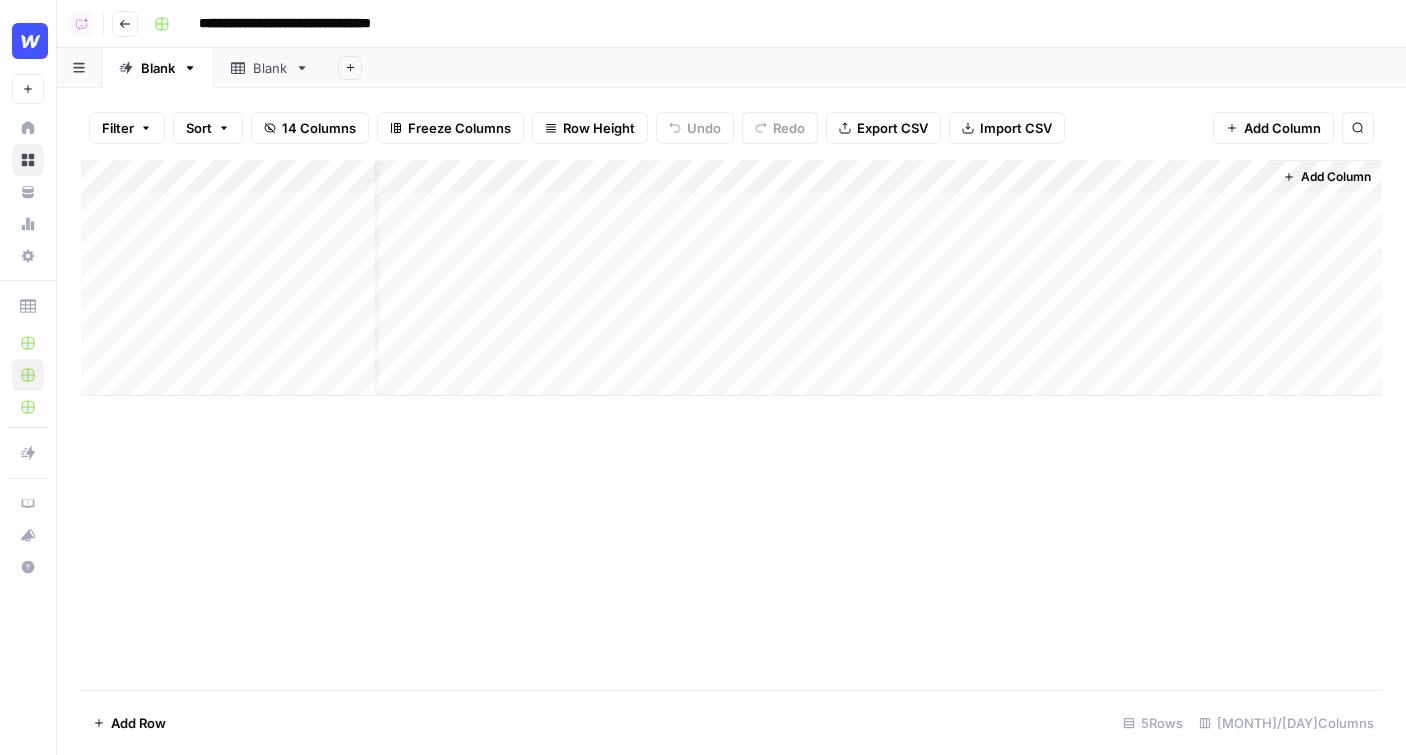 click on "Add Column" at bounding box center (731, 278) 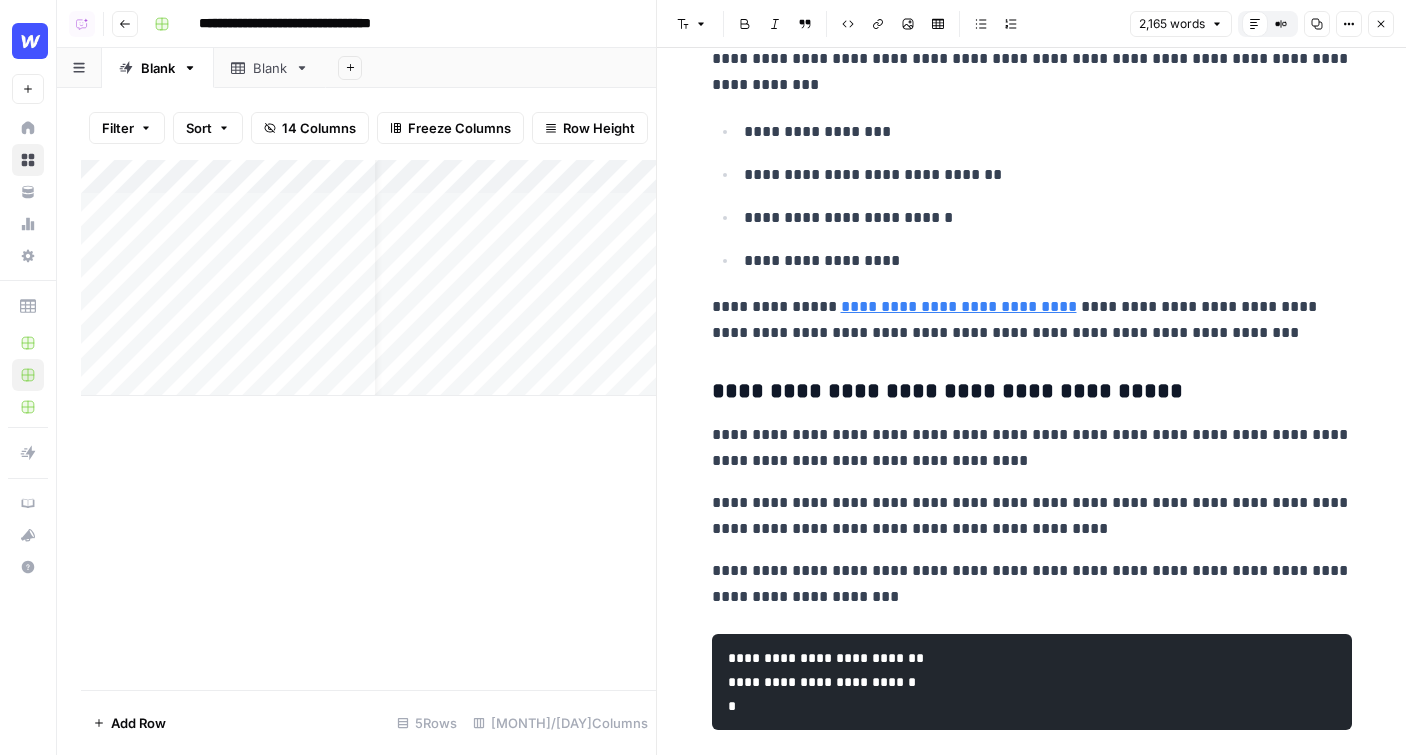 scroll, scrollTop: 7631, scrollLeft: 0, axis: vertical 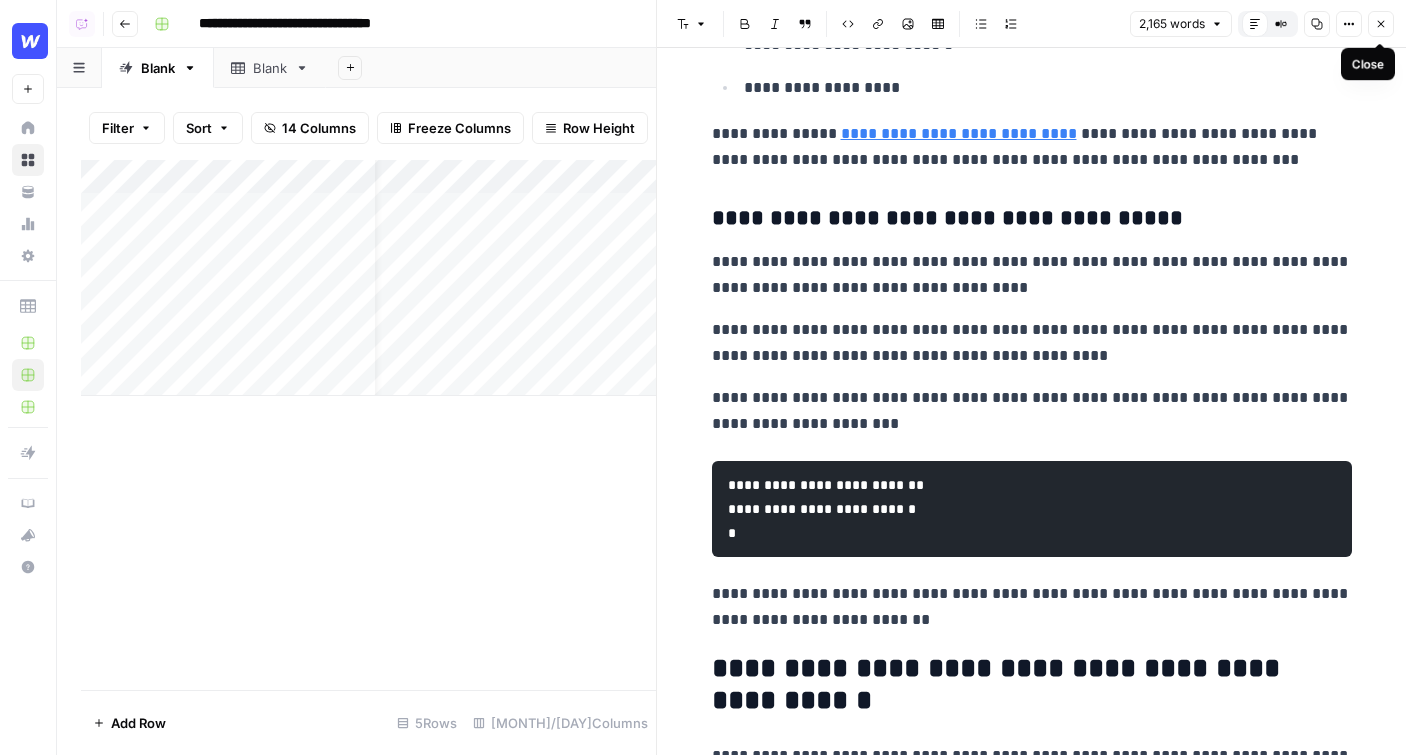 click 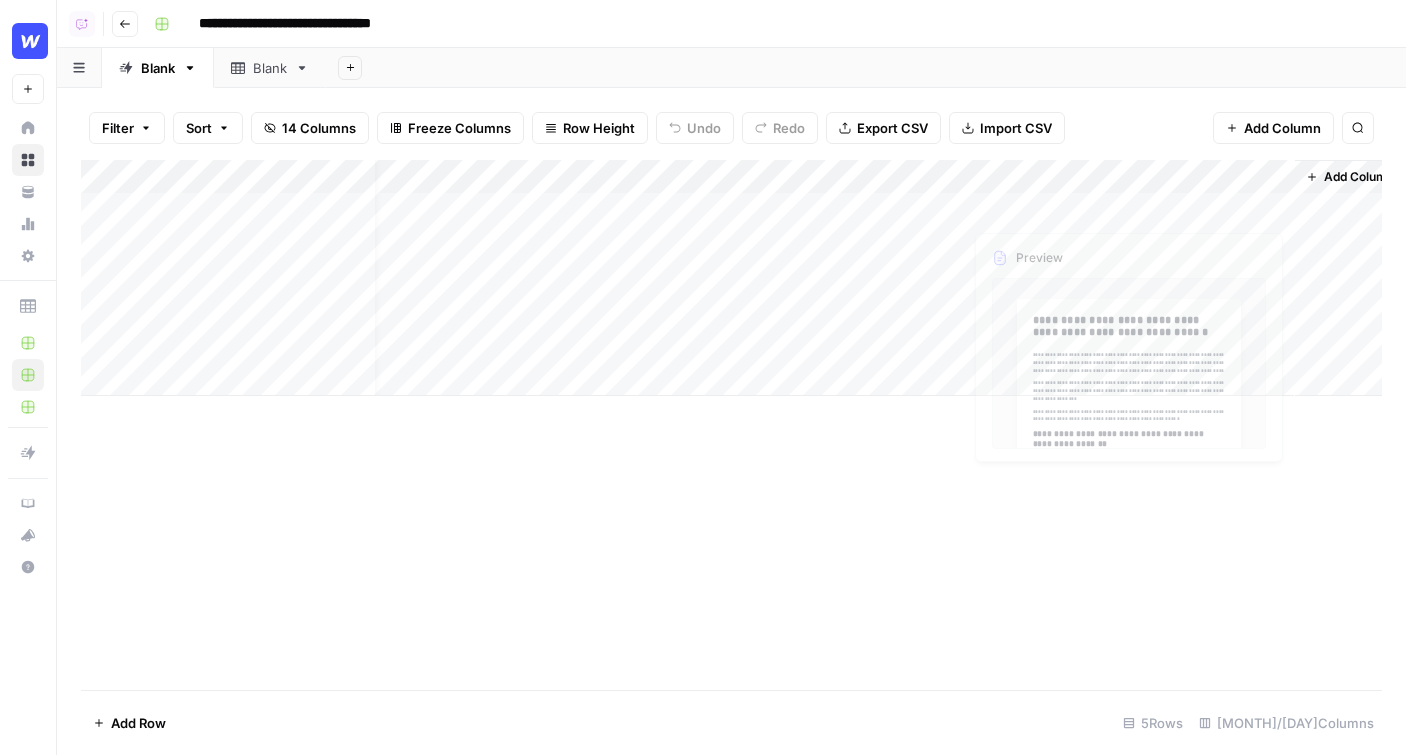 scroll, scrollTop: 0, scrollLeft: 48, axis: horizontal 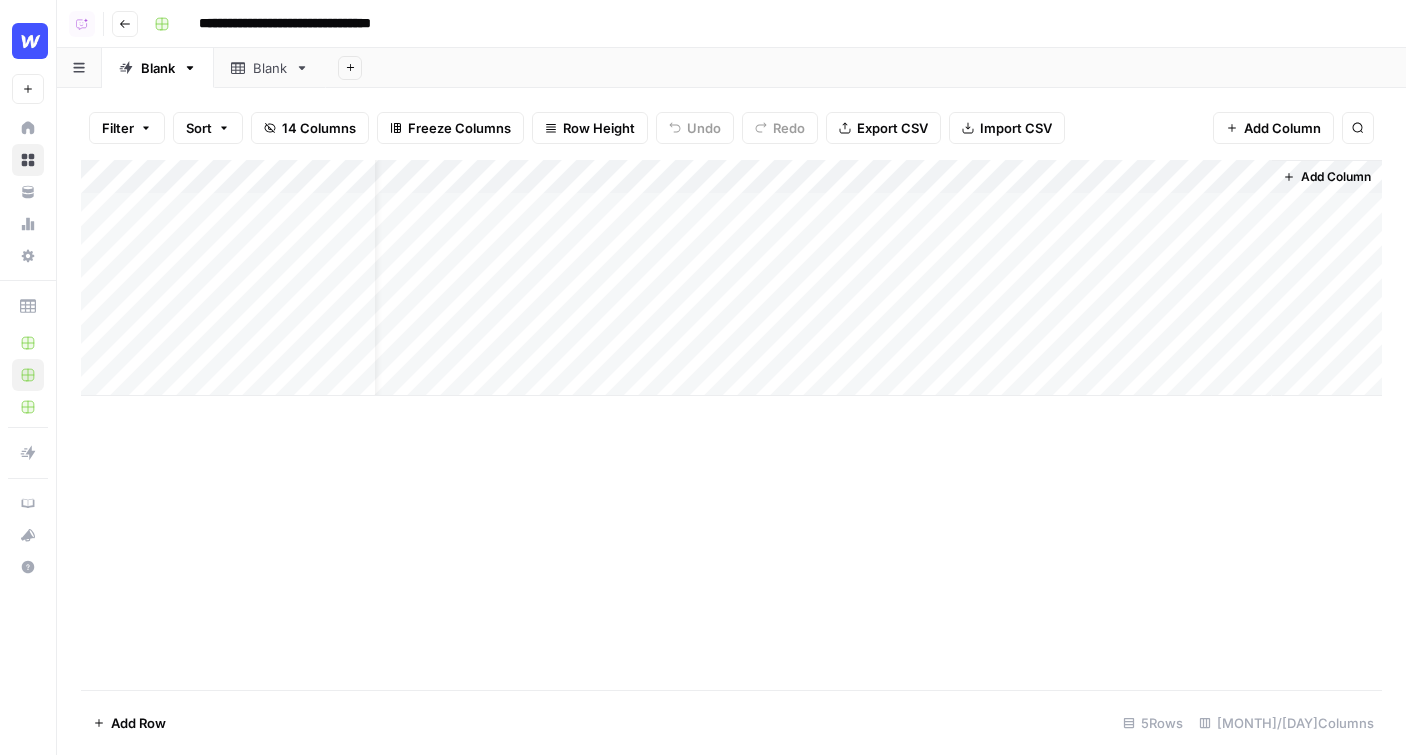 click on "Add Column" at bounding box center (1336, 177) 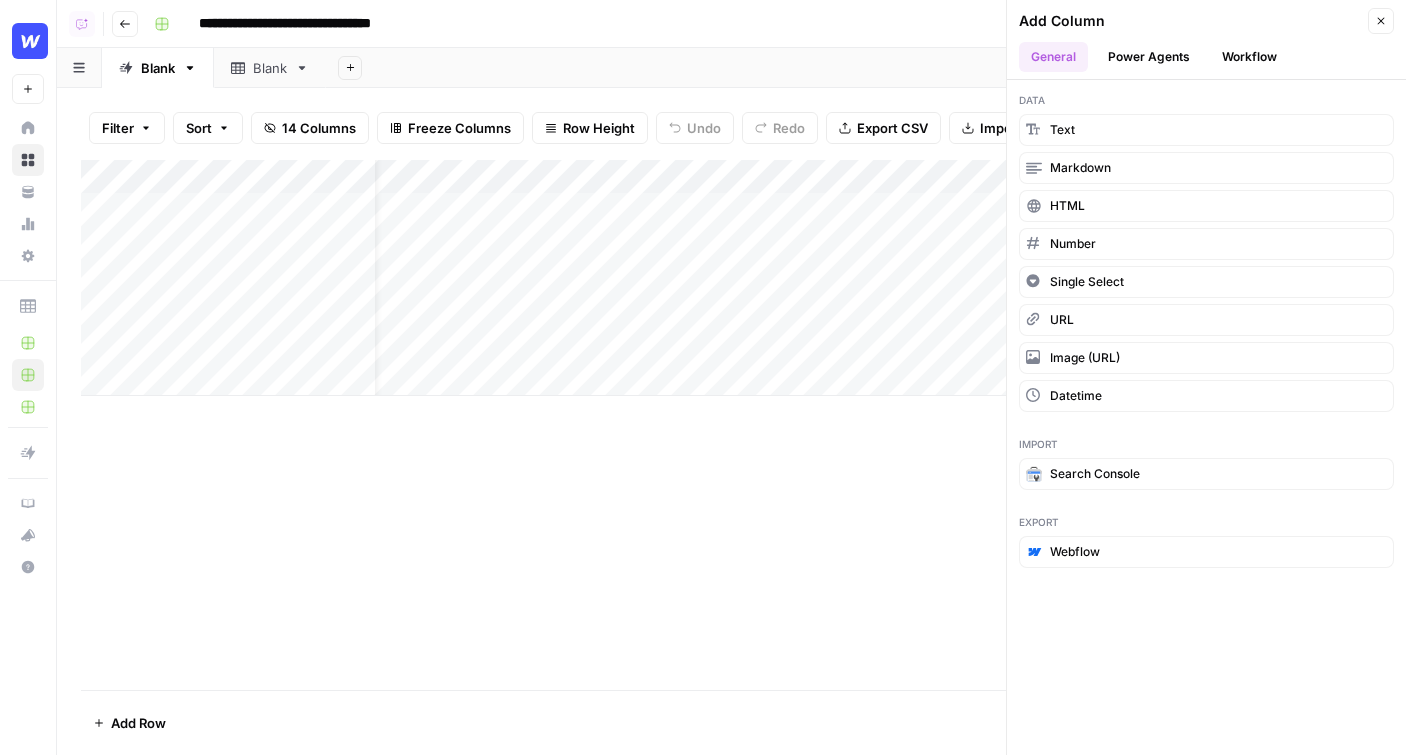 click on "Power Agents" at bounding box center [1149, 57] 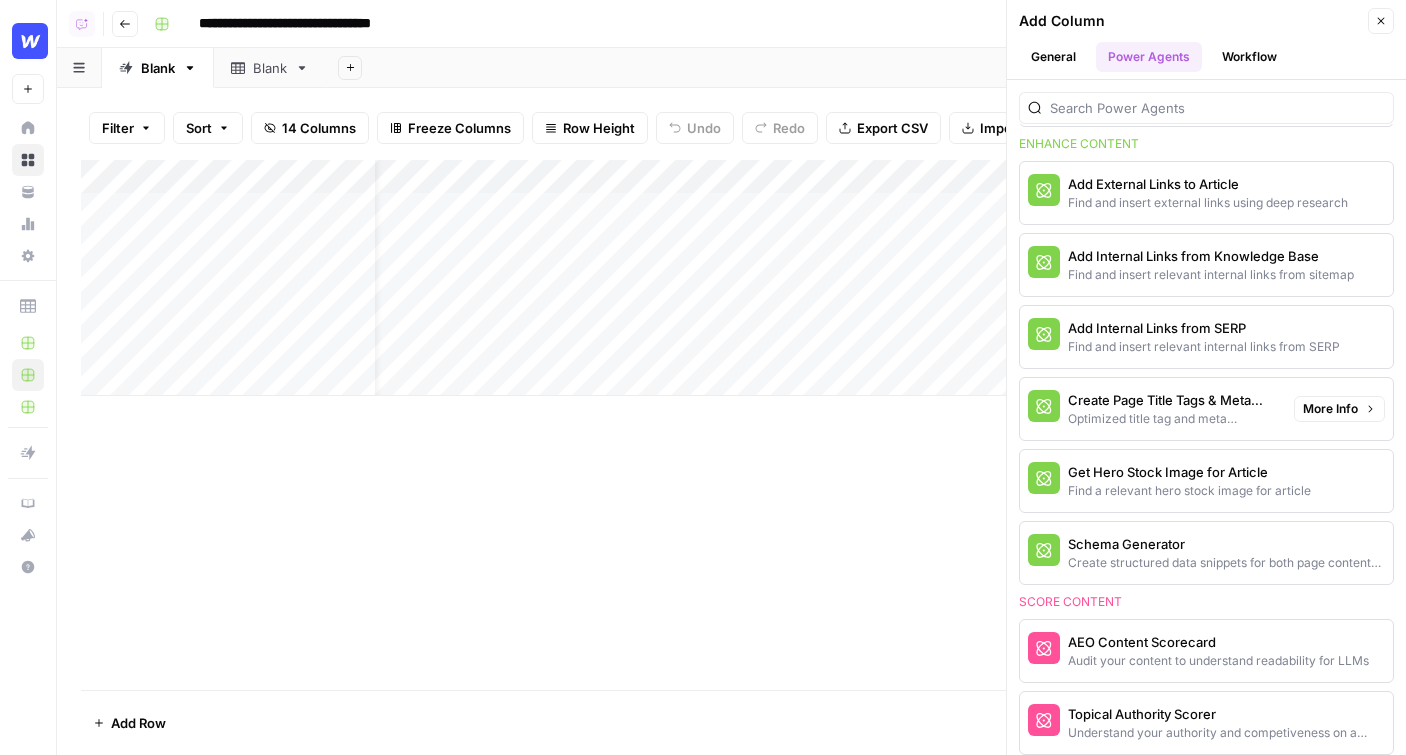 scroll, scrollTop: 476, scrollLeft: 0, axis: vertical 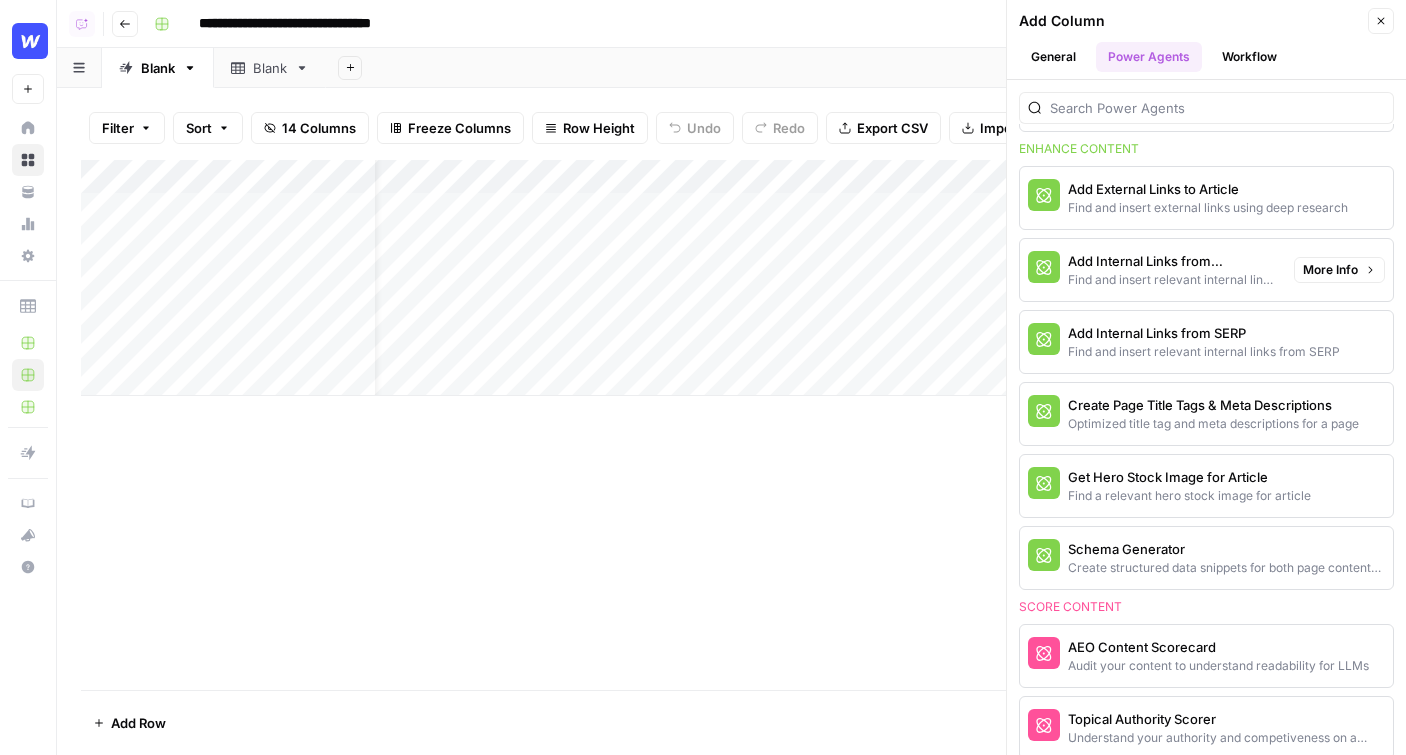 click on "Find and insert relevant internal links from sitemap" at bounding box center (1173, 280) 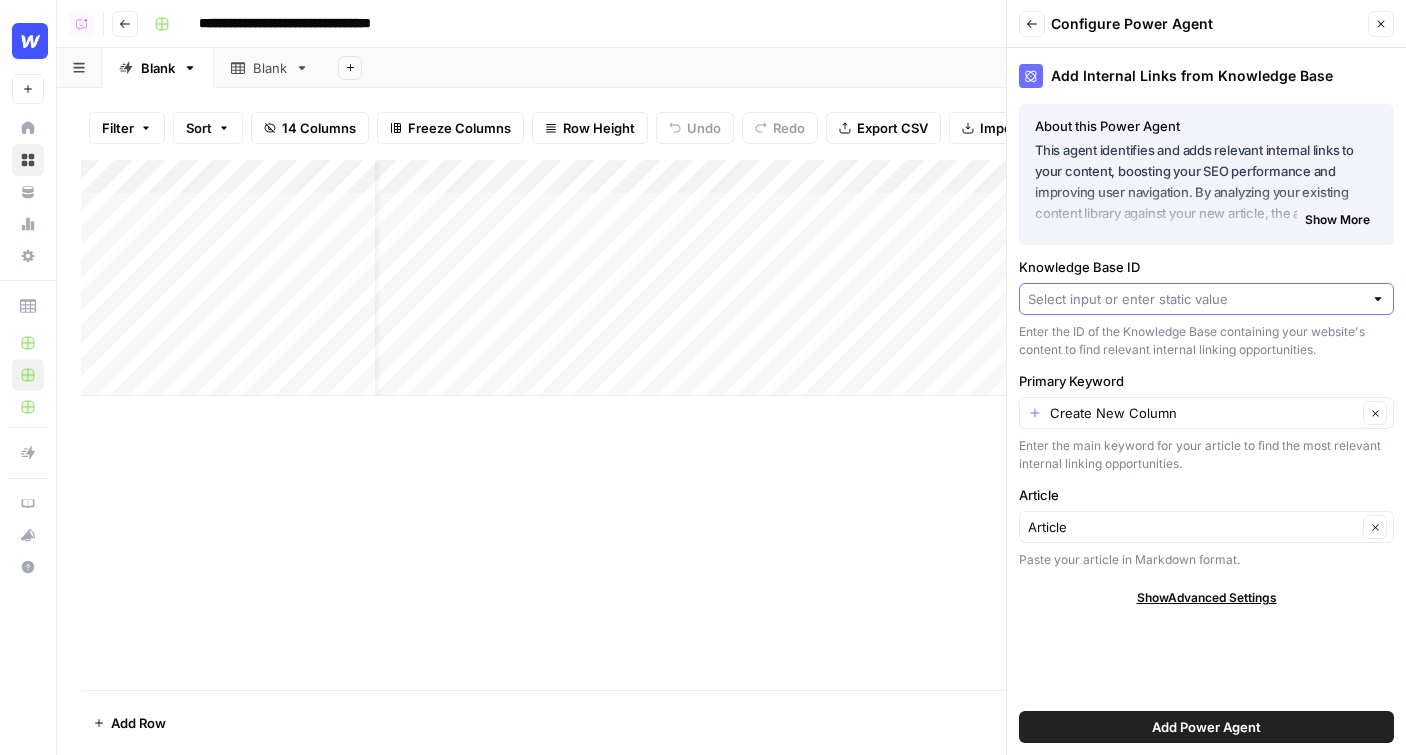 click on "Knowledge Base ID" at bounding box center (1195, 299) 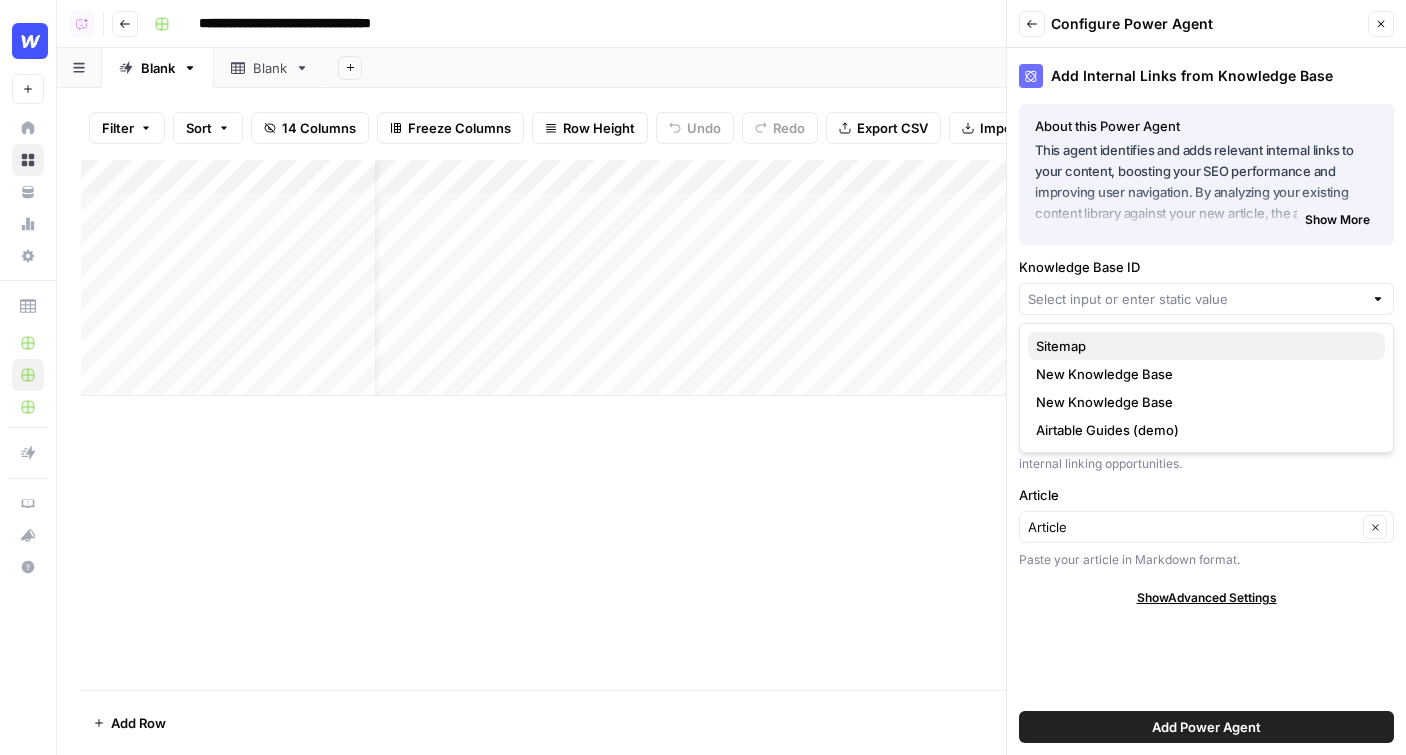 click on "Sitemap" at bounding box center [1202, 346] 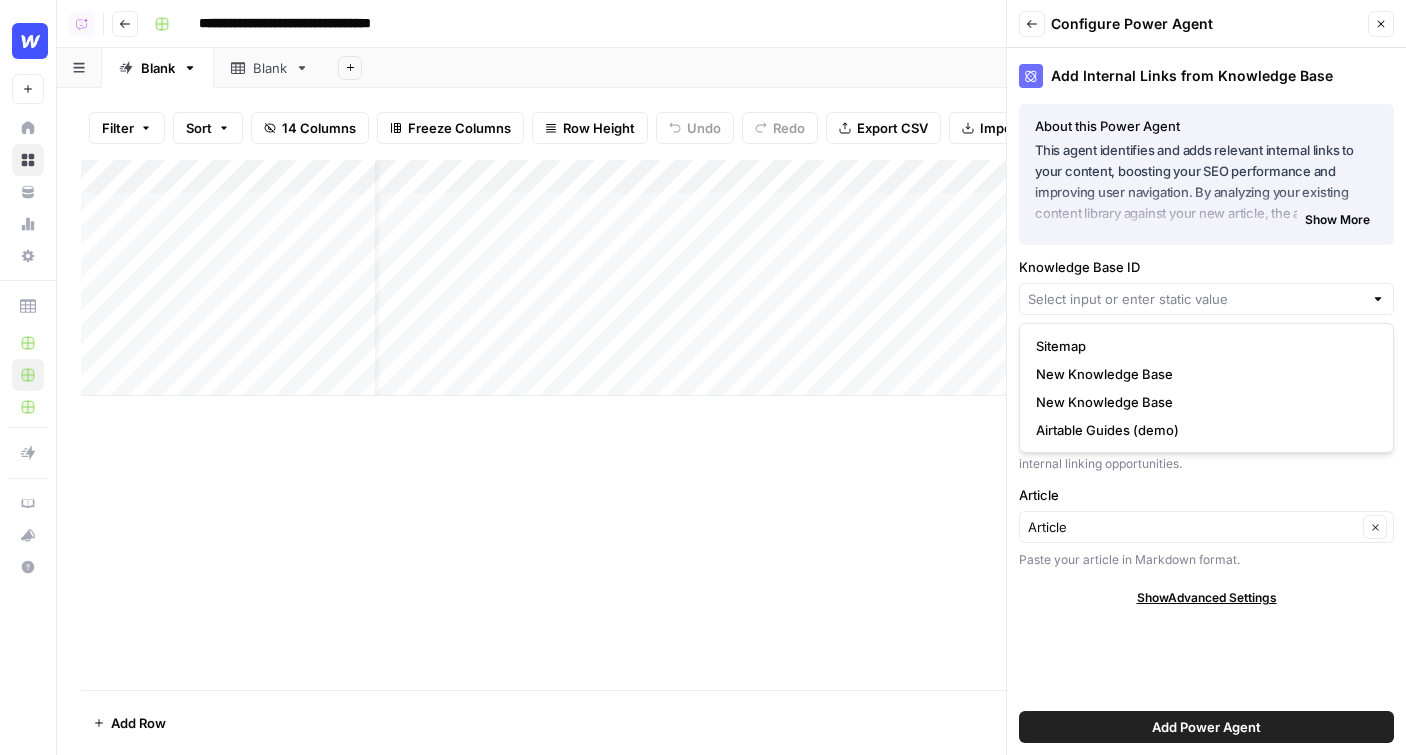 type on "Sitemap" 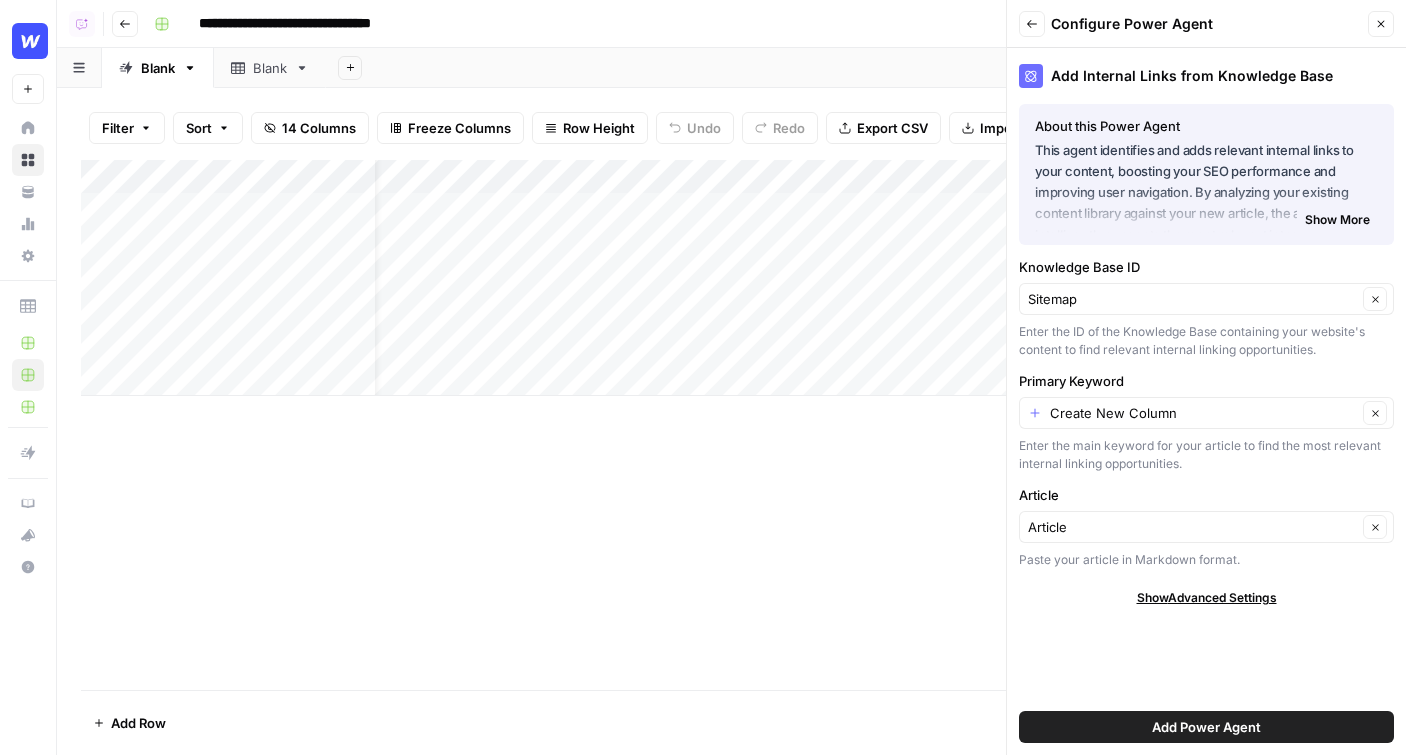 click on "Create New Column Clear" at bounding box center [1206, 413] 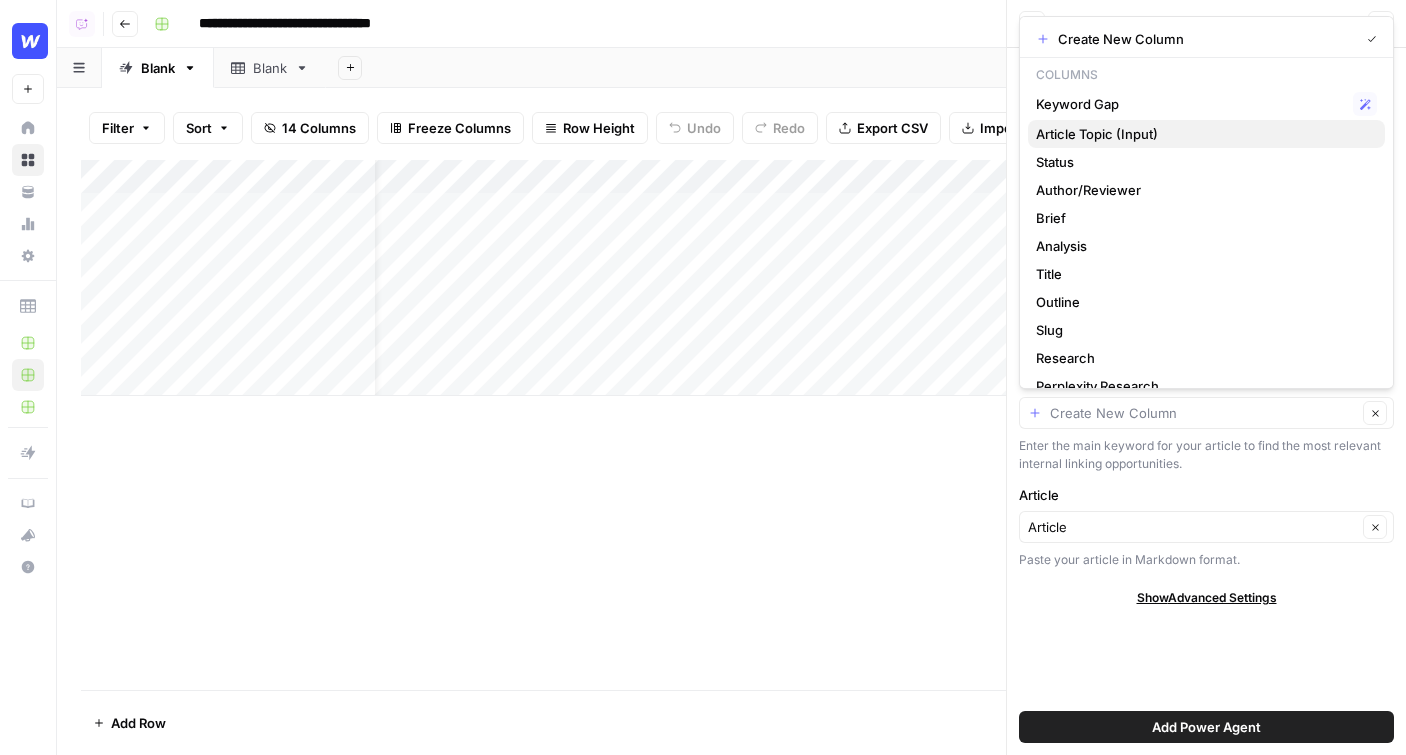 click on "Article Topic (Input)" at bounding box center [1202, 134] 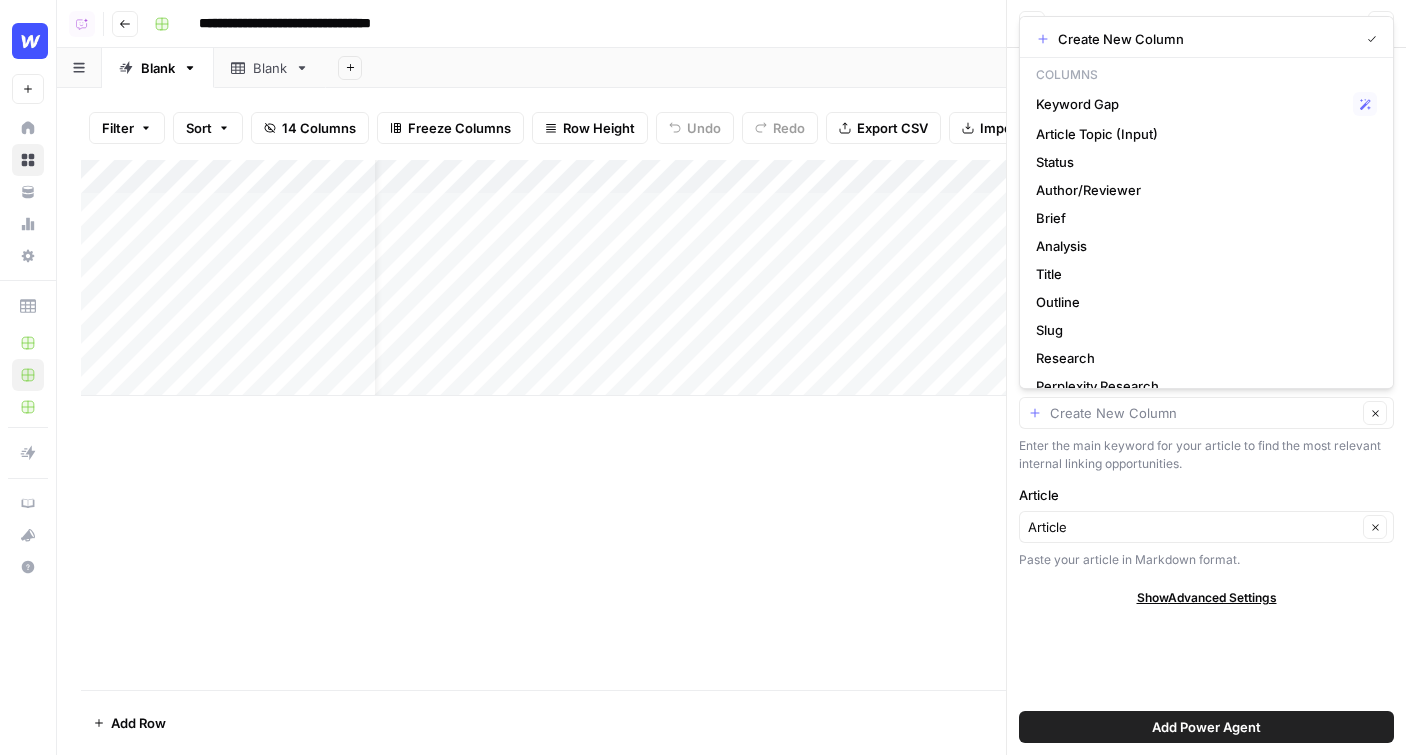 type on "Article Topic (Input)" 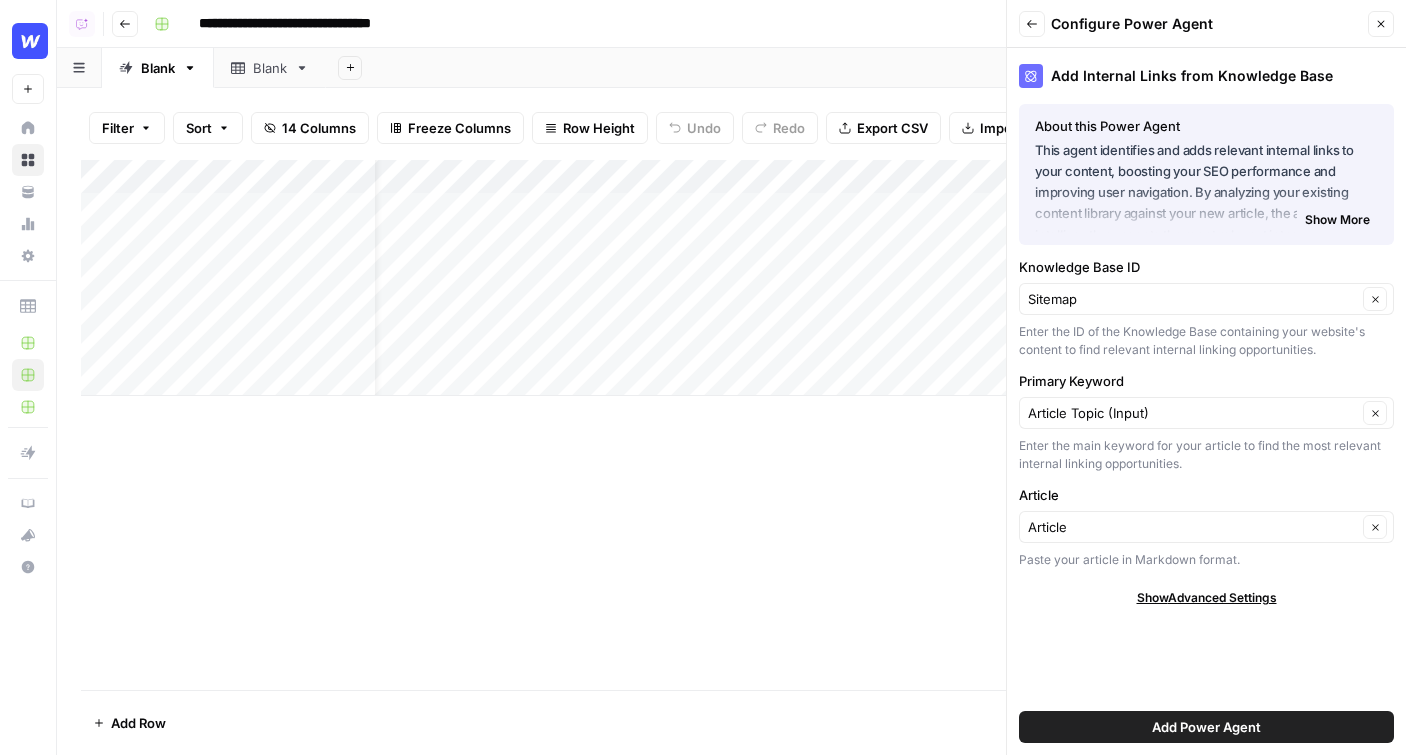 click on "Article" at bounding box center [1206, 495] 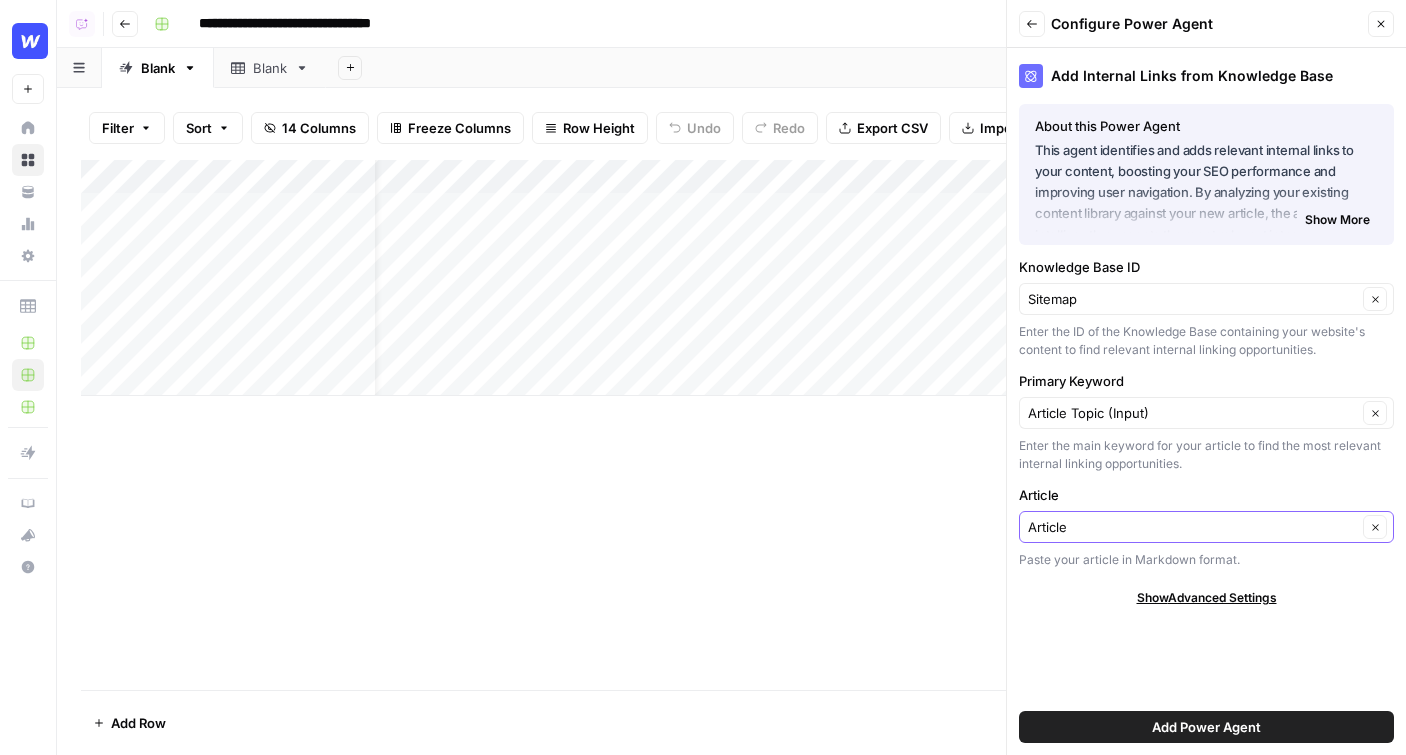 click on "Article" at bounding box center [1192, 527] 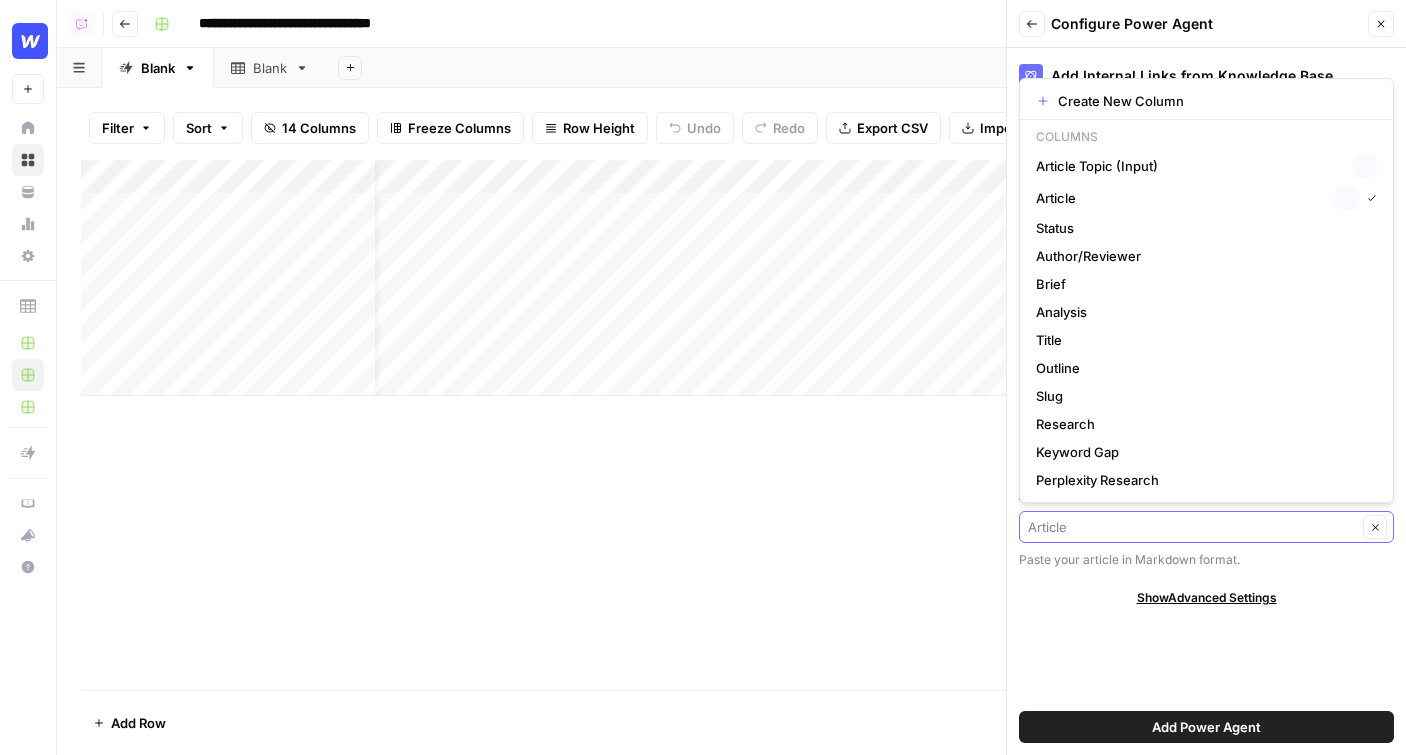 click on "Article" at bounding box center [1192, 527] 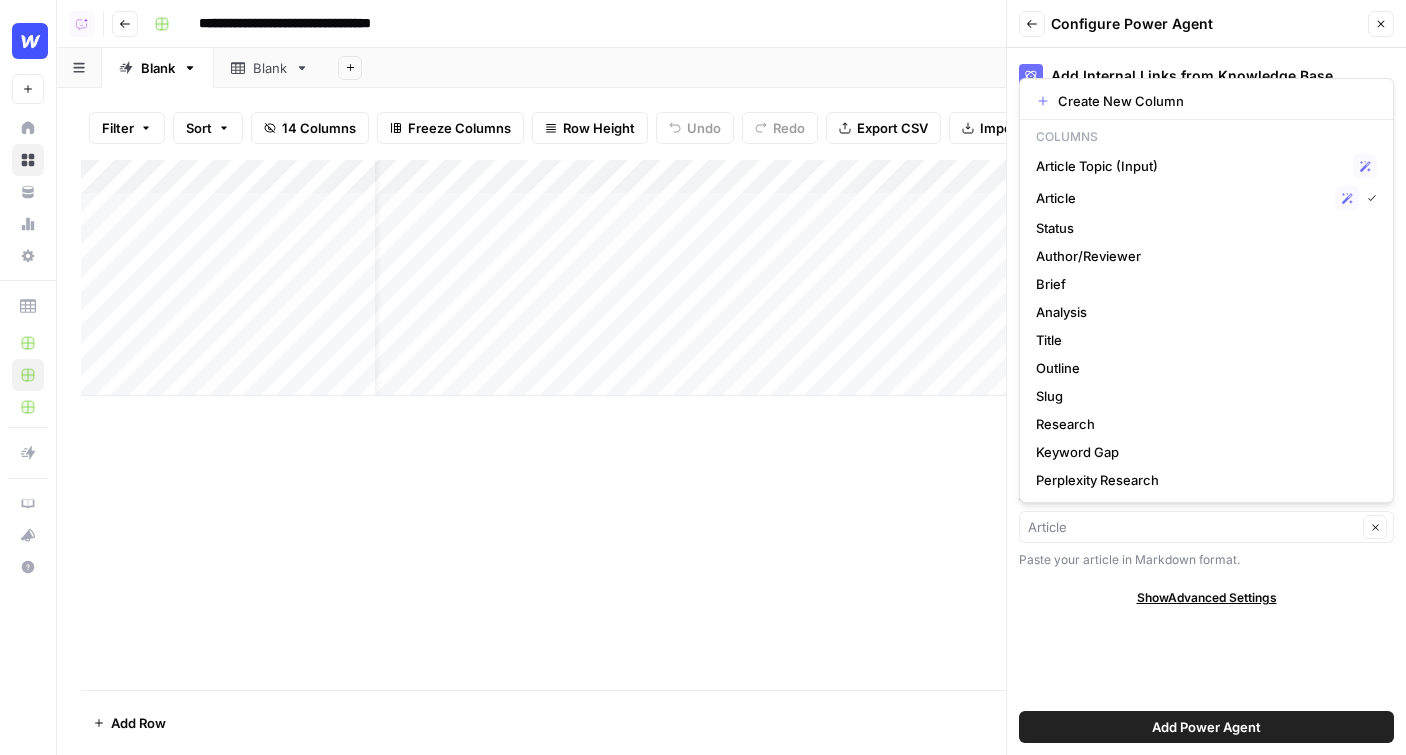 type on "Article" 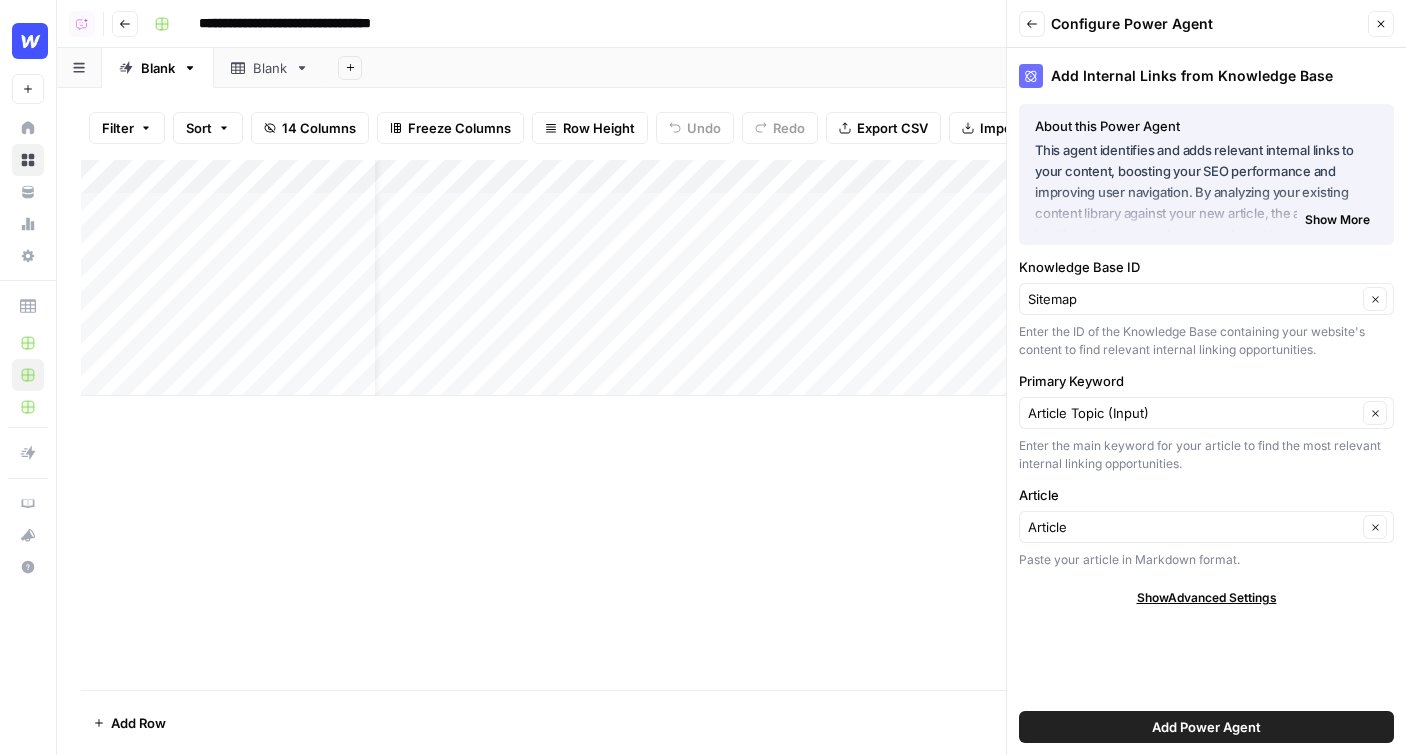 click on "Add Internal Links from Knowledge Base About this Power Agent This agent identifies and adds relevant internal links to your content, boosting your SEO performance and improving user navigation. By analyzing your existing content library against your new article, the agent intelligently suggests the most relevant internal linking opportunities, then seamlessly integrates them into your content while preserving its natural flow and readability.
Key Features:
Searches your Knowledge Base for relevant internal linking opportunities based on your target keyword
Identifies 5-10 optimal places in your article to add internal links
Avoids adding links to headers or already-linked text
Provides clear rationale for each suggested link
Automatically implements the internal links directly into your content
Preserves your article's original formatting and structure
Show More About this Power Agent
Key Features:
Identifies 5-10 optimal places in your article to add internal links" at bounding box center [1206, 401] 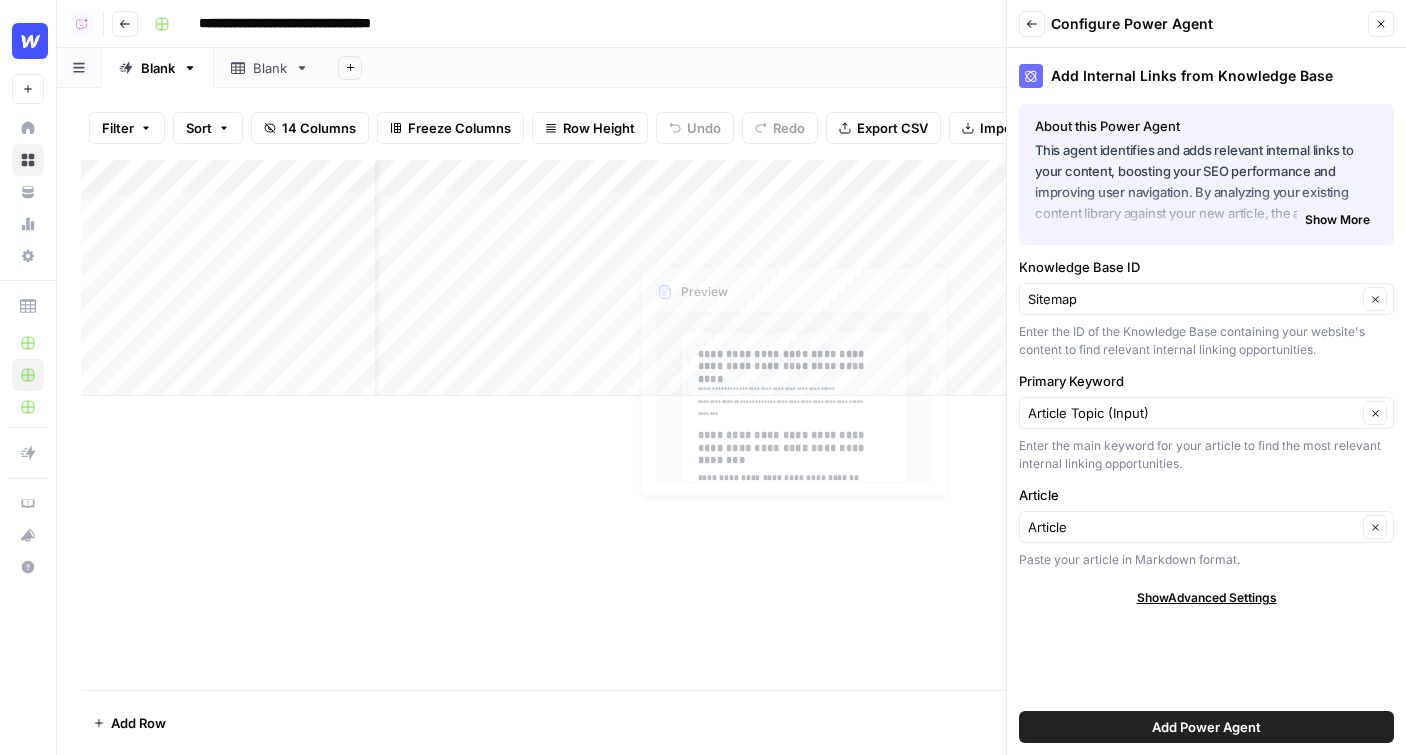 scroll, scrollTop: 0, scrollLeft: 337, axis: horizontal 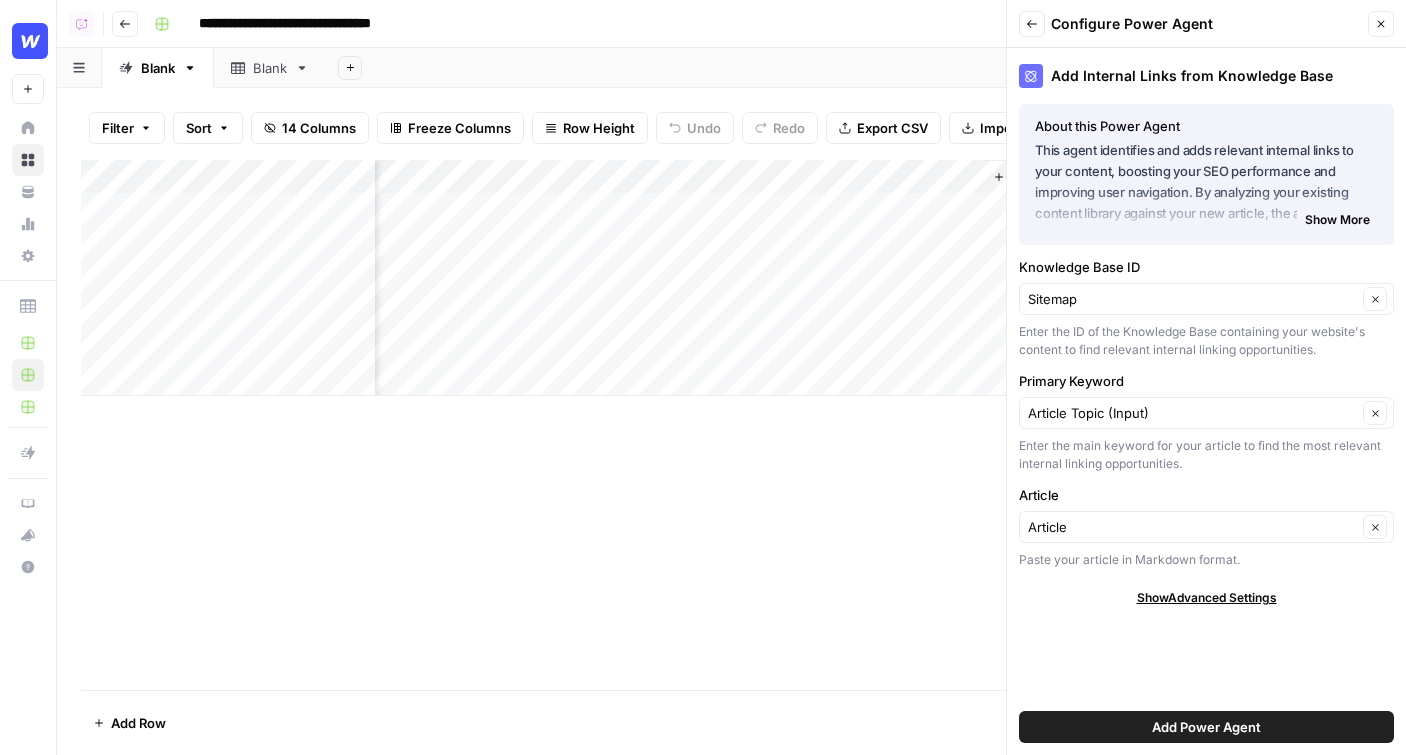 click on "Add Power Agent" at bounding box center (1206, 727) 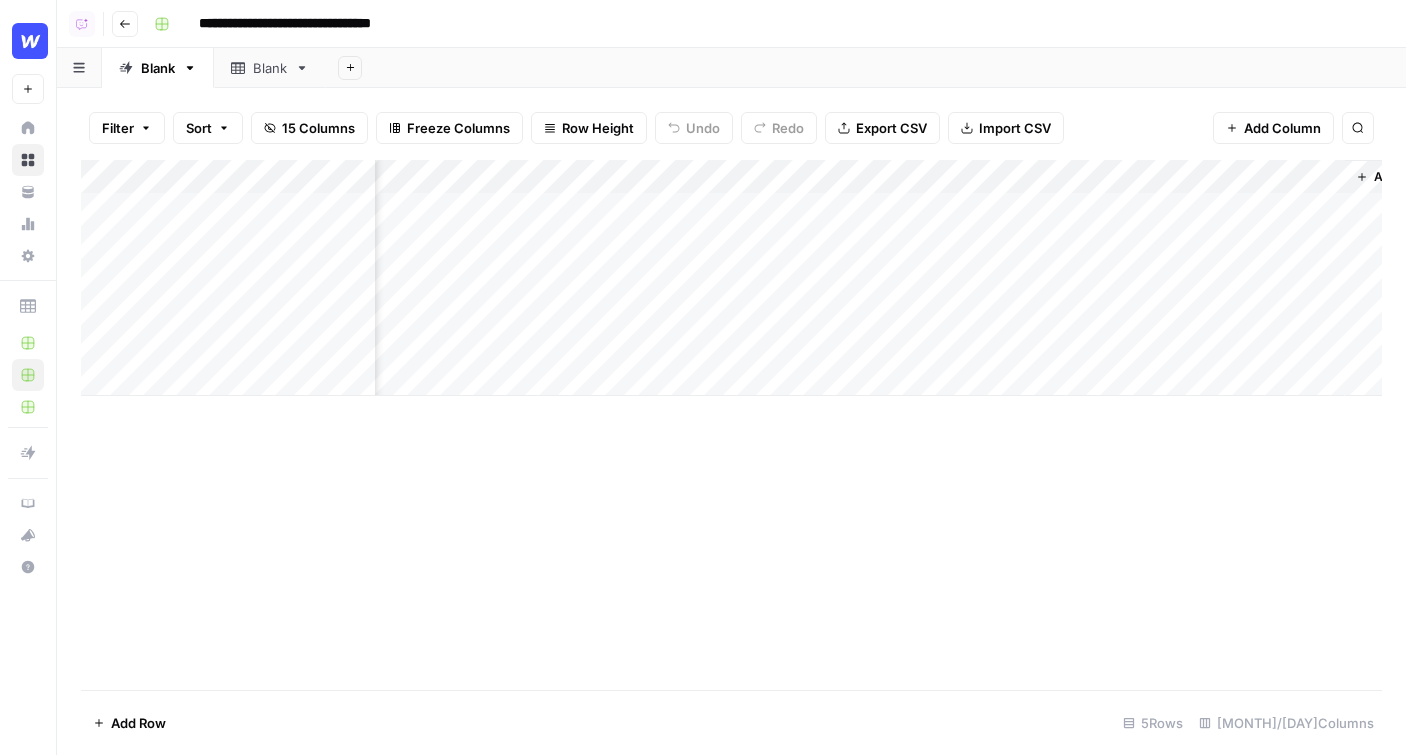 scroll, scrollTop: 0, scrollLeft: 228, axis: horizontal 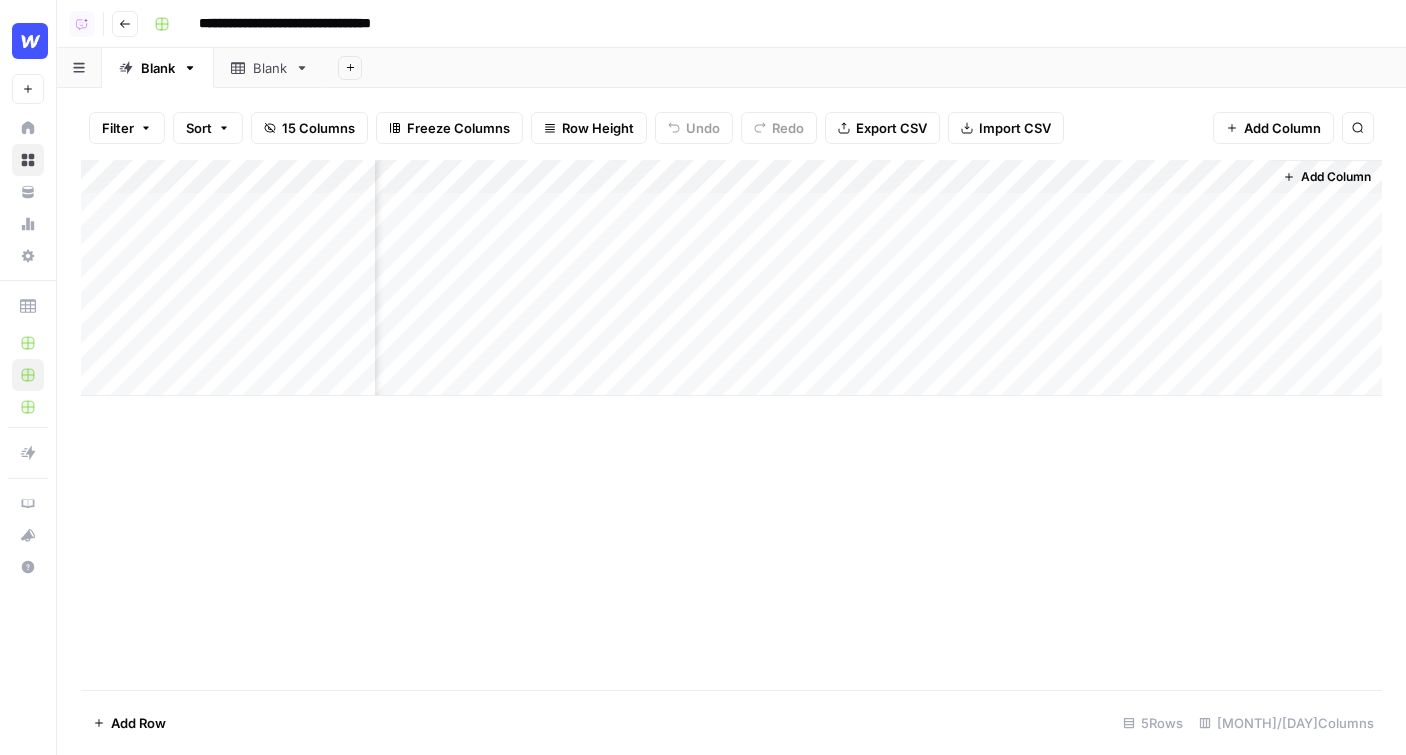 click on "Add Column" at bounding box center [731, 278] 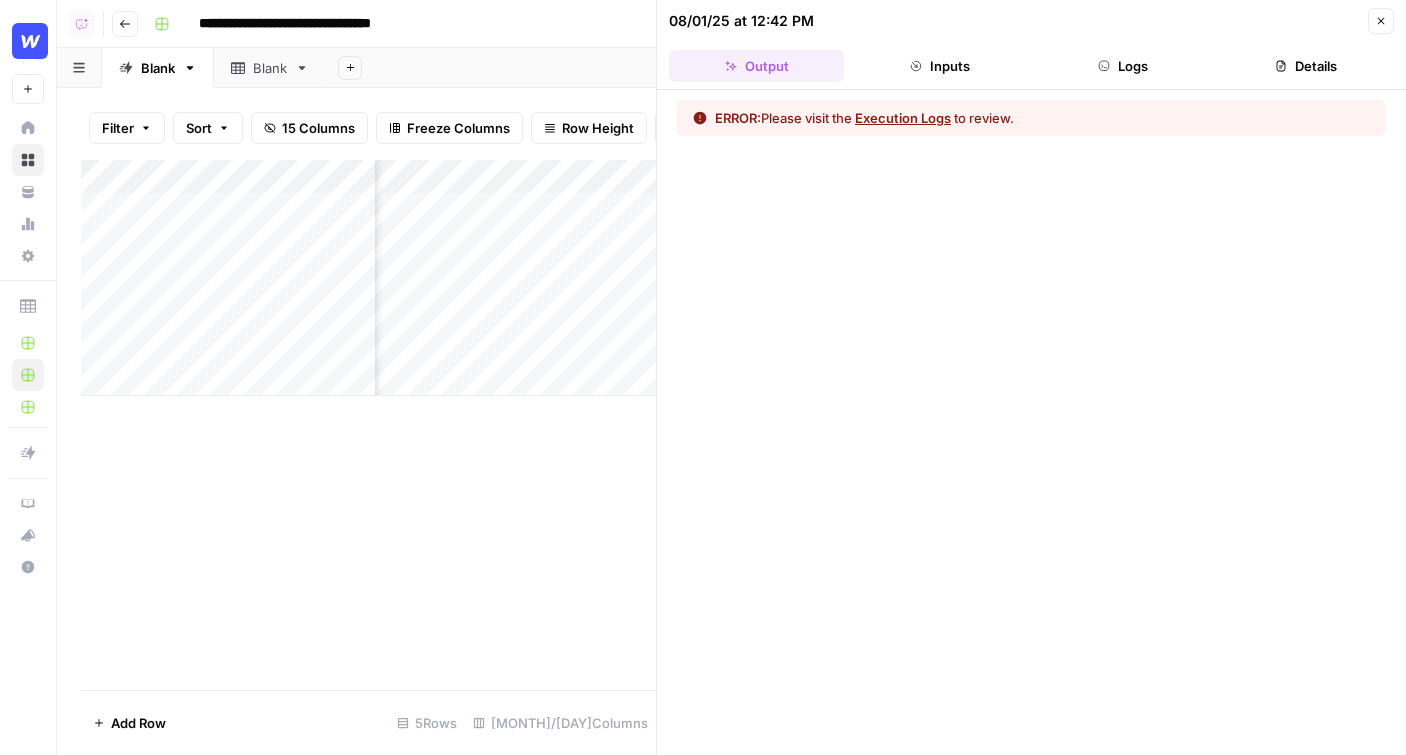 click on "Execution Logs" at bounding box center (903, 118) 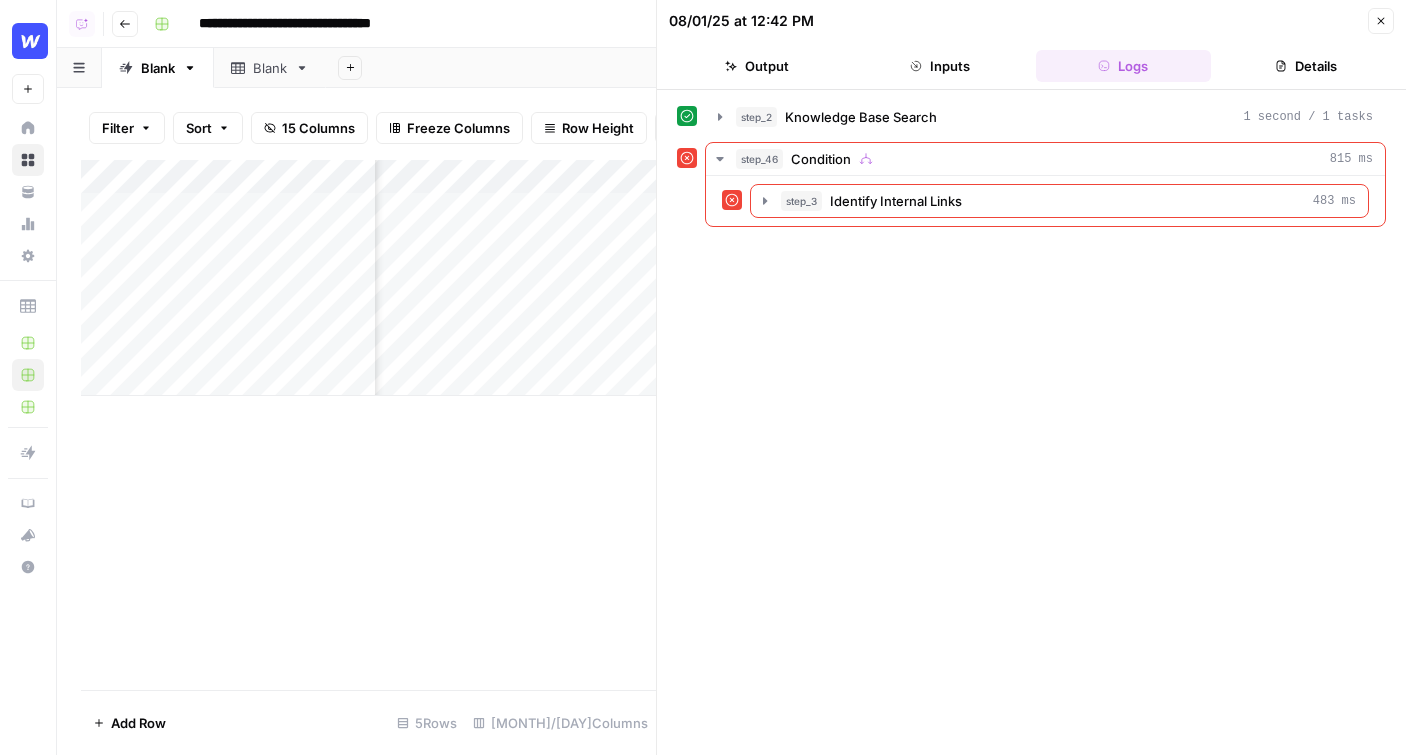 click 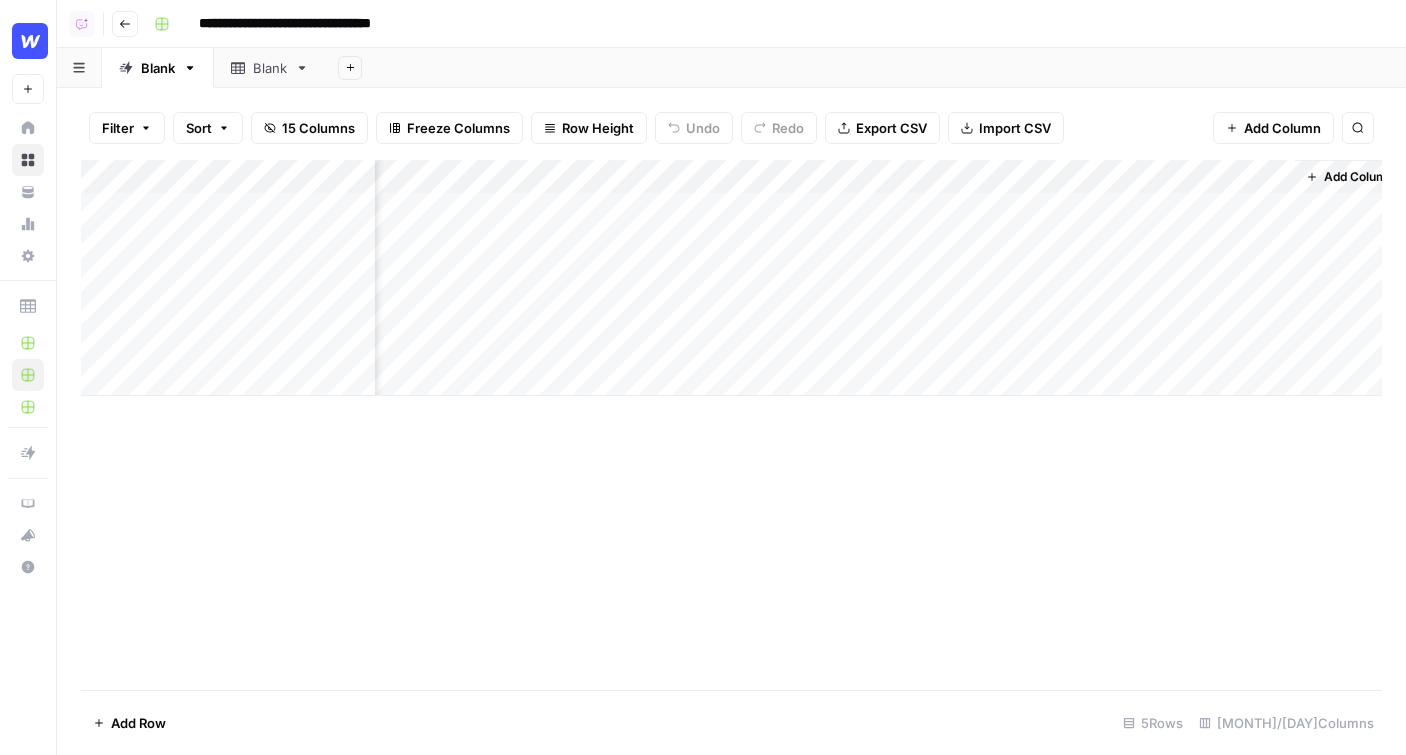 scroll, scrollTop: 0, scrollLeft: 228, axis: horizontal 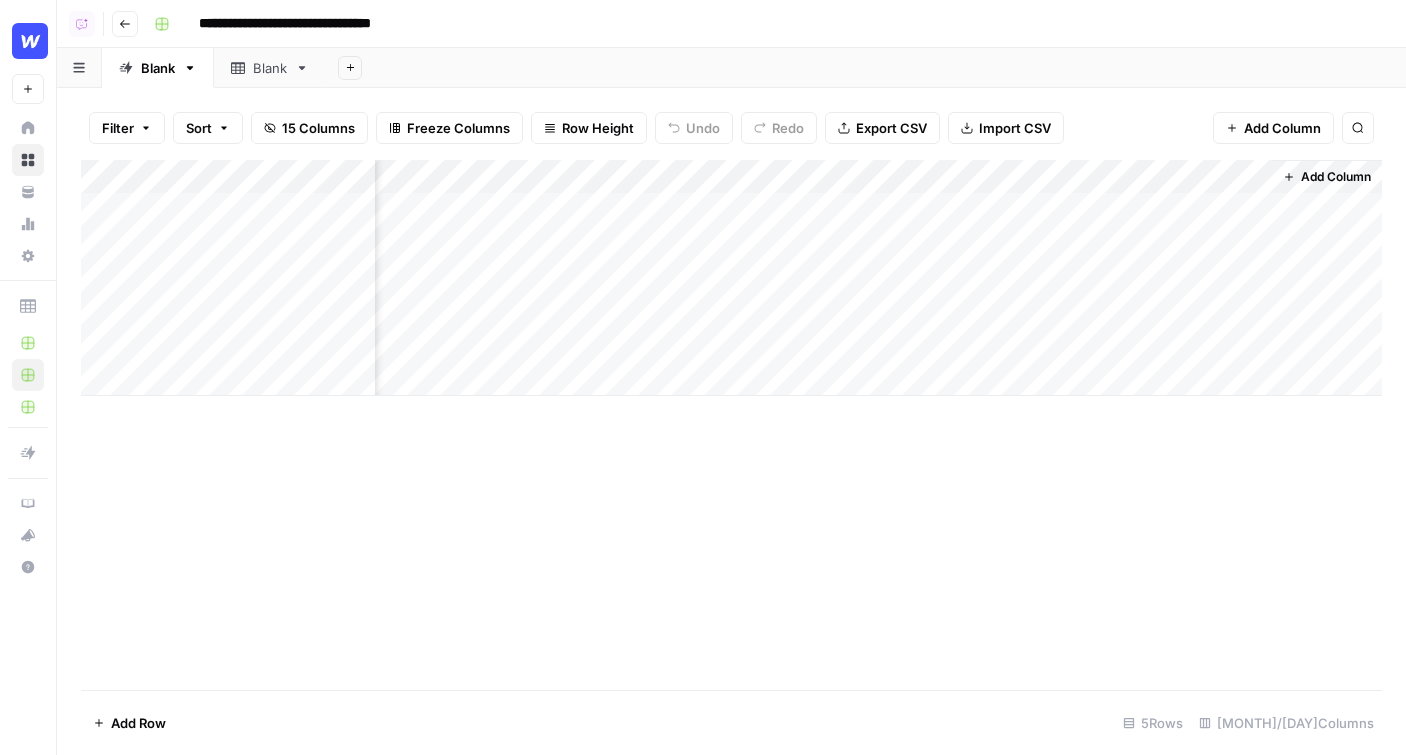 click on "Add Column" at bounding box center (1336, 177) 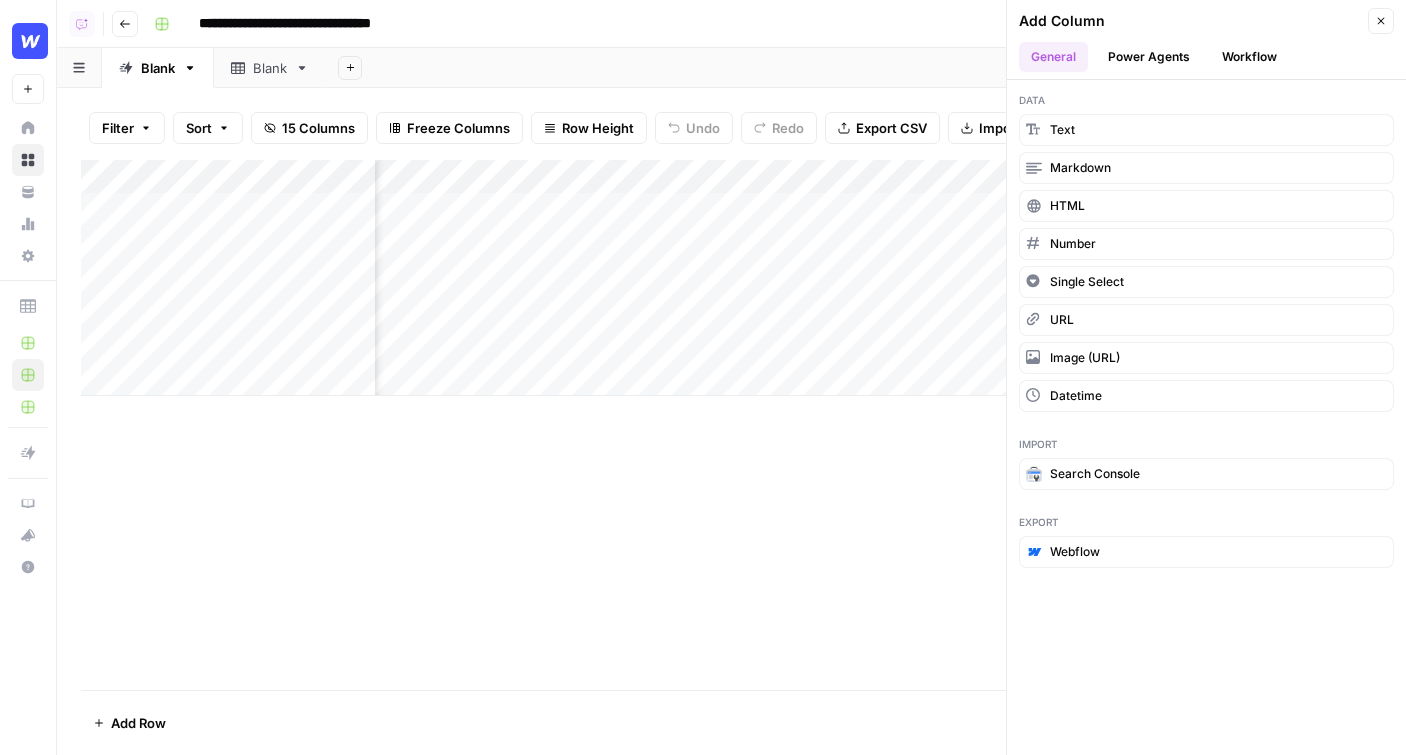 click on "Power Agents" at bounding box center [1149, 57] 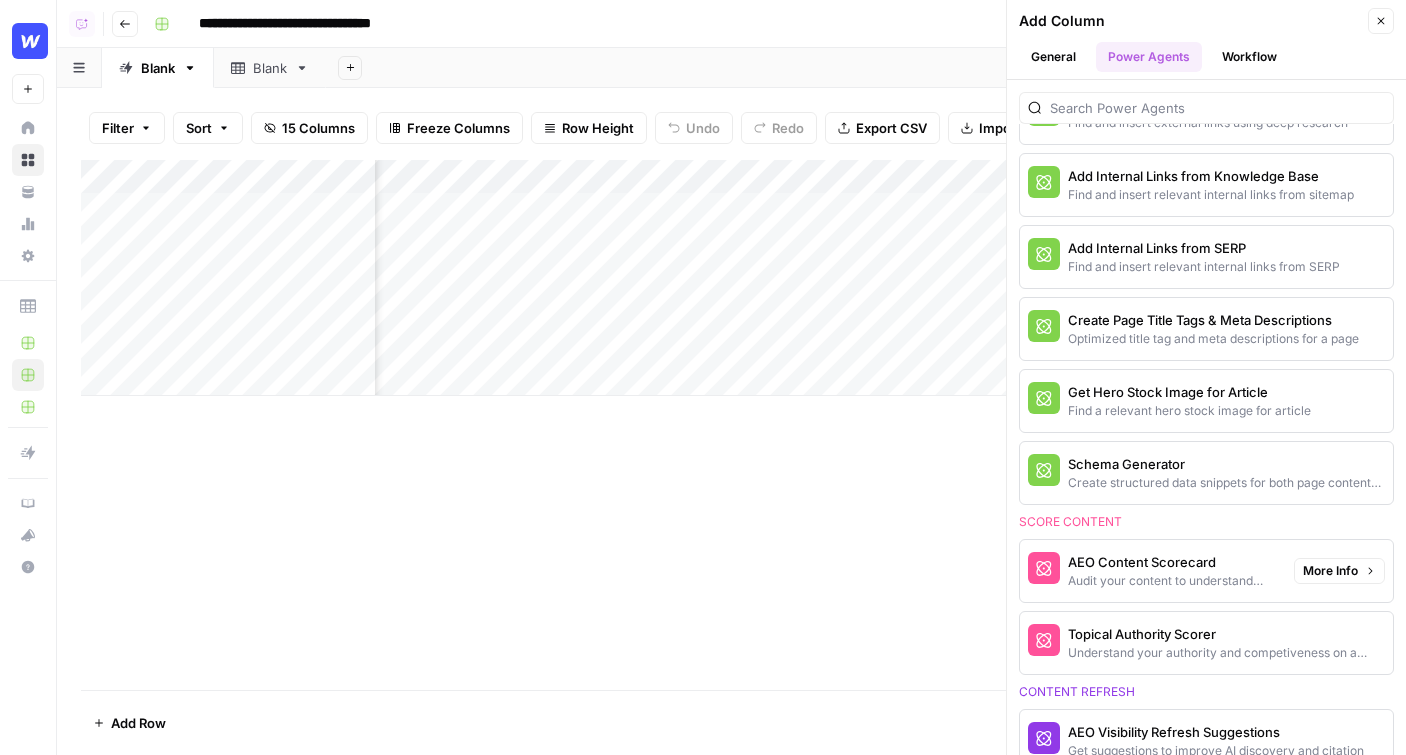 scroll, scrollTop: 562, scrollLeft: 0, axis: vertical 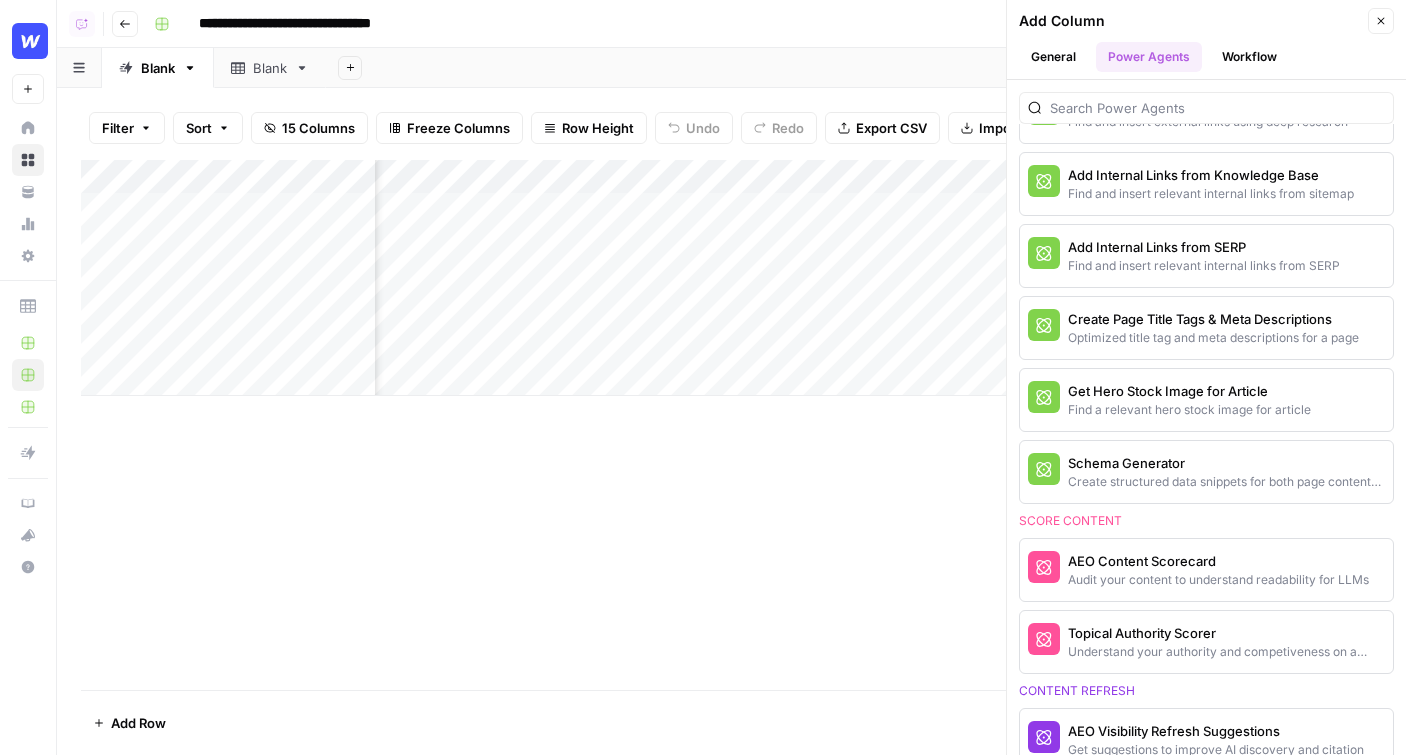 click on "Add Column" at bounding box center [731, 278] 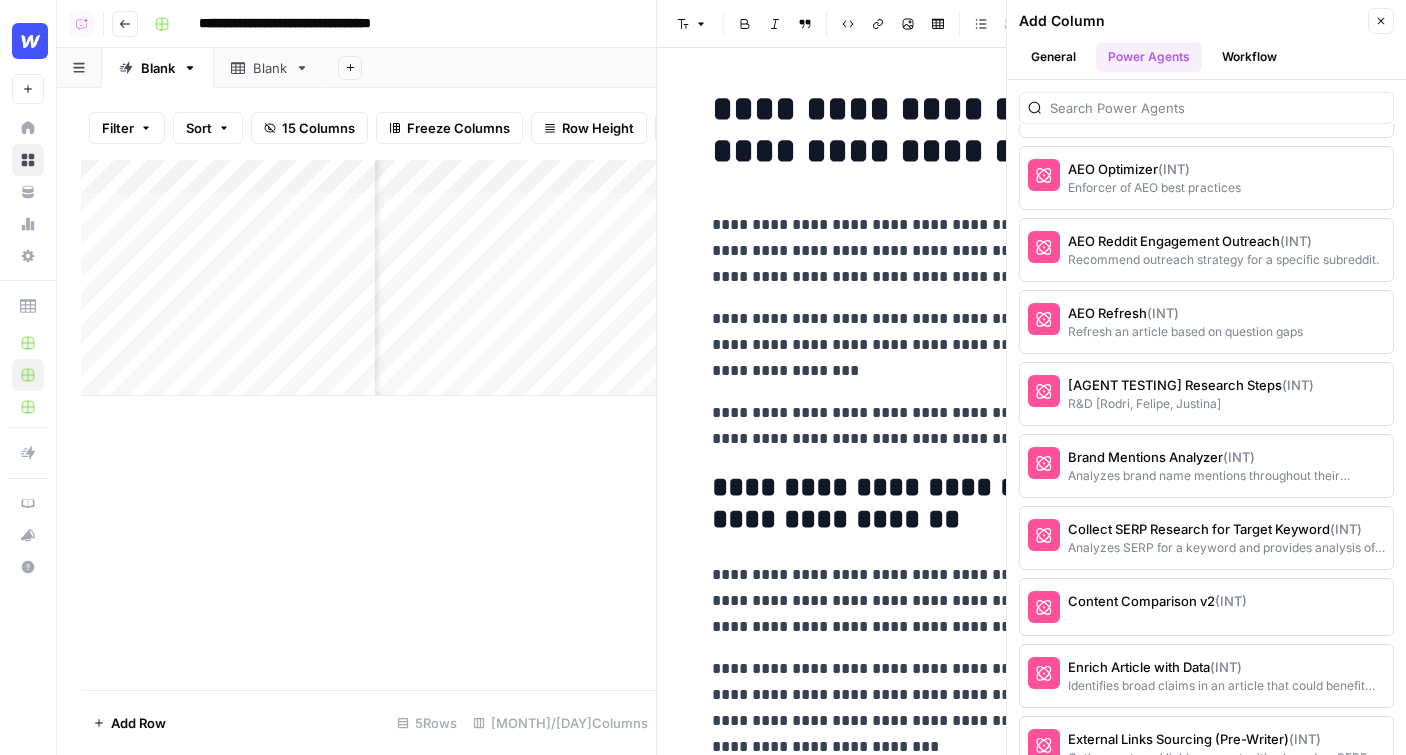 scroll, scrollTop: 2521, scrollLeft: 0, axis: vertical 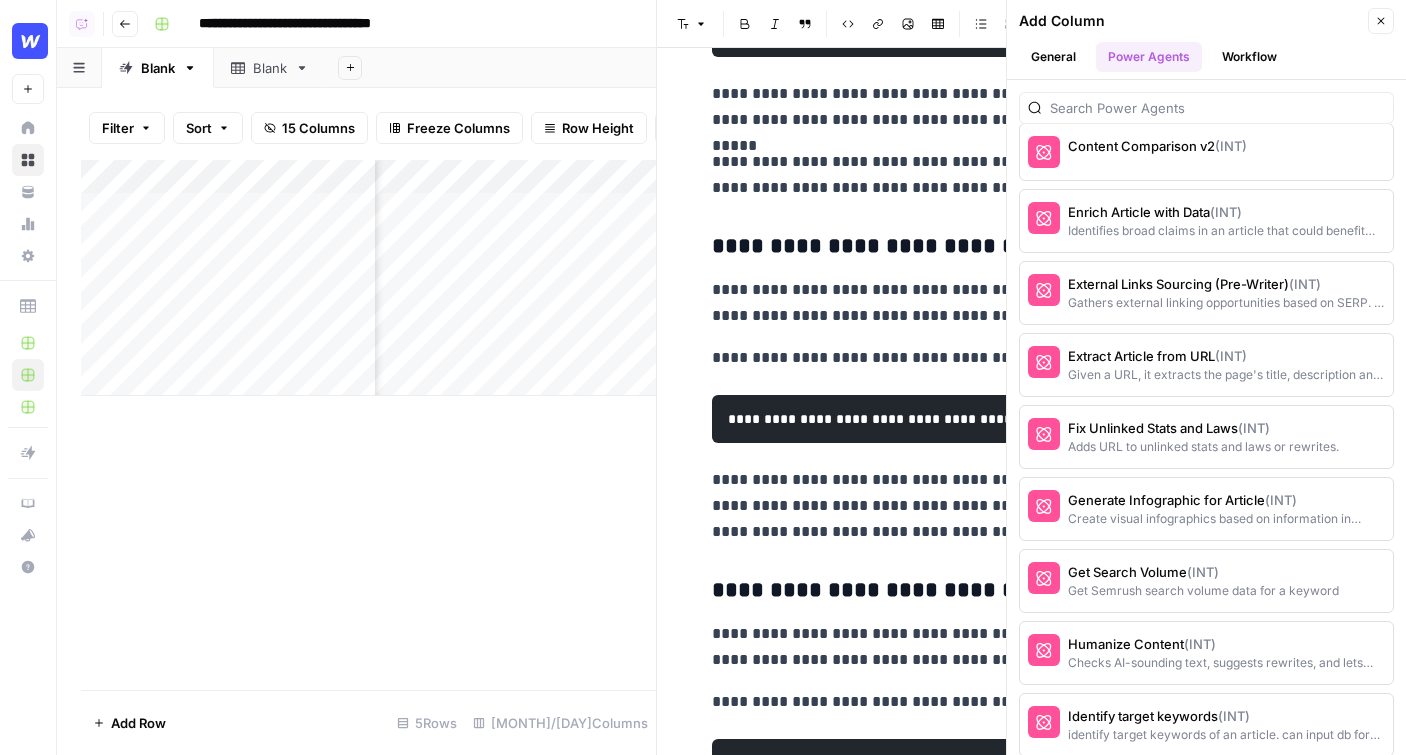 click 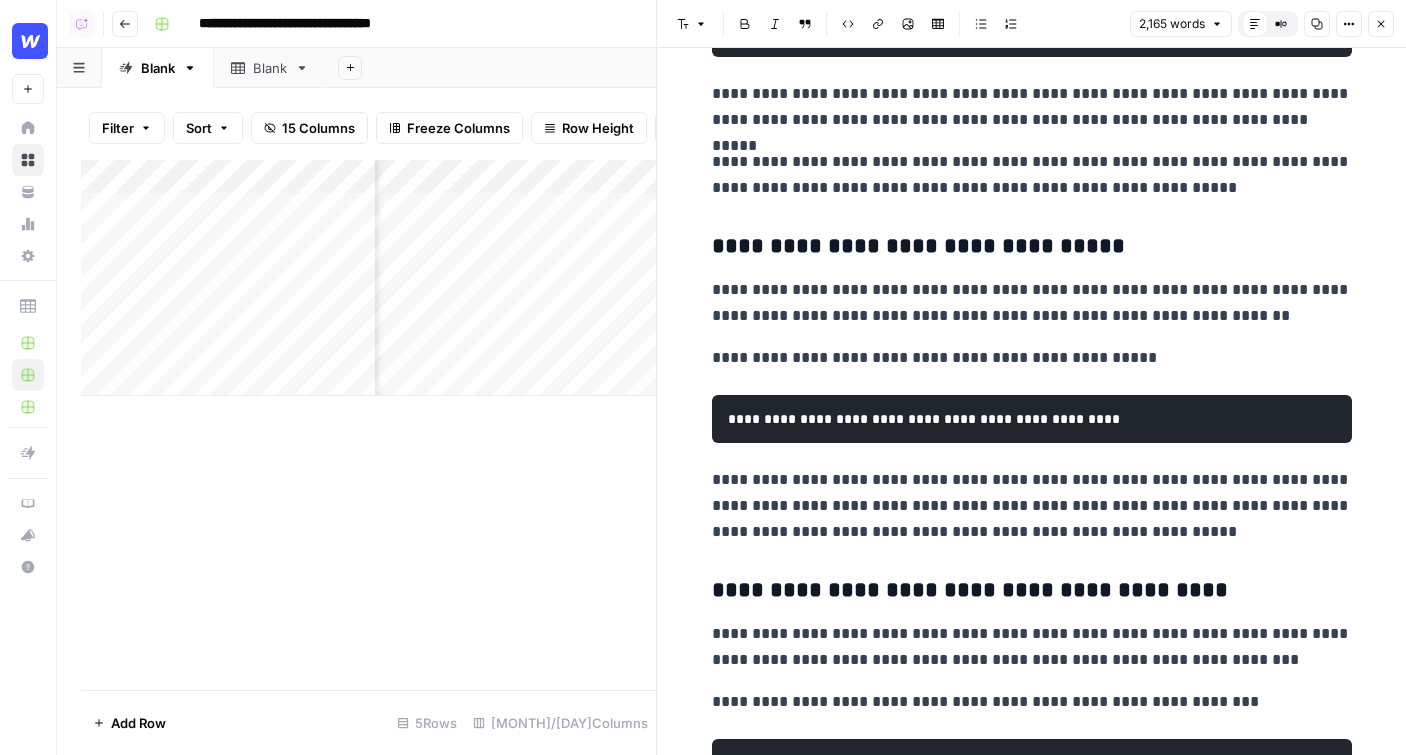 scroll, scrollTop: 0, scrollLeft: 448, axis: horizontal 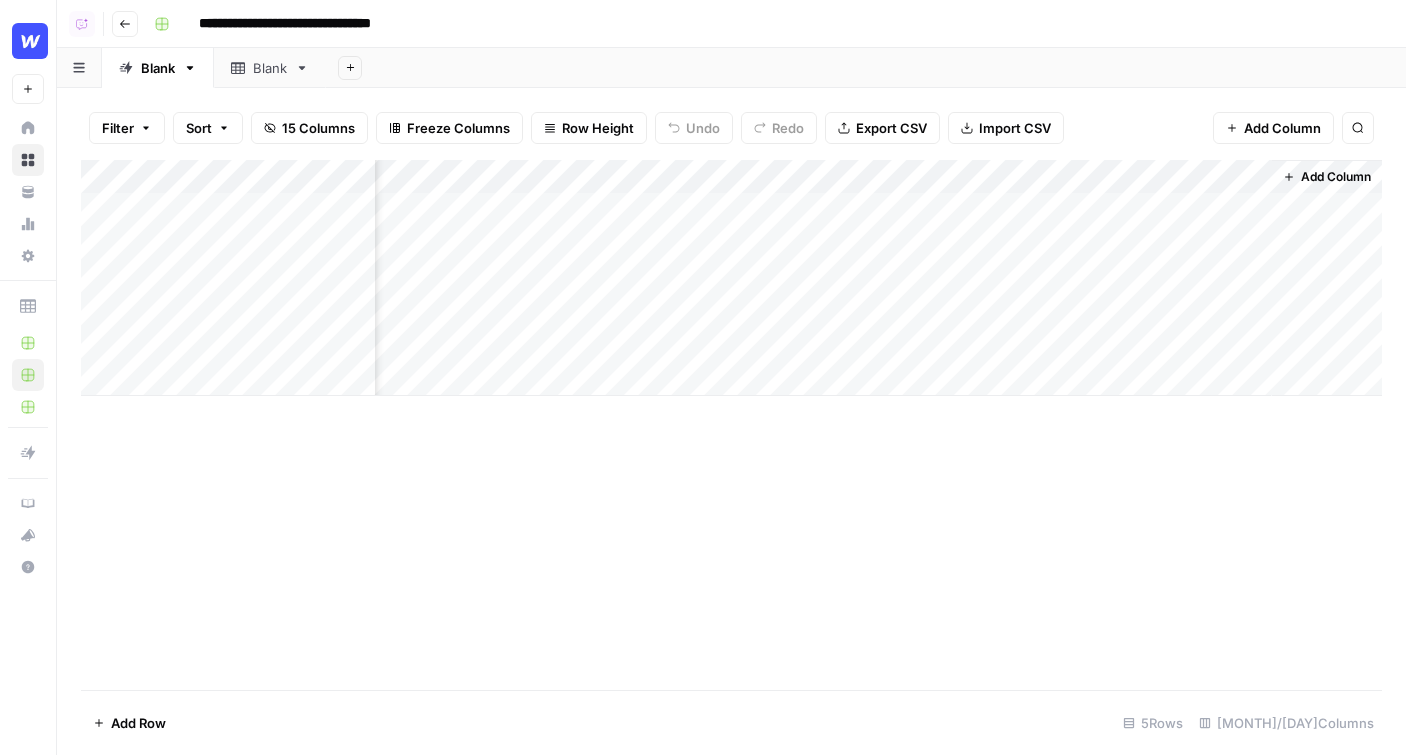 click on "Add Column" at bounding box center [1327, 177] 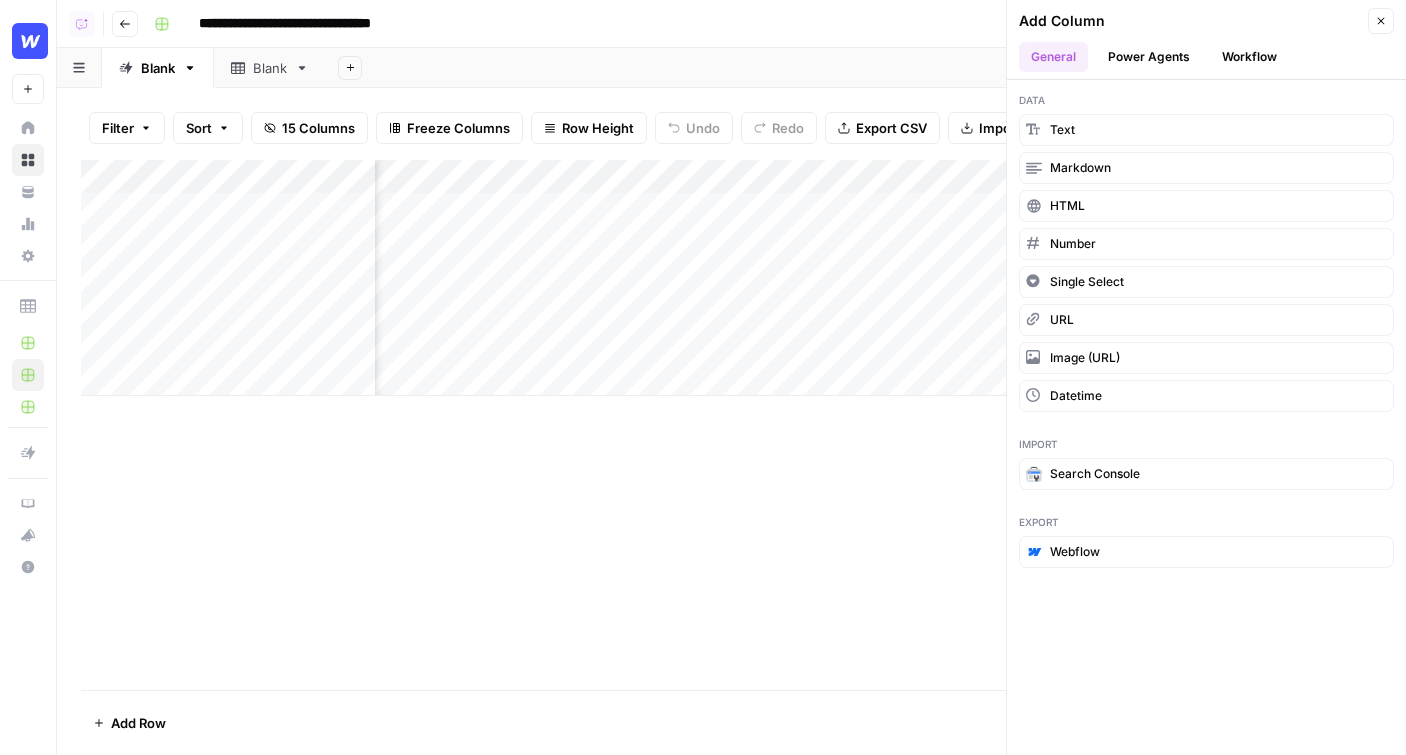 click on "Power Agents" at bounding box center (1149, 57) 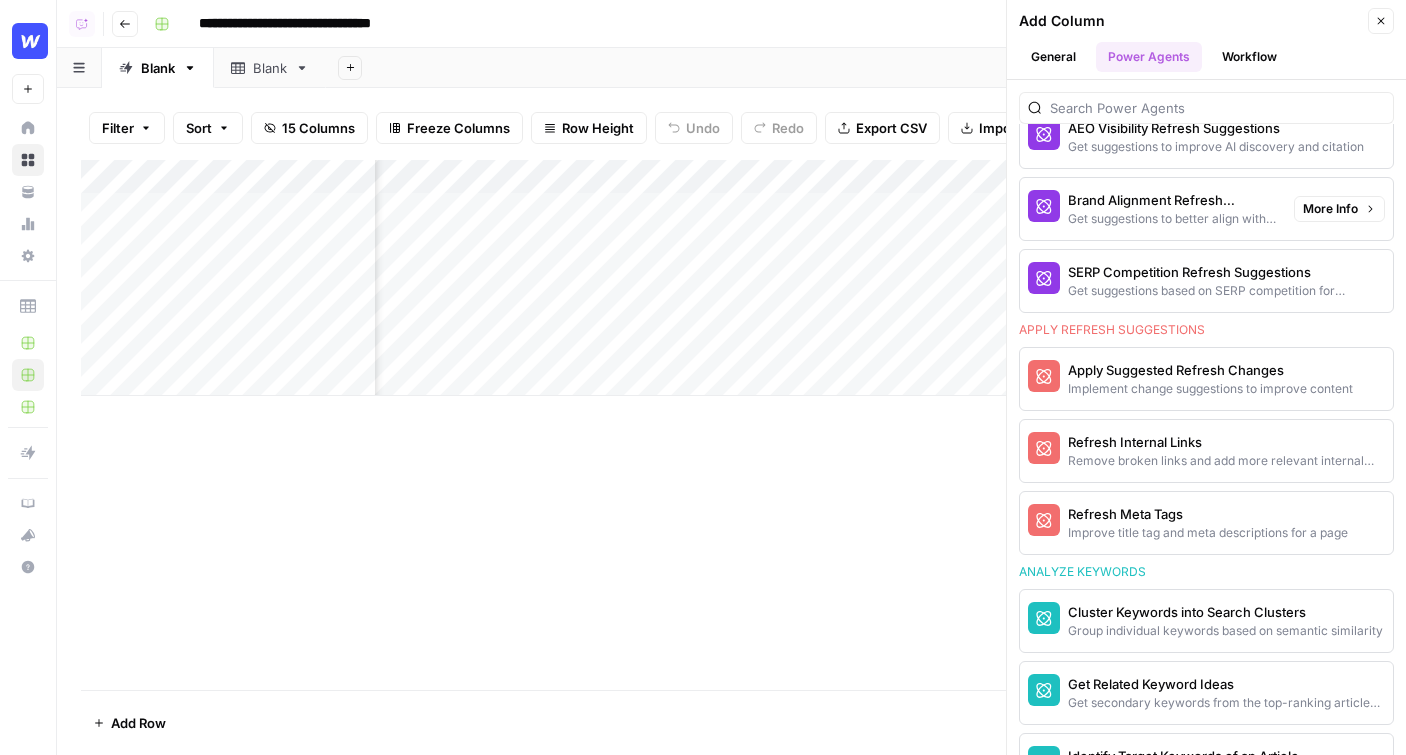 scroll, scrollTop: 1166, scrollLeft: 0, axis: vertical 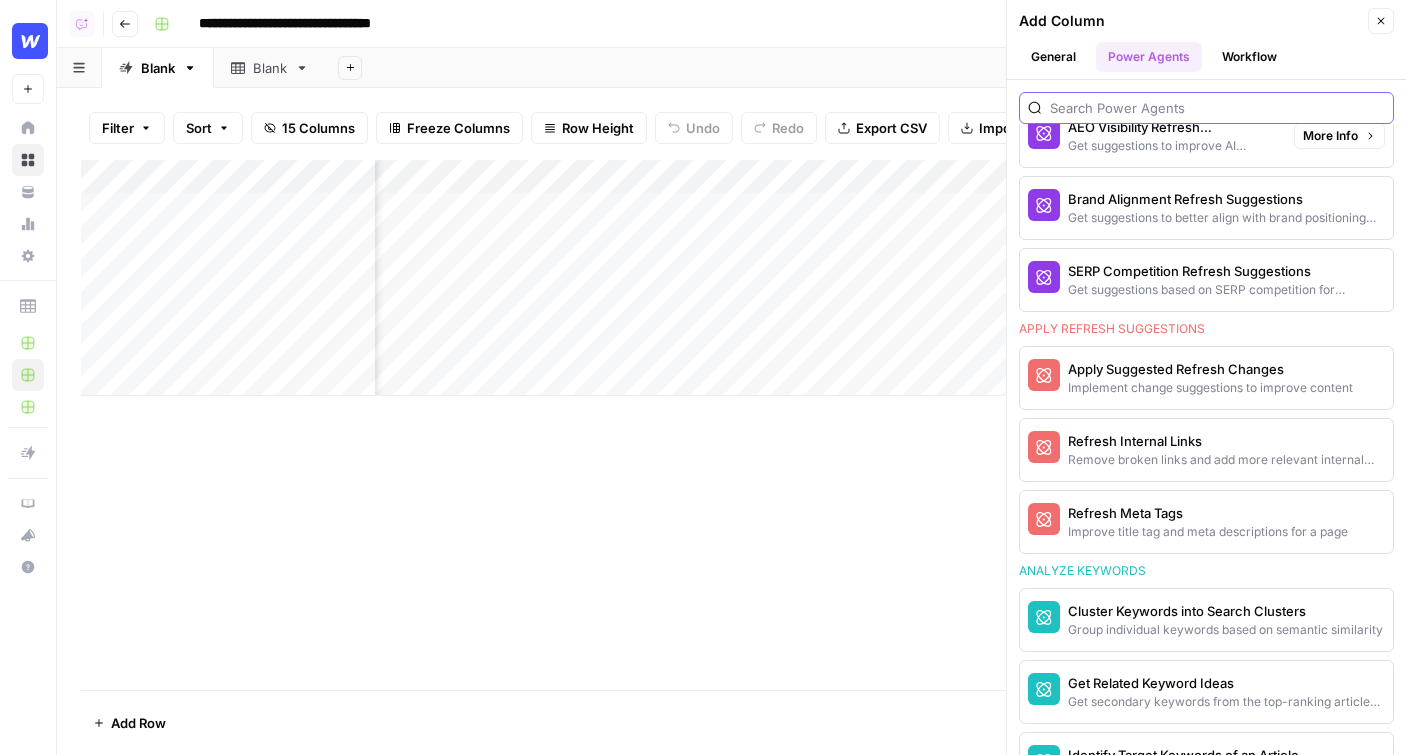 click at bounding box center (1217, 108) 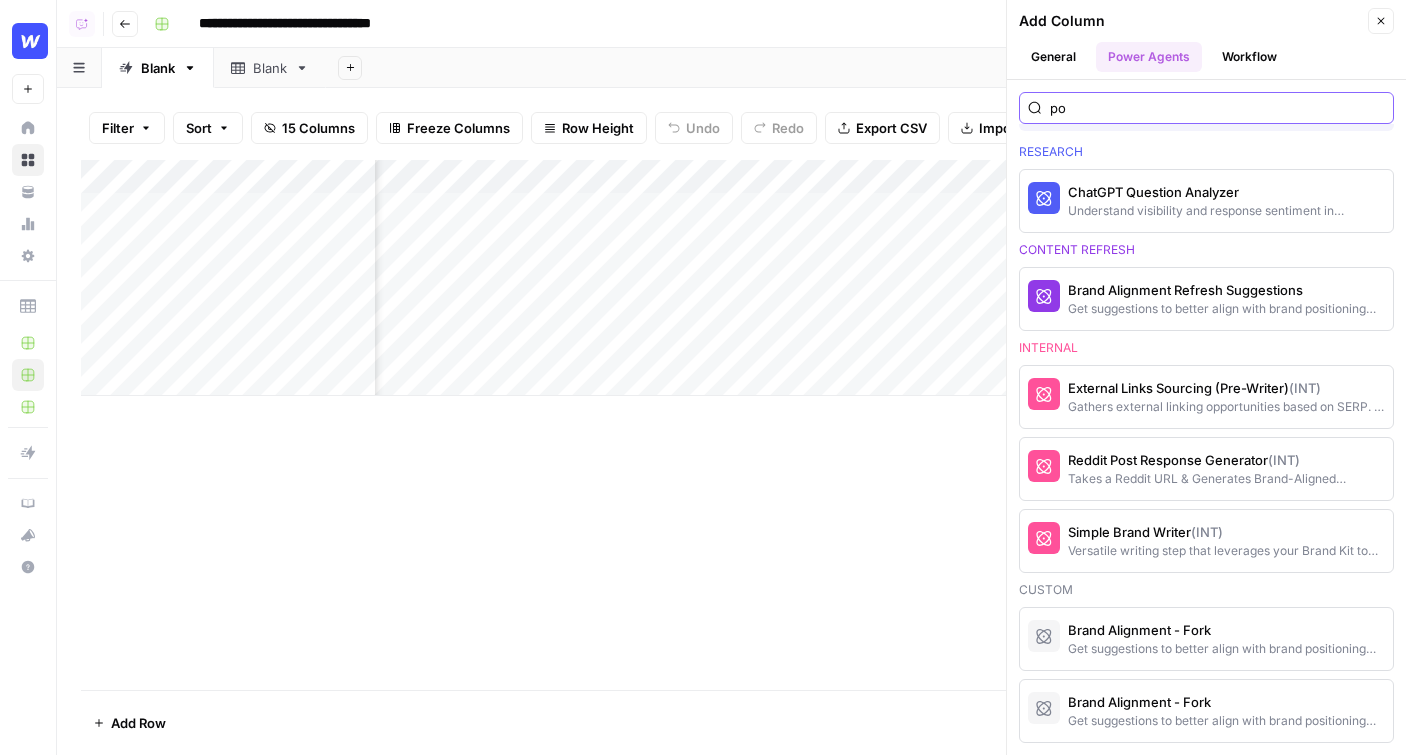 type on "p" 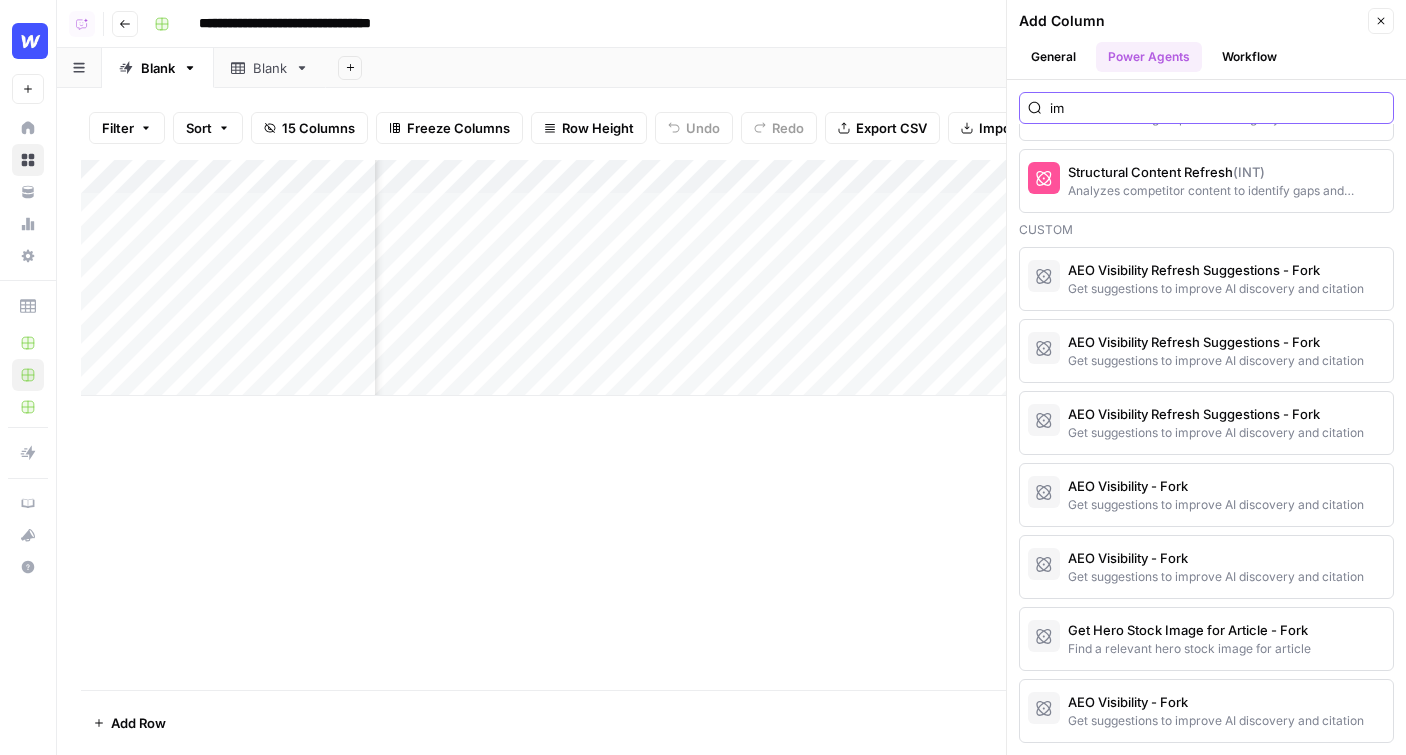 scroll, scrollTop: 0, scrollLeft: 0, axis: both 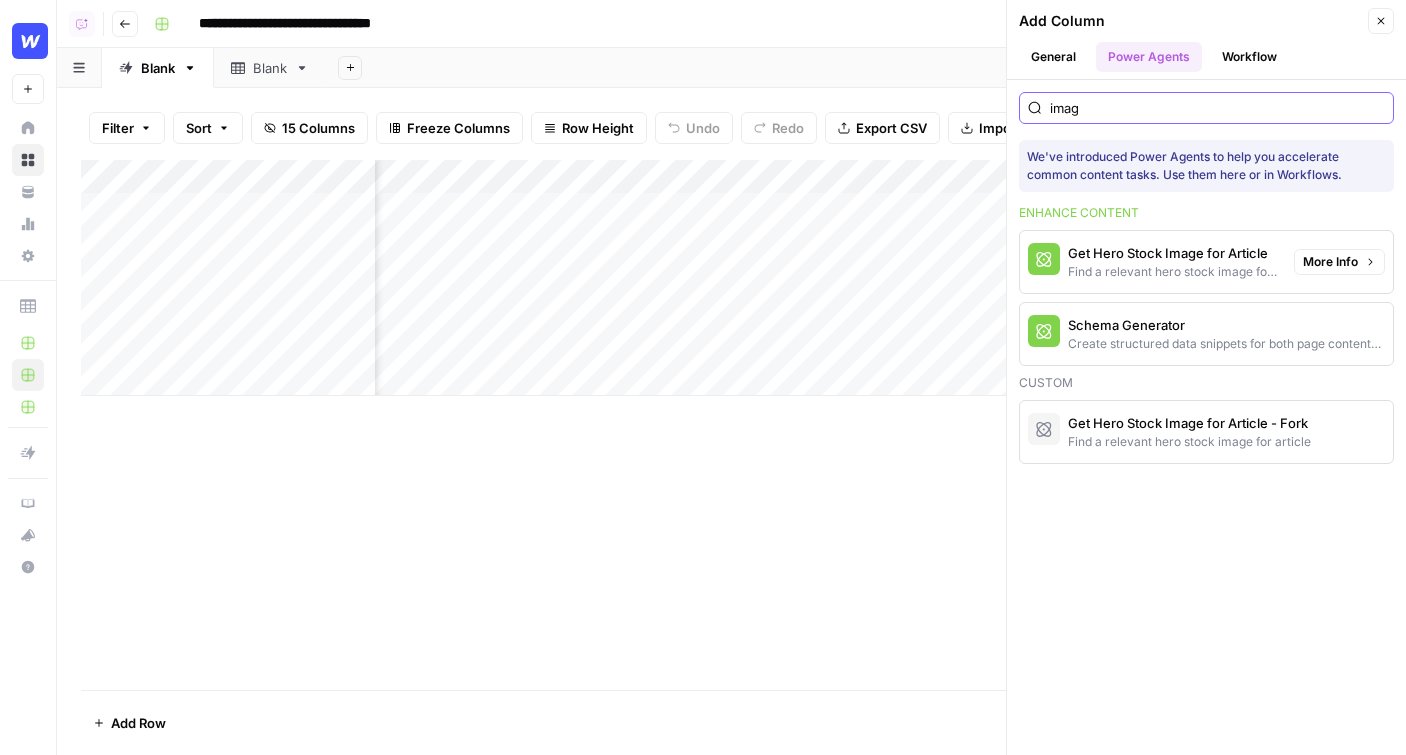 type on "imag" 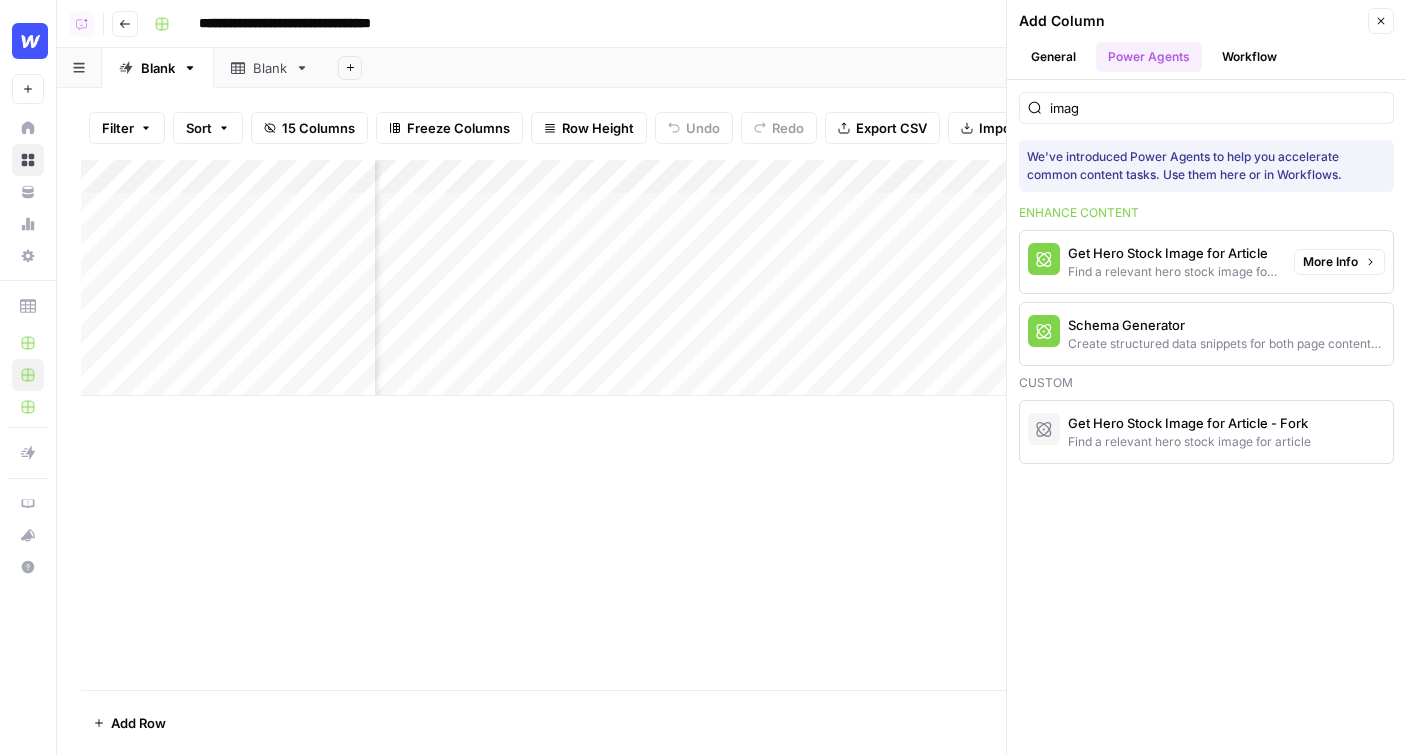 click on "Find a relevant hero stock image for article" at bounding box center (1173, 272) 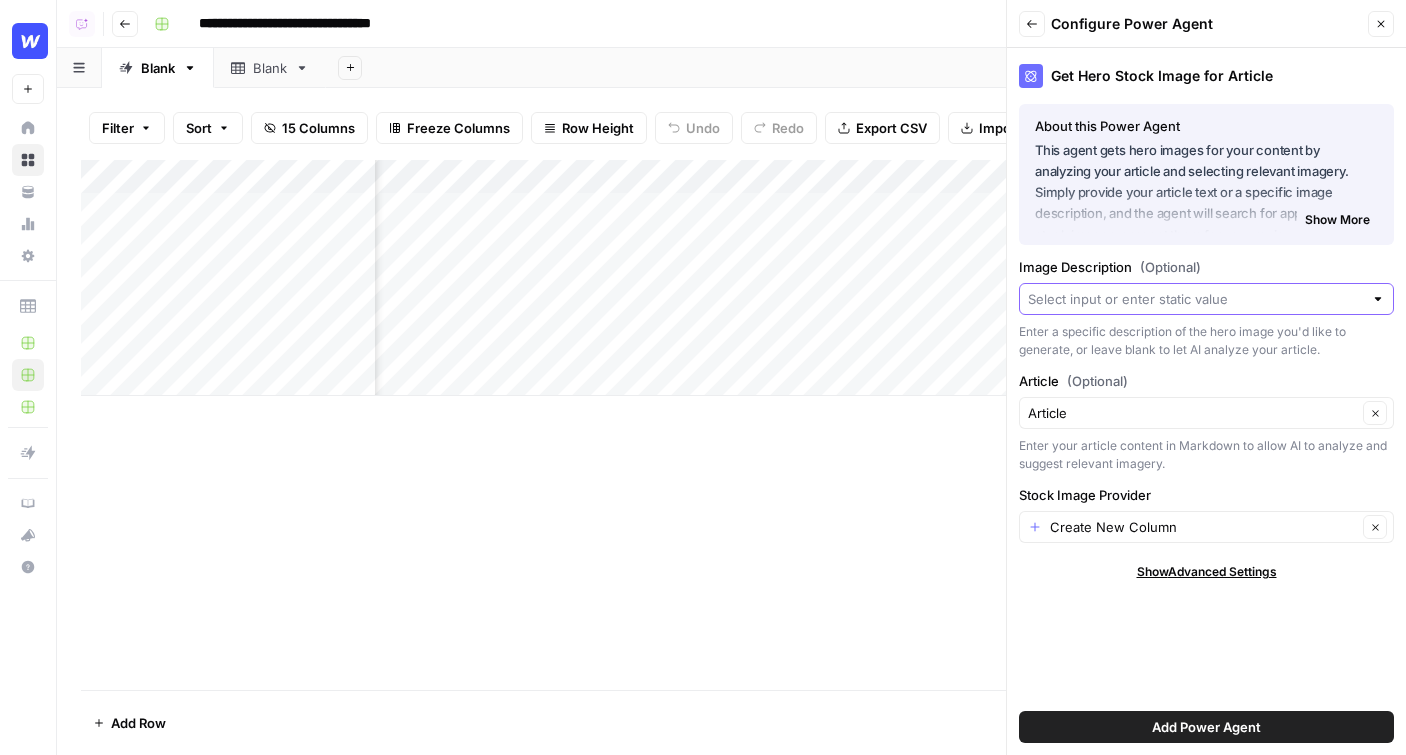 click on "Image Description   (Optional)" at bounding box center (1195, 299) 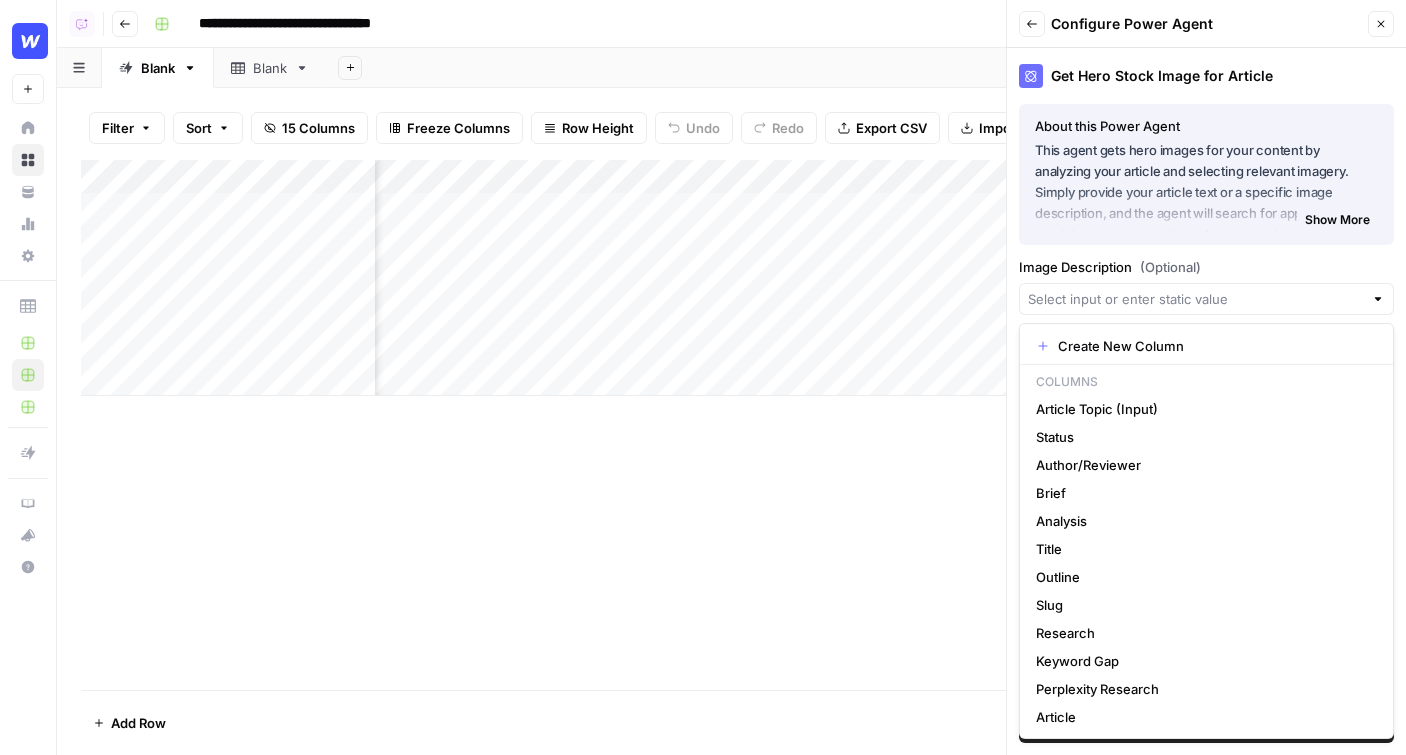 click on "Image Description   (Optional)" at bounding box center (1206, 267) 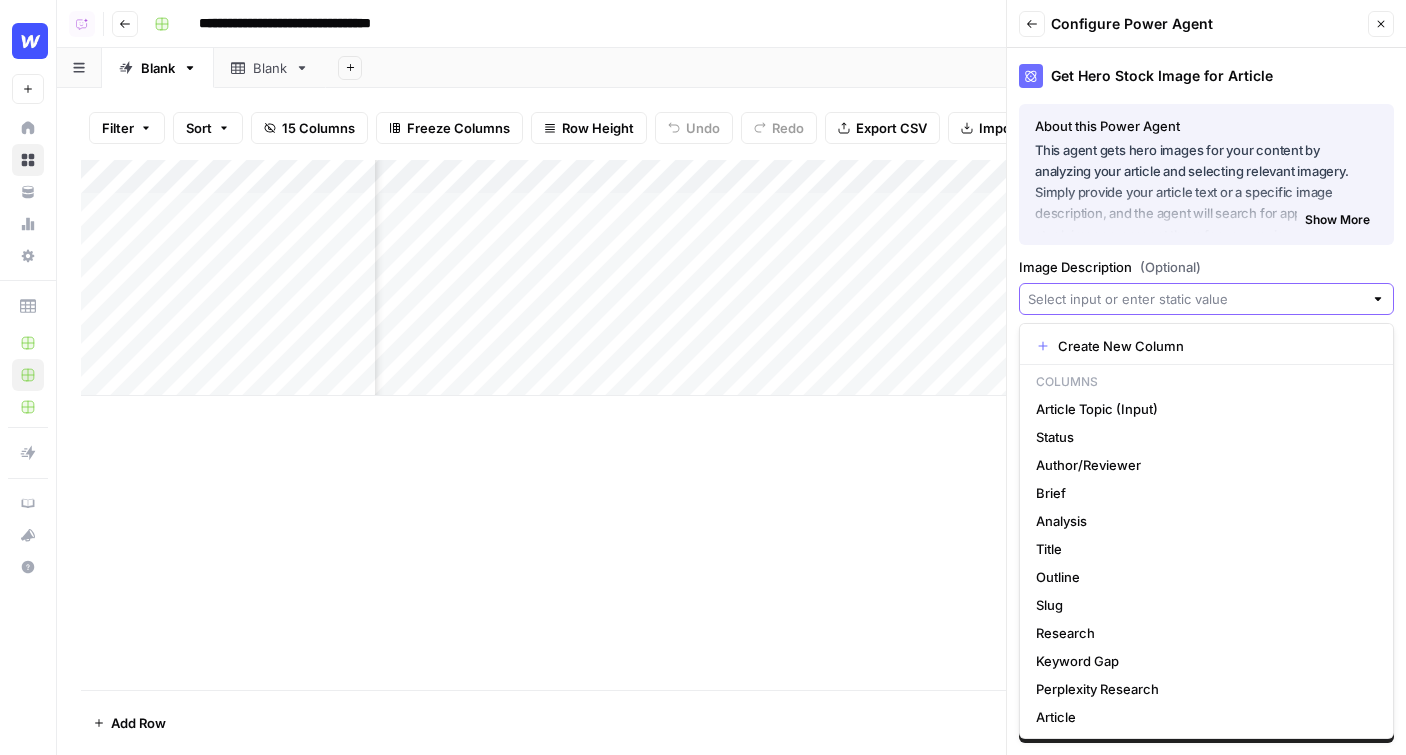 click on "Image Description   (Optional)" at bounding box center (1195, 299) 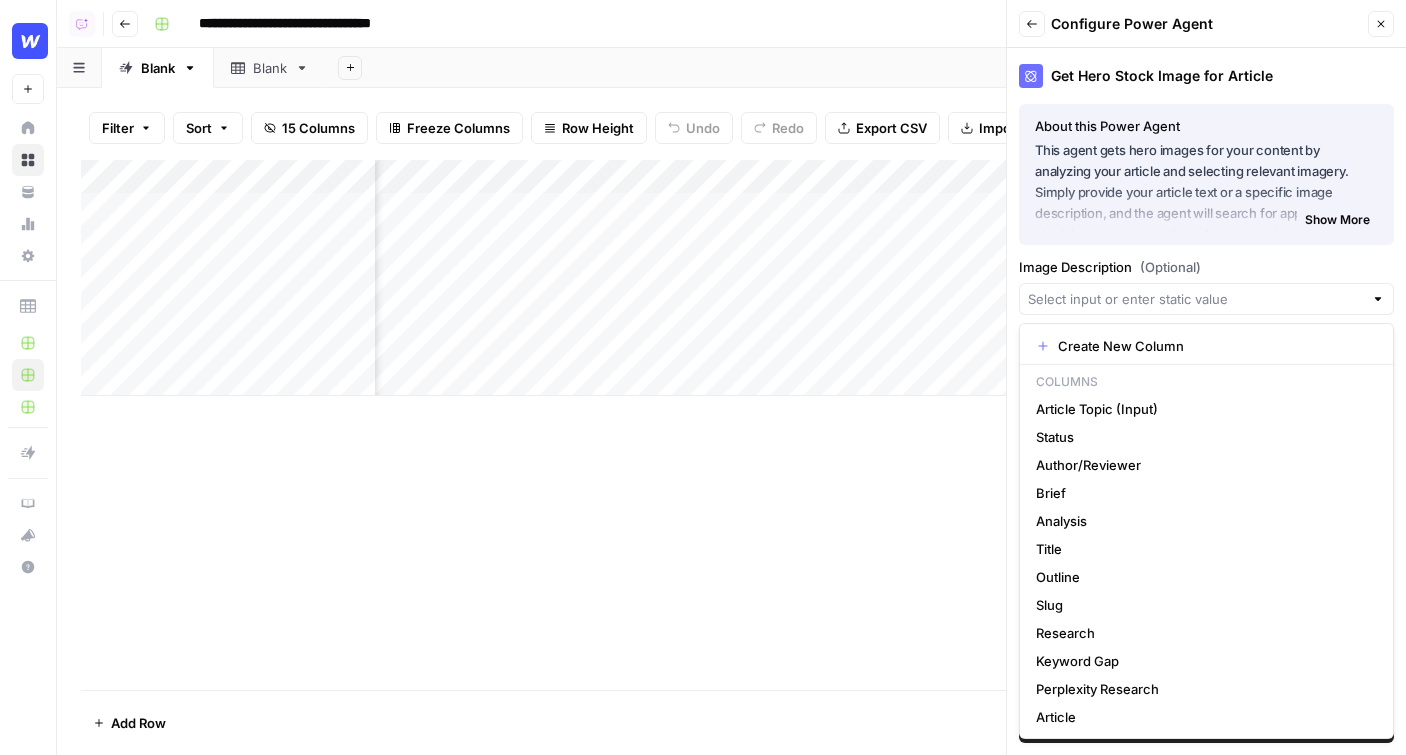 click on "Add Column" at bounding box center (731, 425) 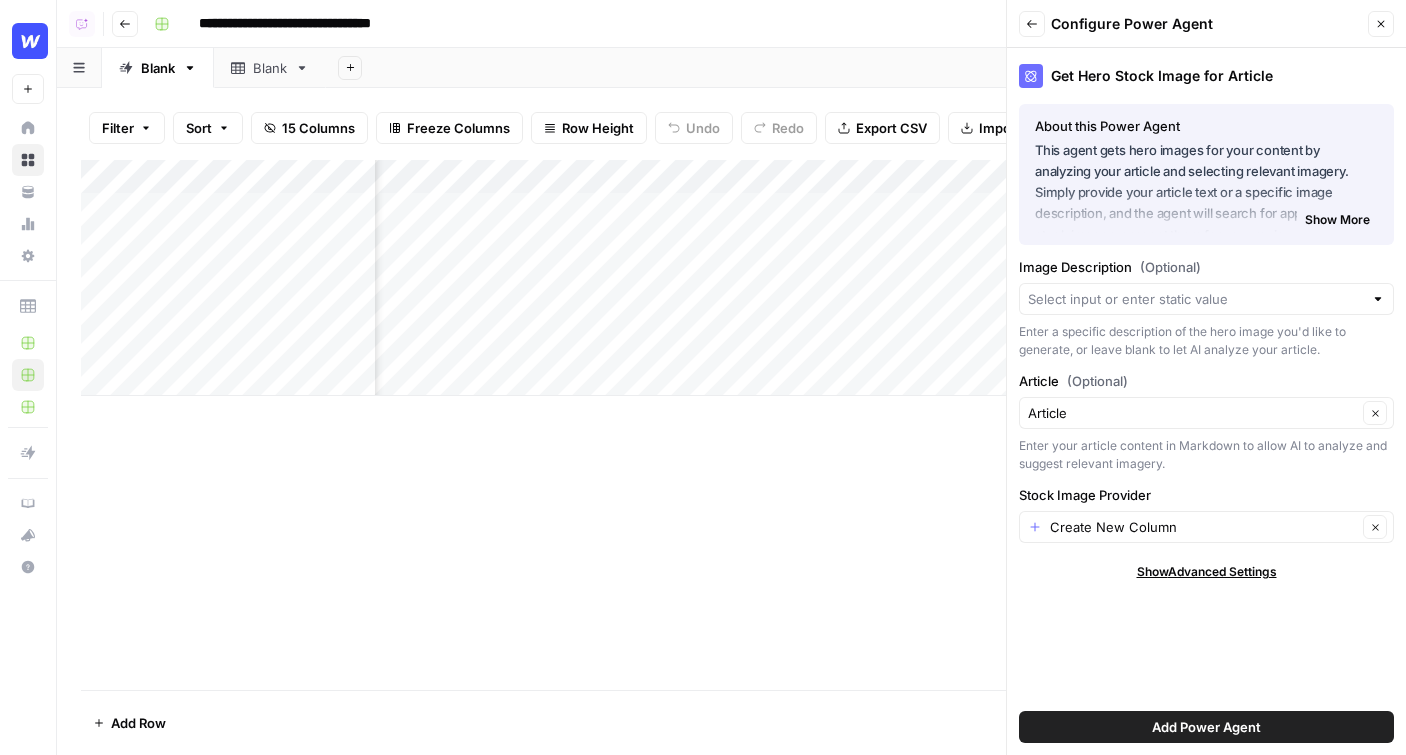 click on "Add Power Agent" at bounding box center [1206, 727] 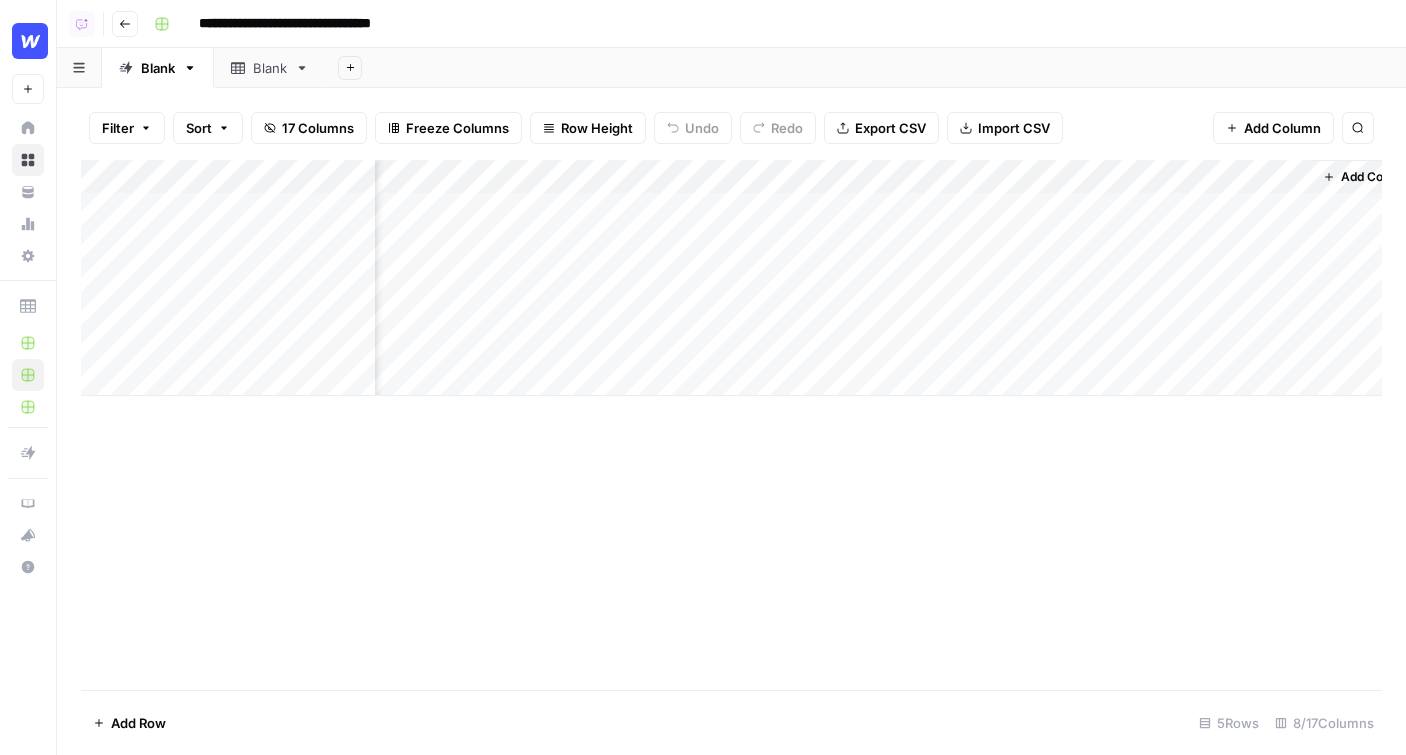 scroll, scrollTop: 0, scrollLeft: 588, axis: horizontal 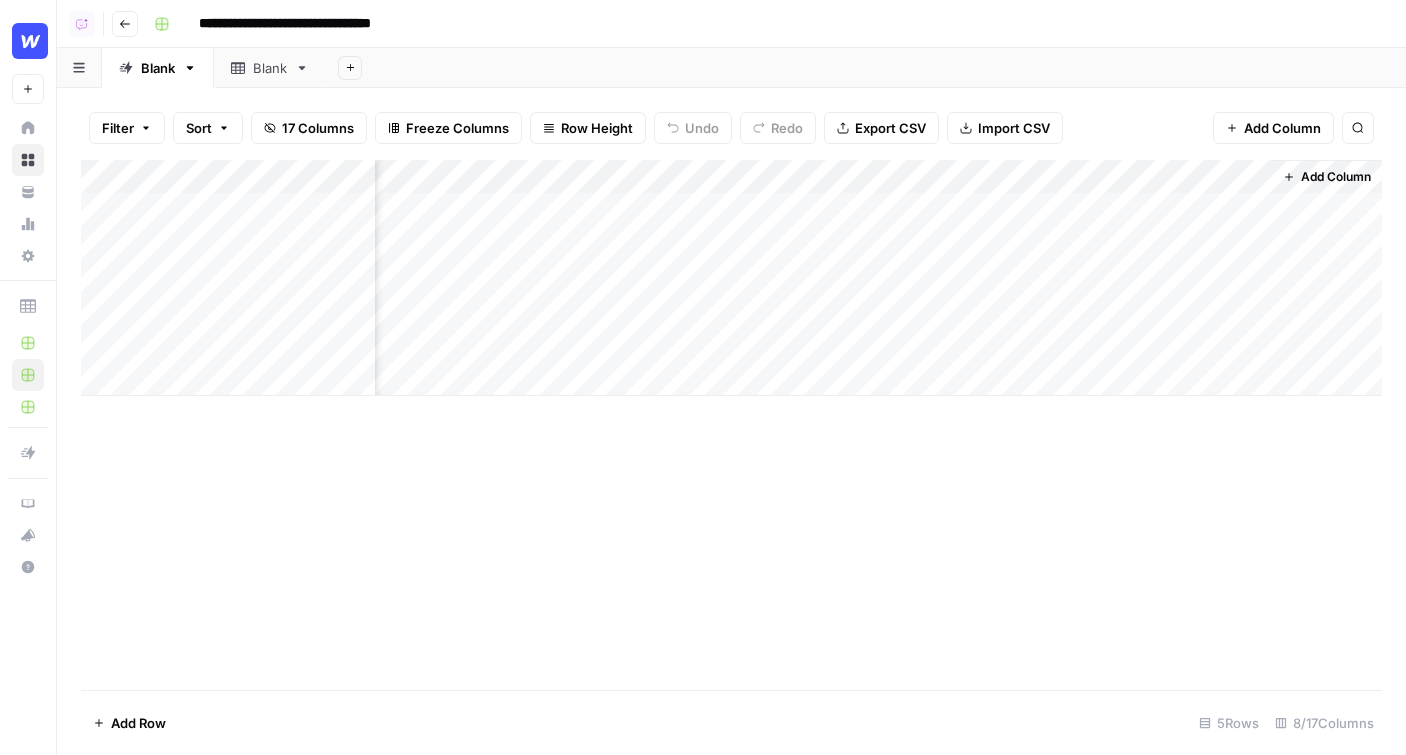 click on "Add Column" at bounding box center [731, 278] 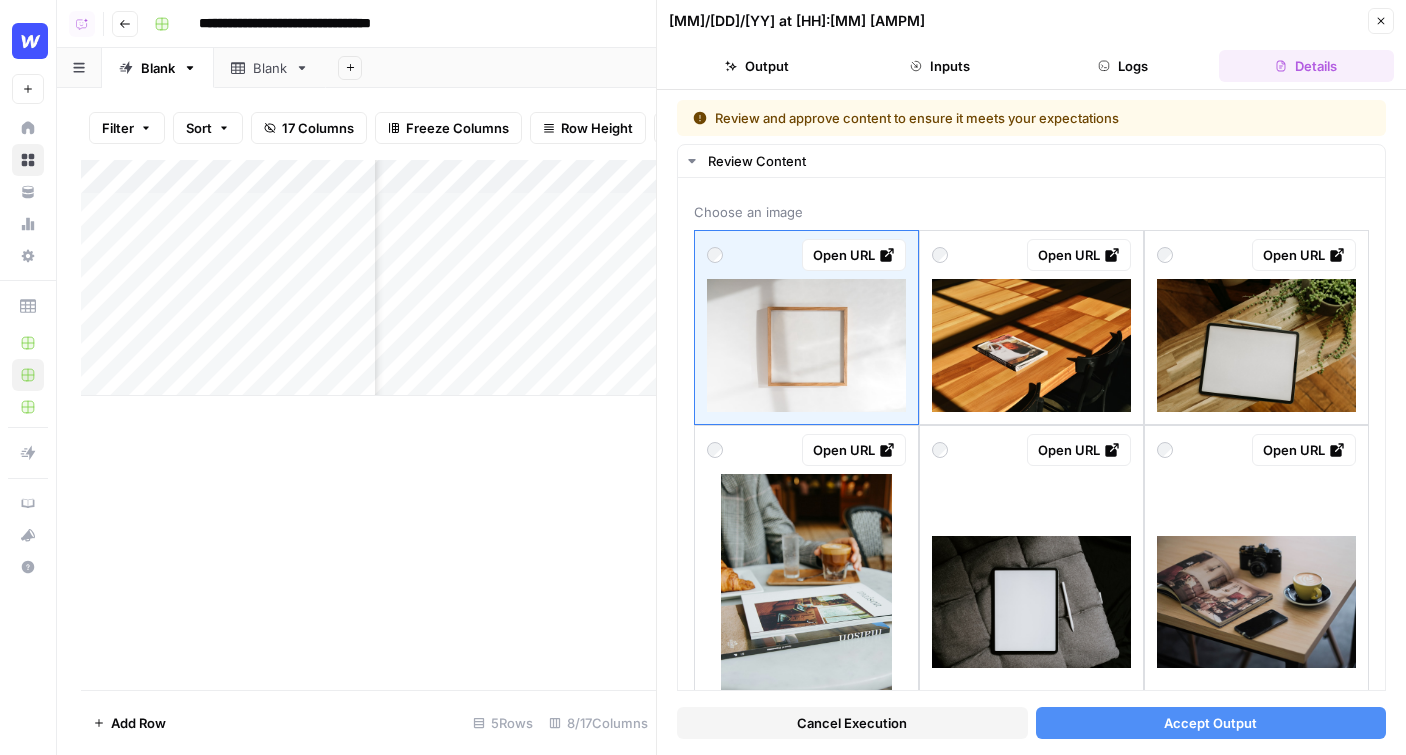 click on "Close" at bounding box center (1381, 21) 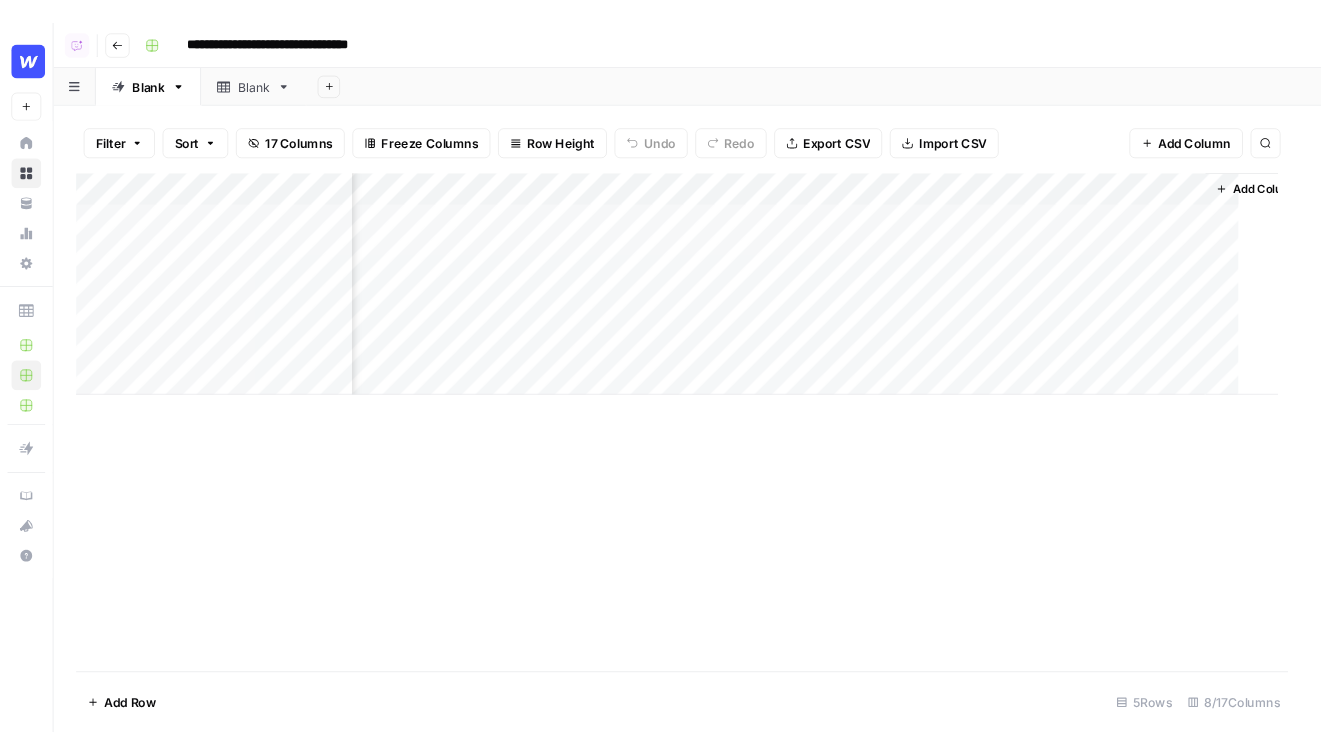scroll, scrollTop: 0, scrollLeft: 564, axis: horizontal 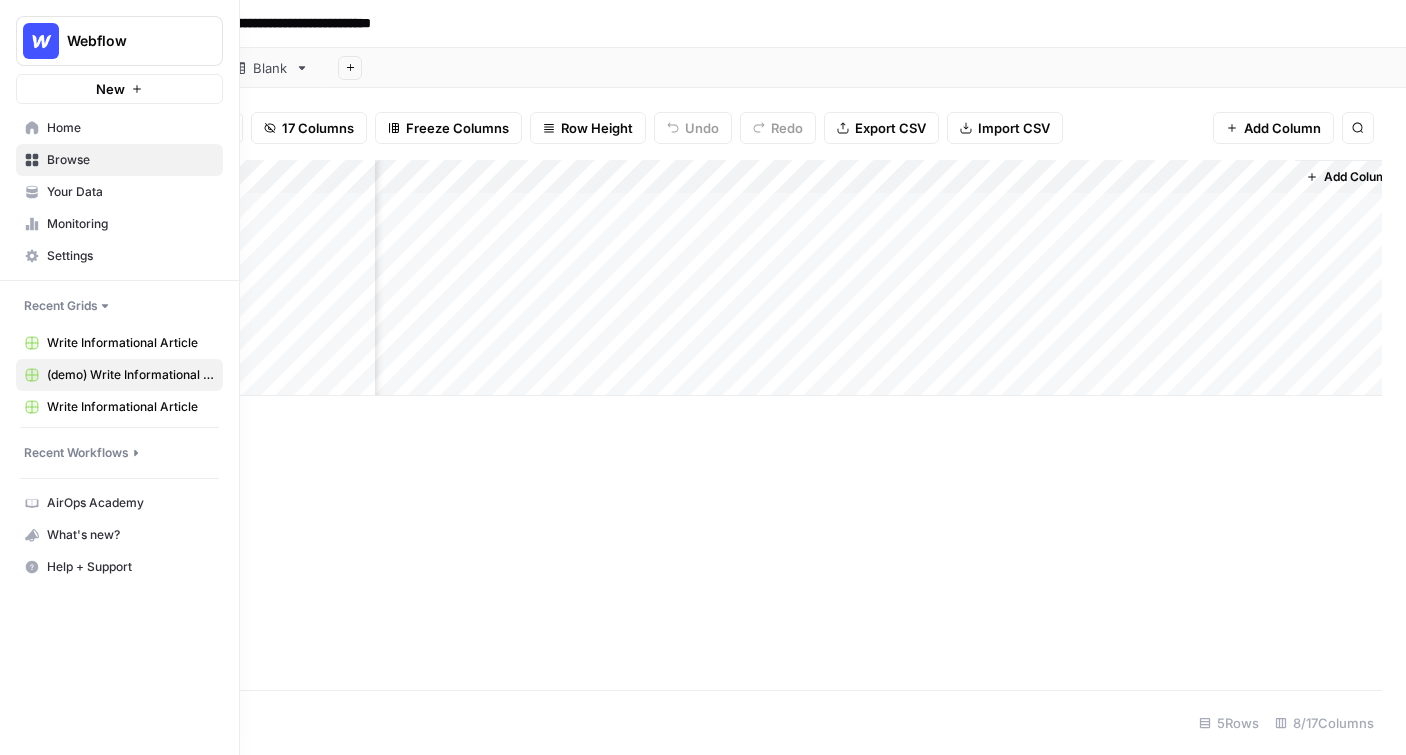 click on "Home" at bounding box center [119, 128] 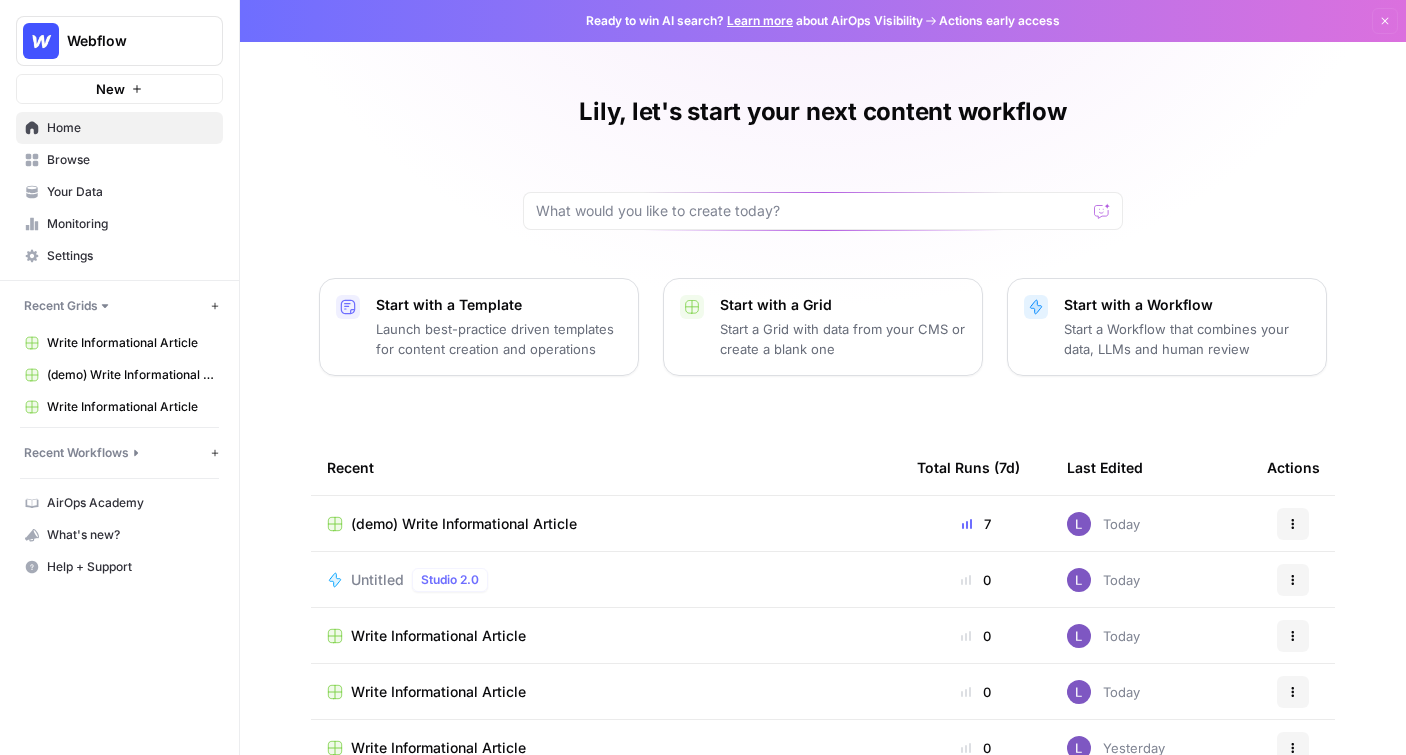click on "Your Data" at bounding box center [130, 192] 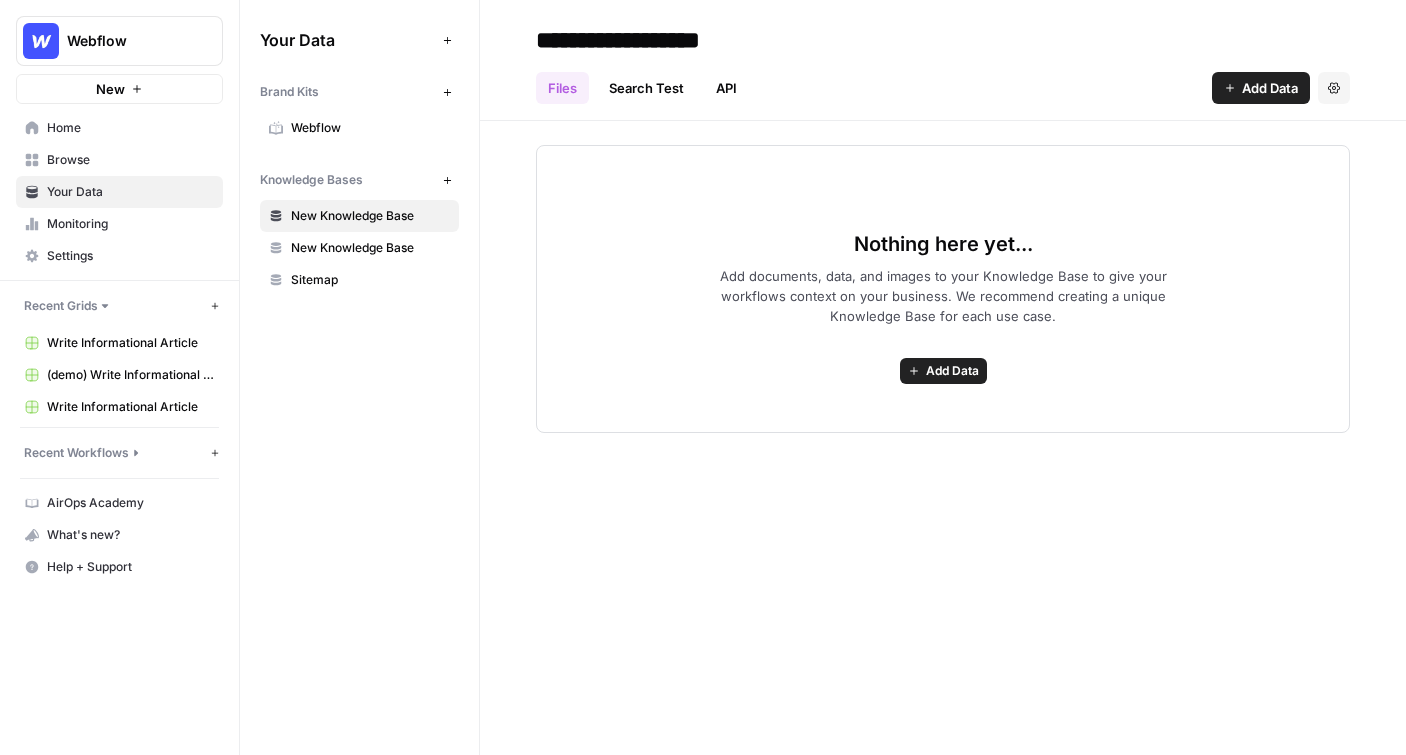 click on "API" at bounding box center [726, 88] 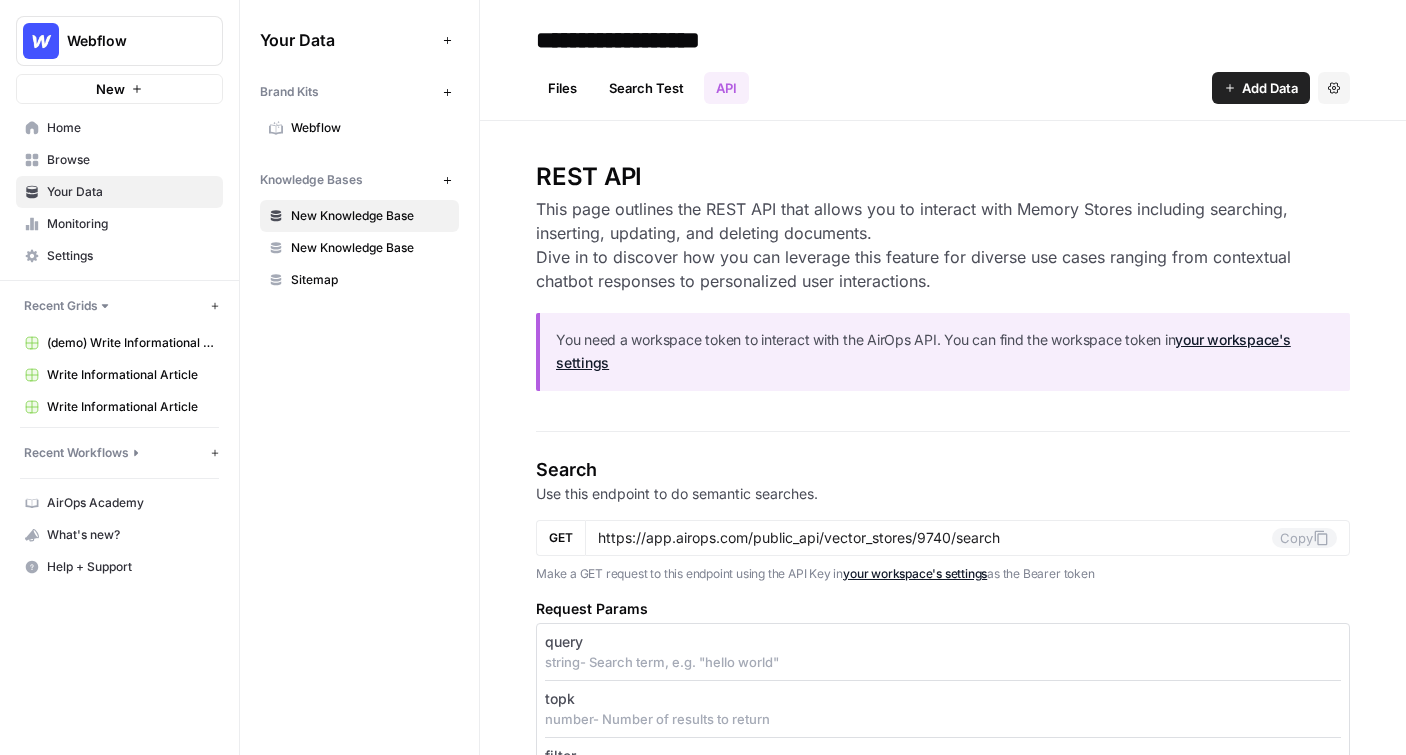 click on "Your Data" at bounding box center [130, 192] 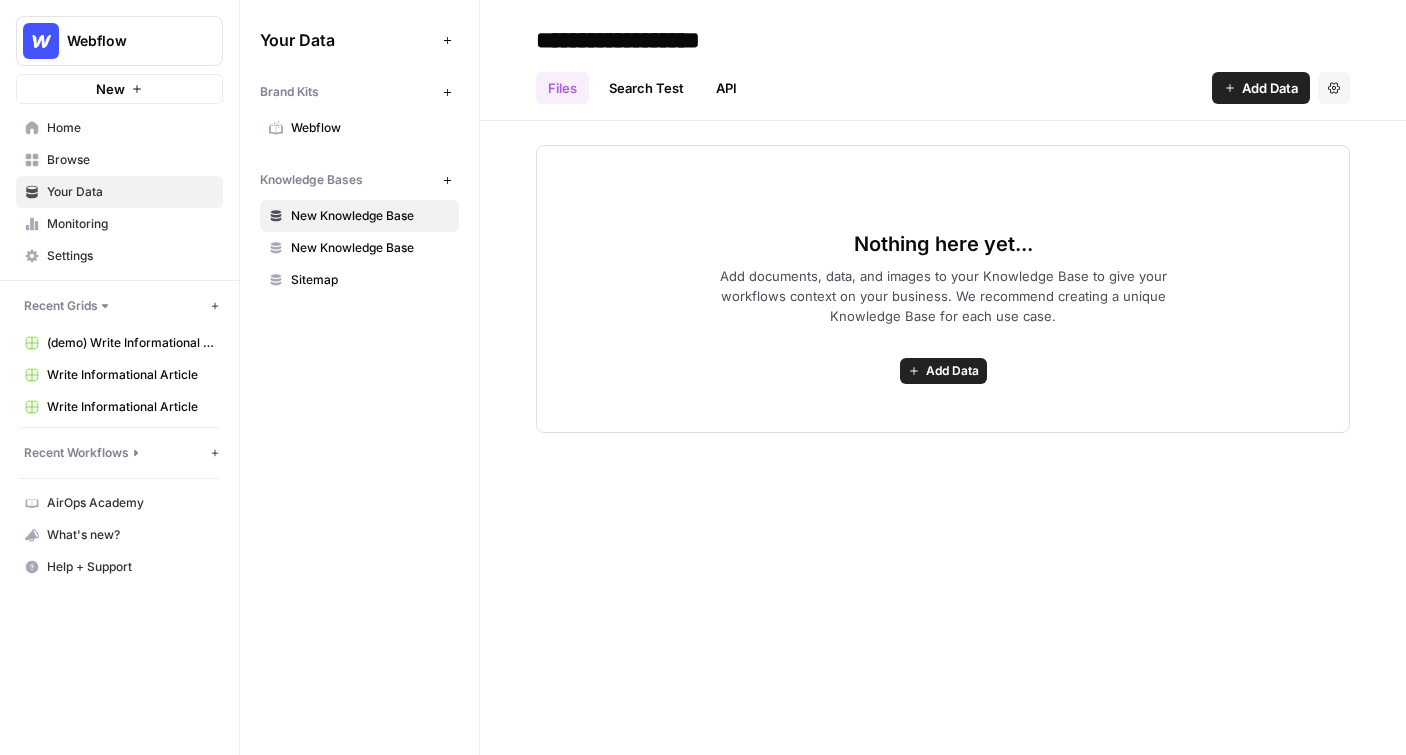 click on "Browse" at bounding box center (130, 160) 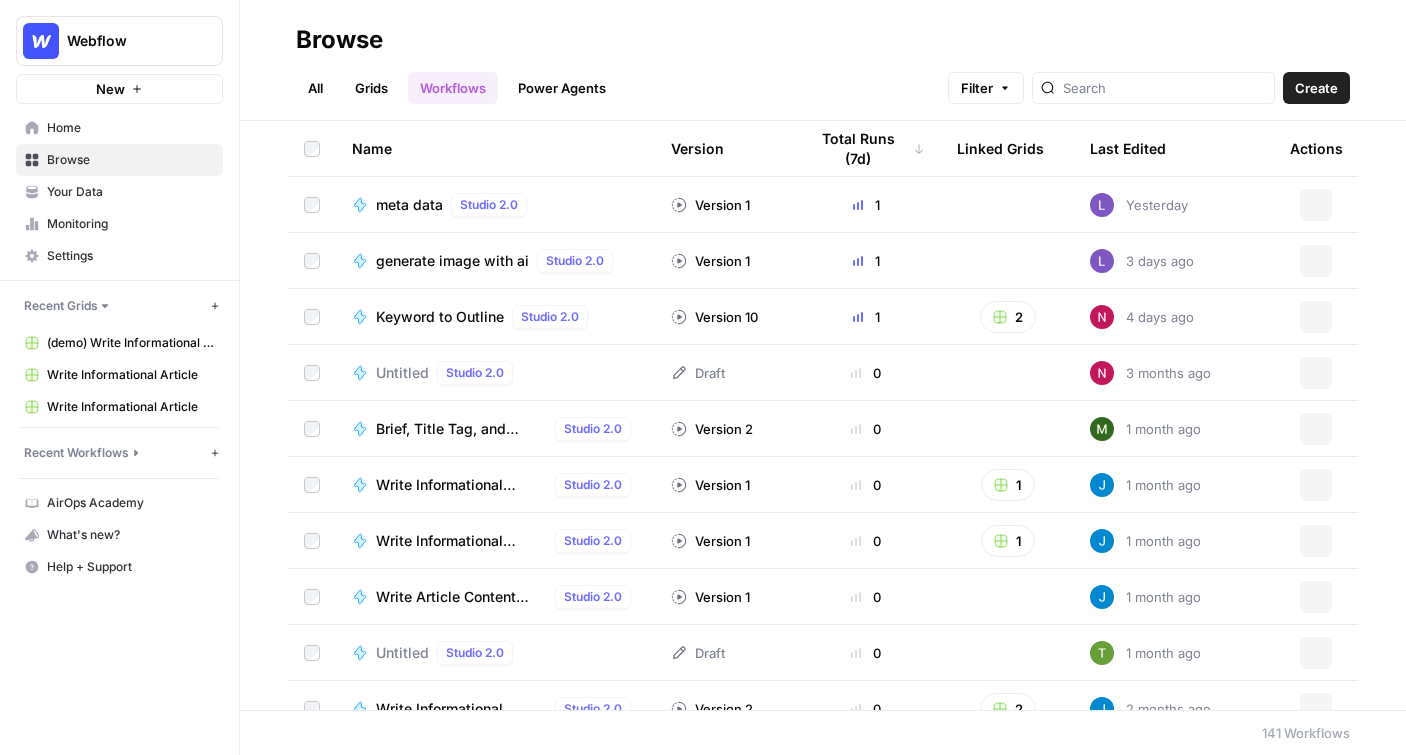 click on "Home" at bounding box center (130, 128) 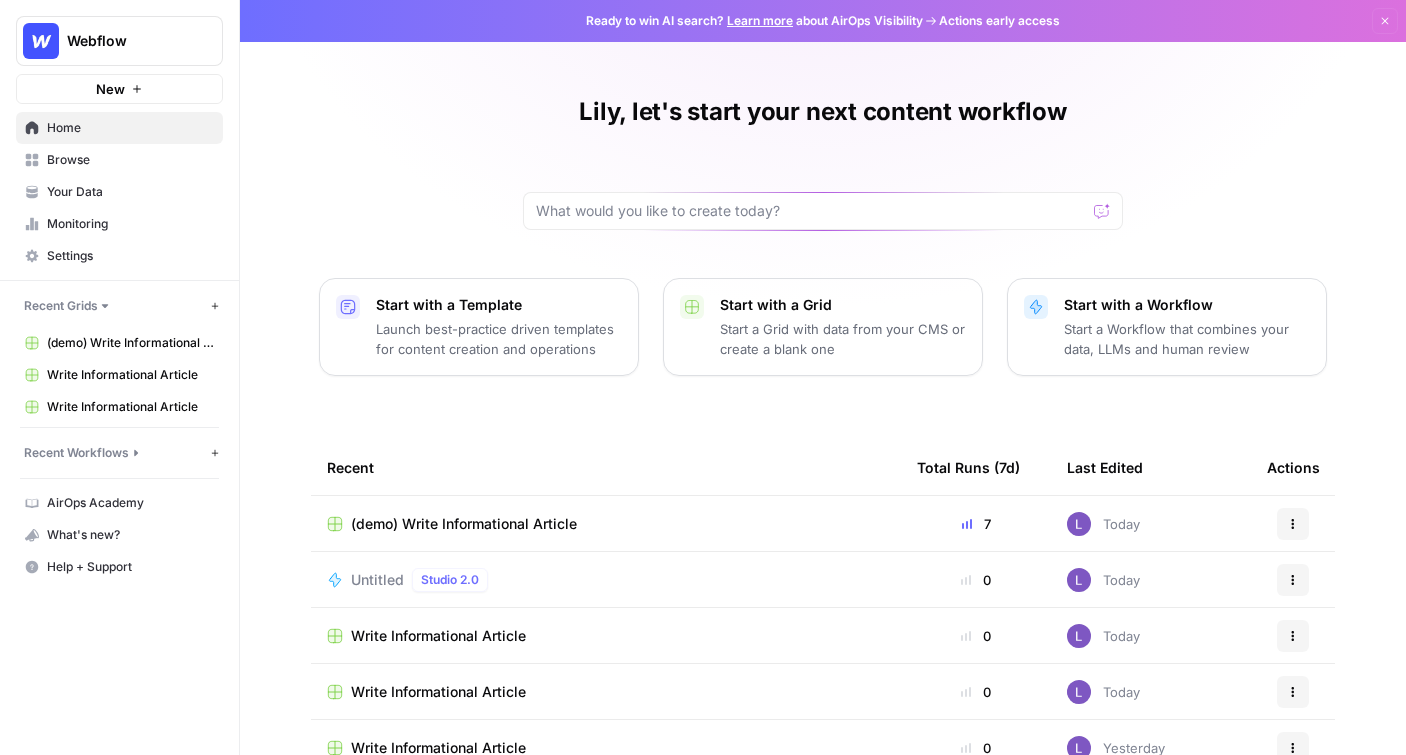 click on "Browse" at bounding box center (119, 160) 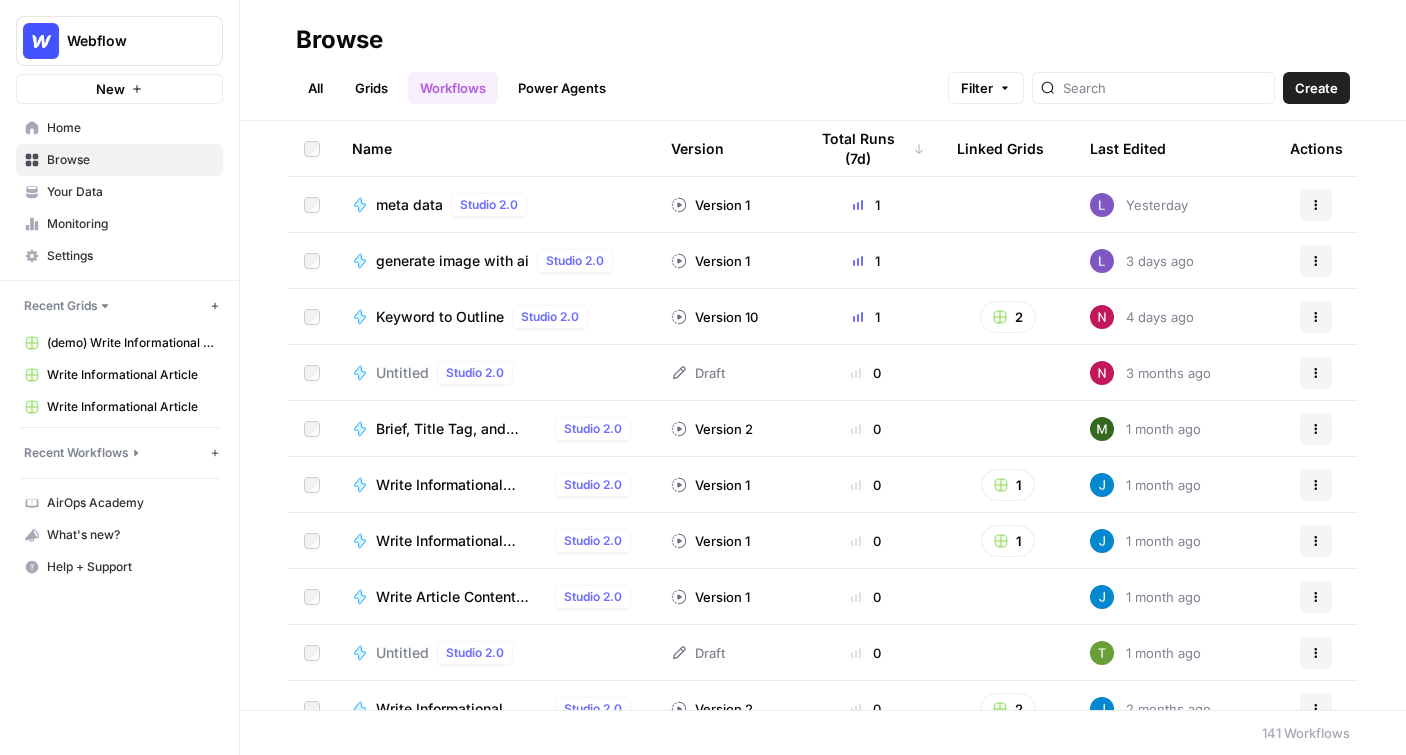 click on "Your Data" at bounding box center (130, 192) 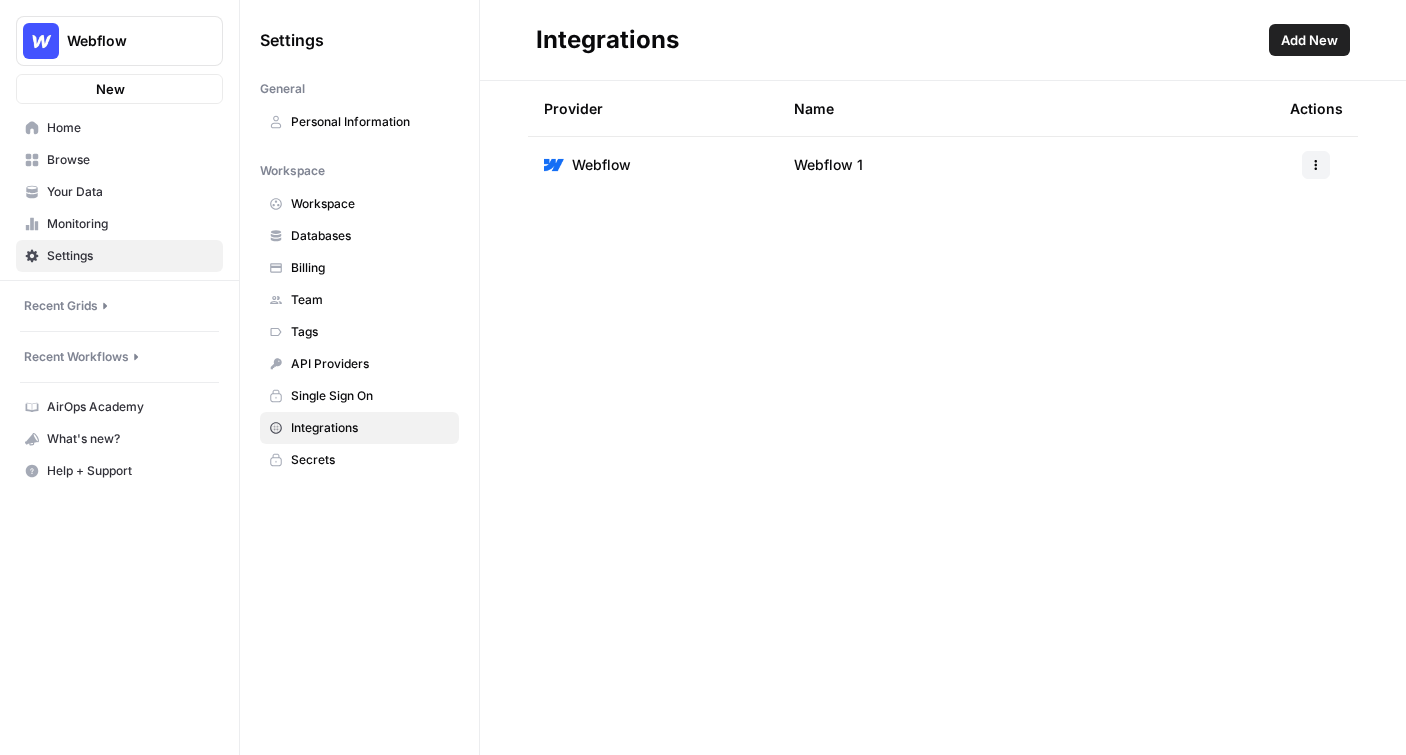 scroll, scrollTop: 0, scrollLeft: 0, axis: both 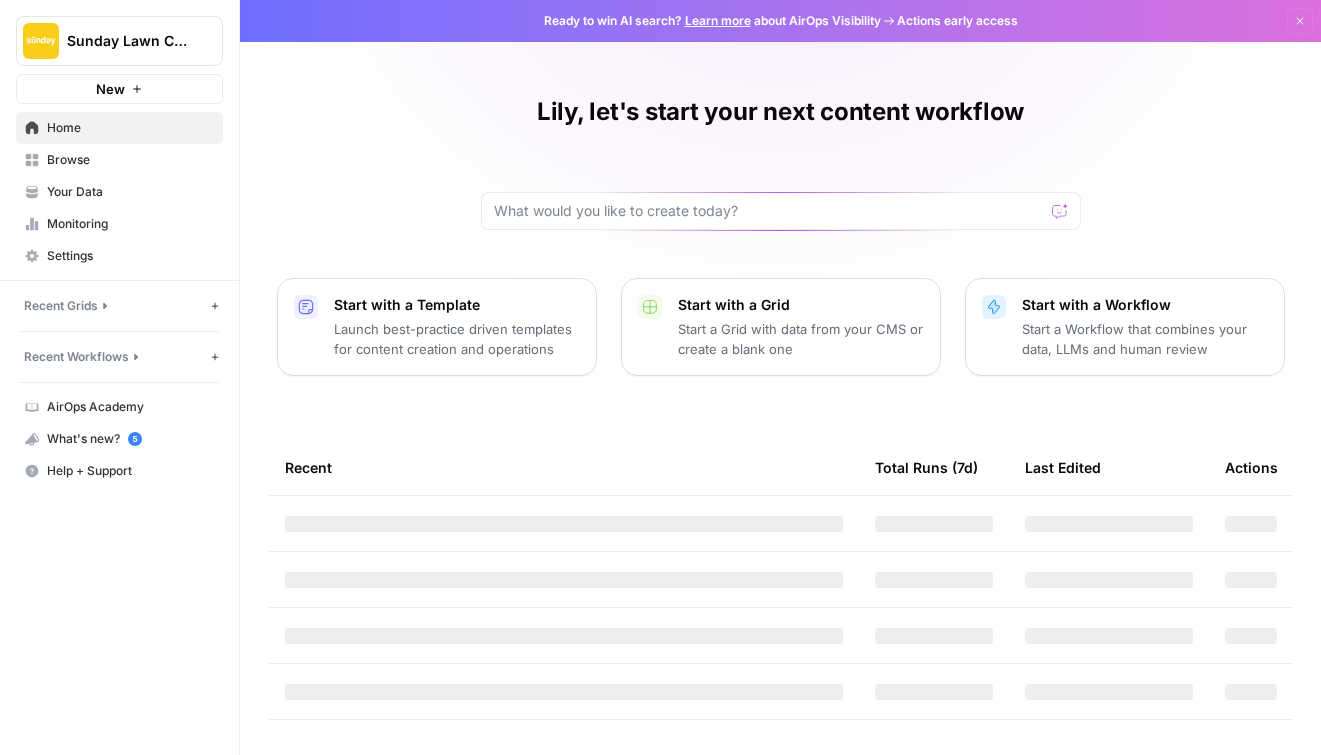 click on "Browse" at bounding box center [119, 160] 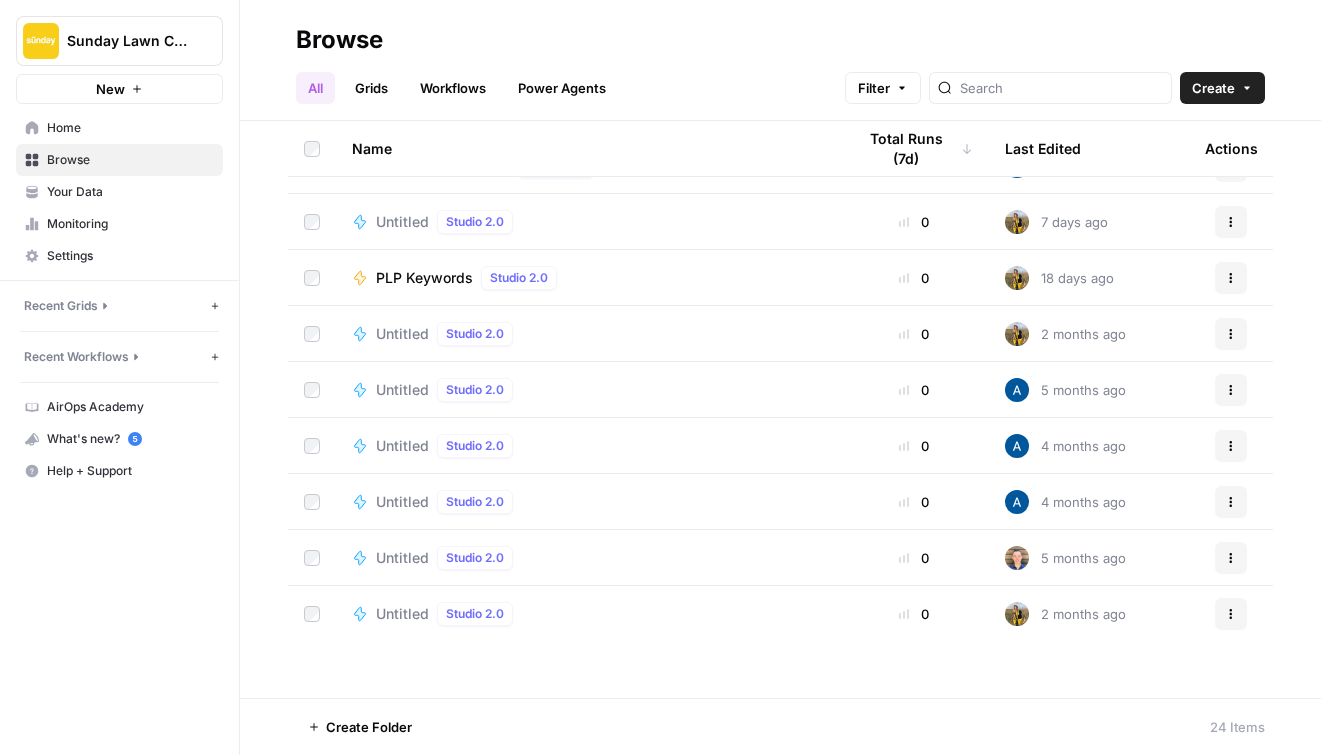 scroll, scrollTop: 0, scrollLeft: 0, axis: both 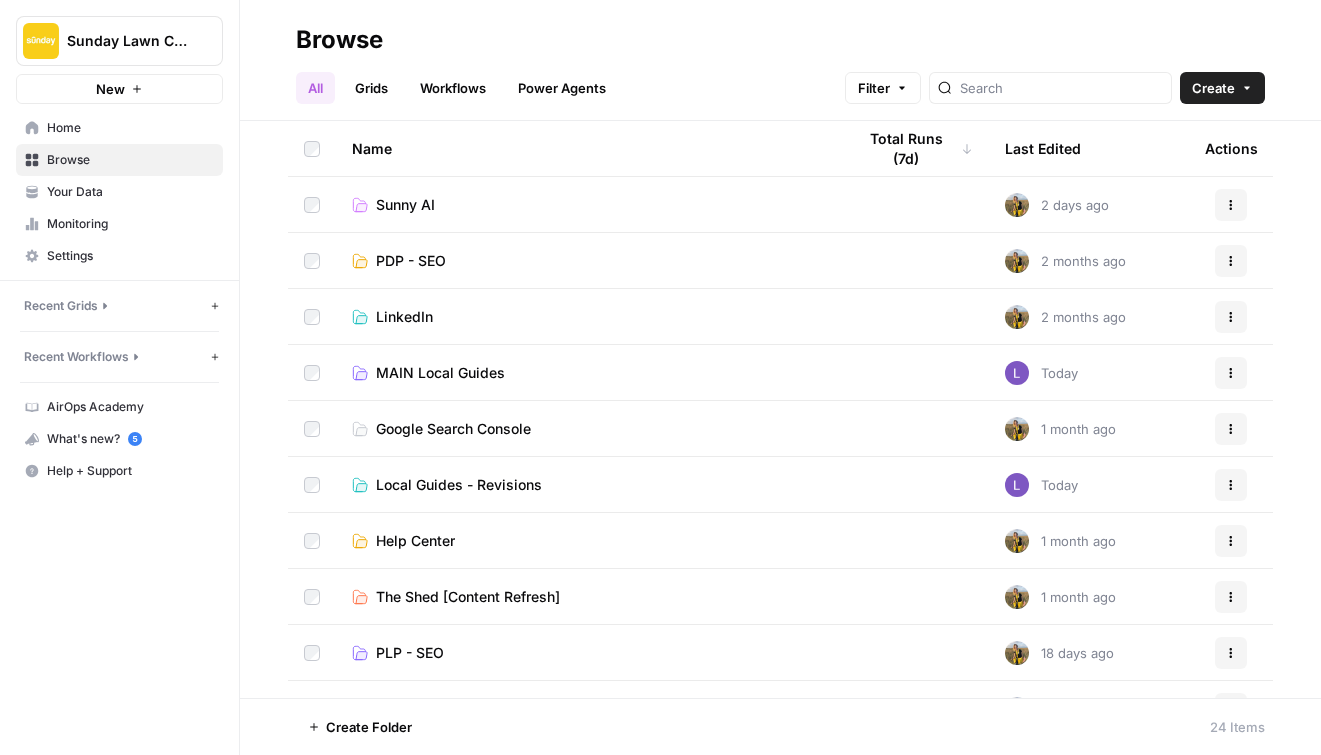 click on "Browse All Grids Workflows Power Agents Filter Create" at bounding box center (780, 60) 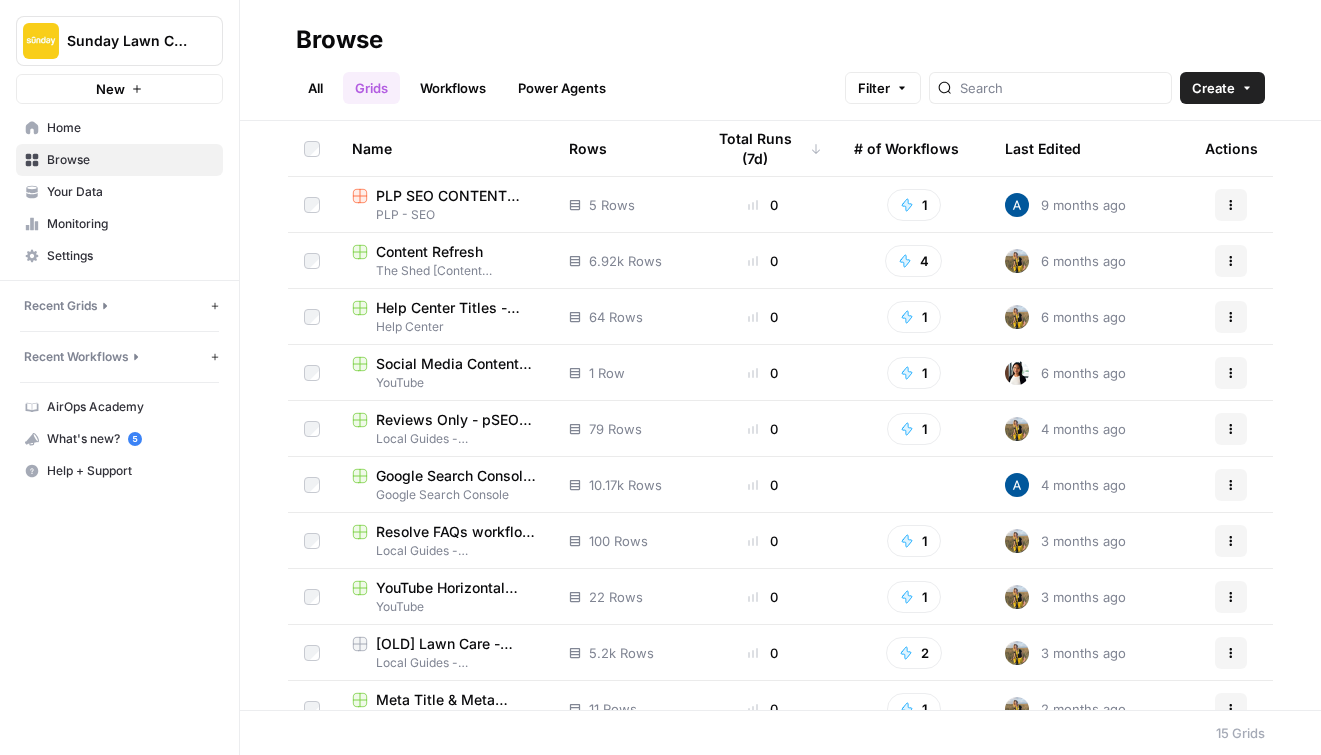 click on "PLP SEO CONTENT Grid" at bounding box center [456, 196] 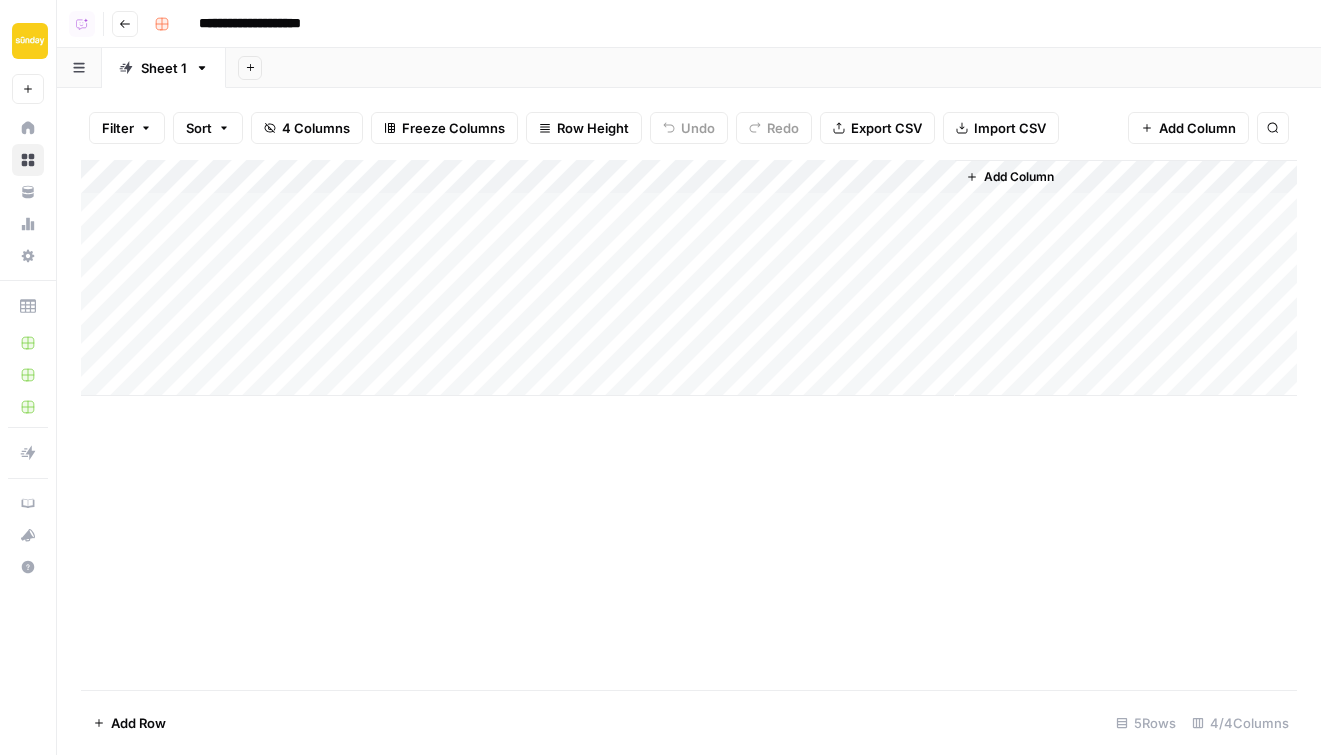 click on "**********" at bounding box center (689, 24) 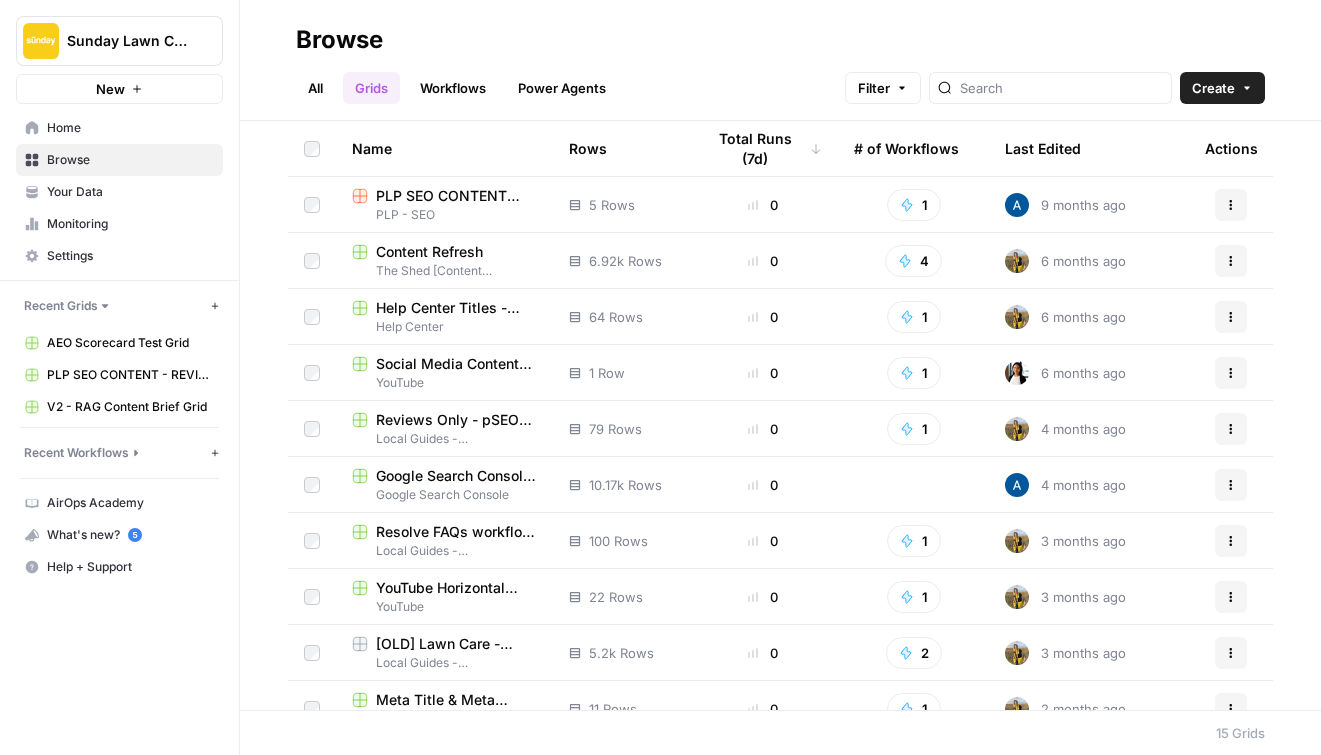 click on "Help Center" at bounding box center (444, 327) 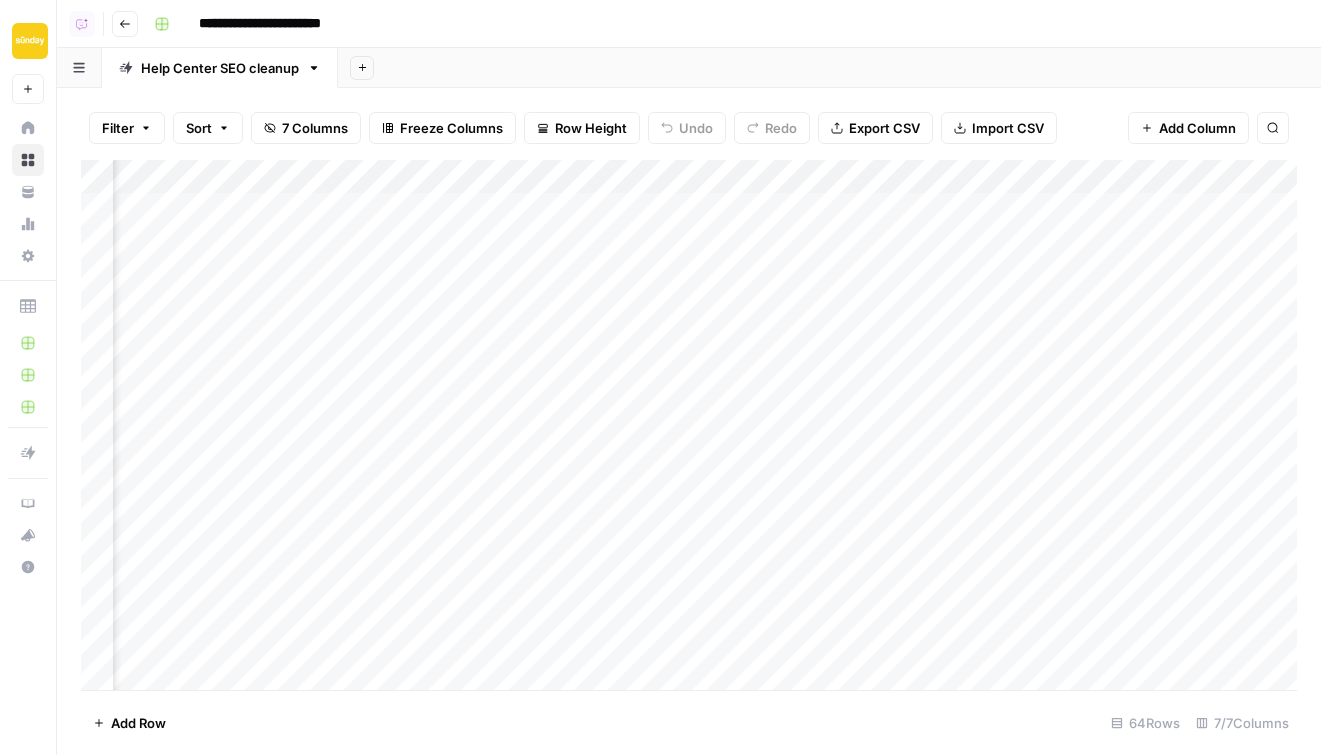 scroll, scrollTop: 0, scrollLeft: 757, axis: horizontal 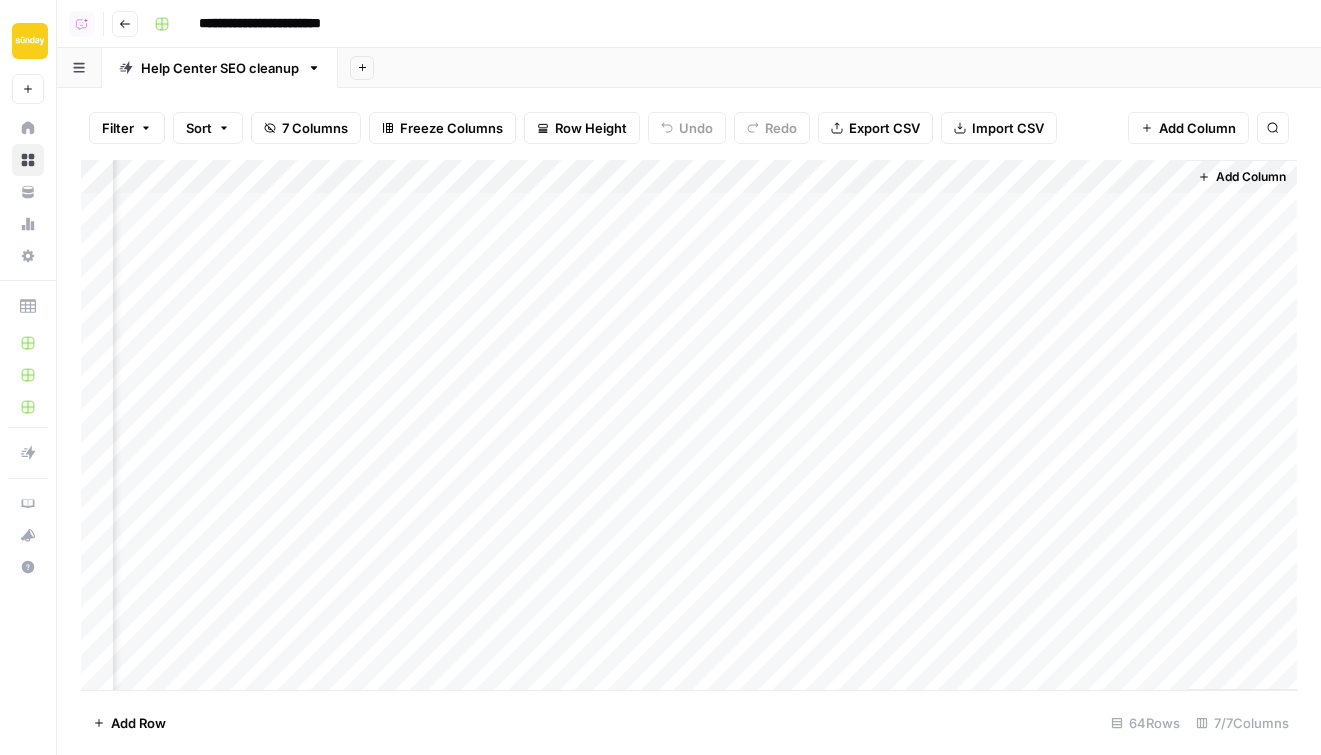 click 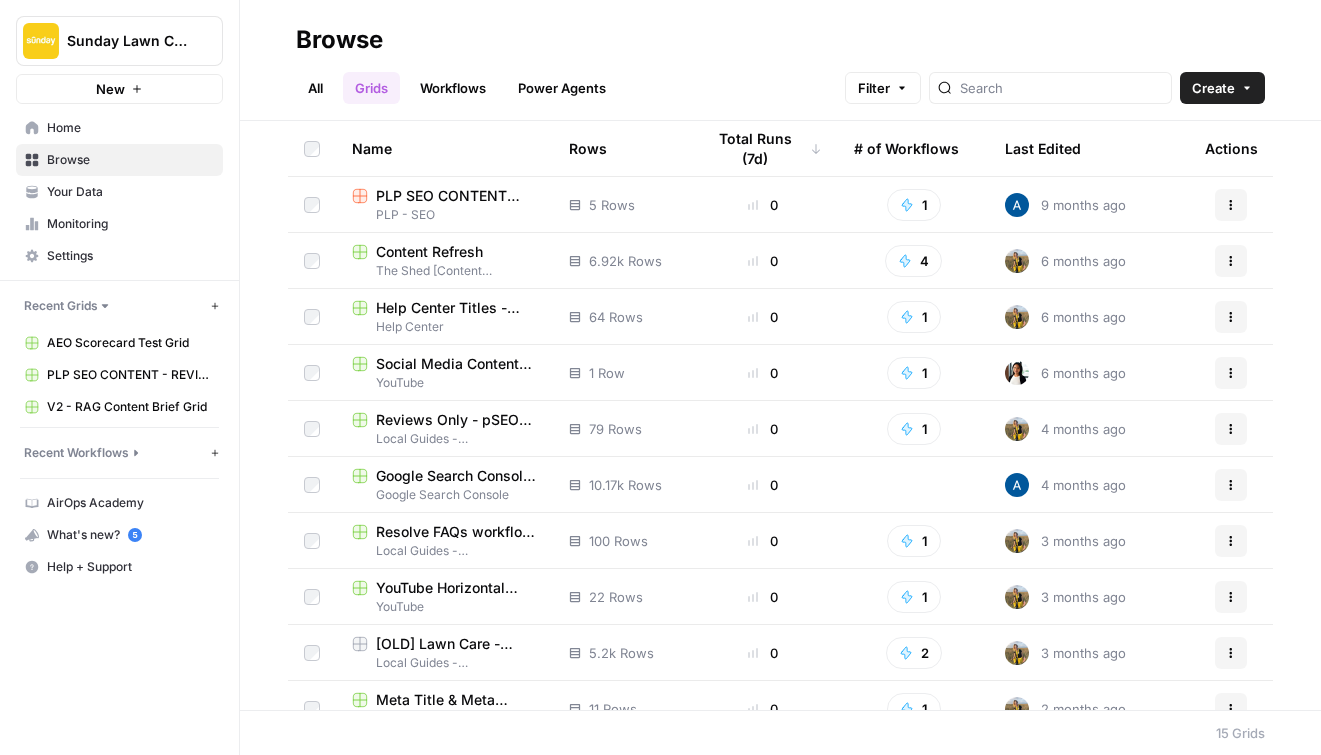 click on "Monitoring" at bounding box center (119, 224) 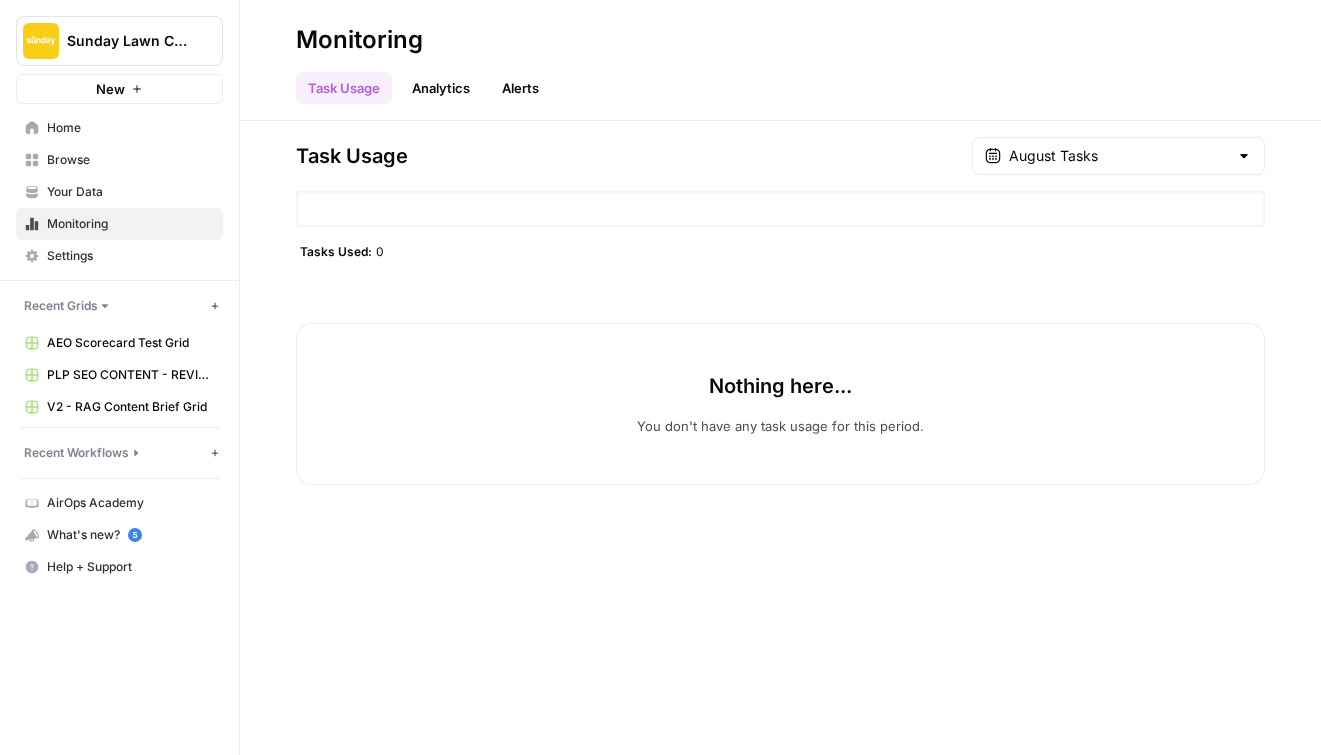click on "Home Browse Your Data Monitoring Settings" at bounding box center (119, 192) 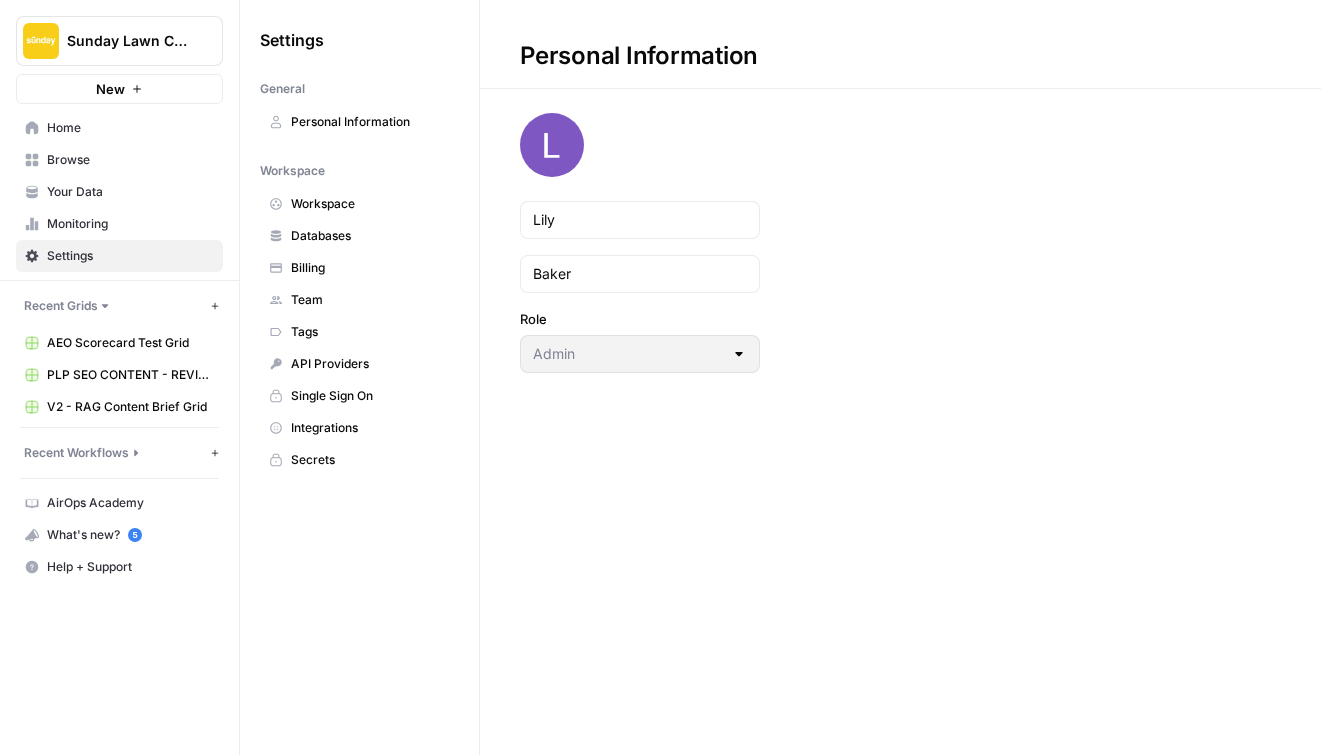 click on "Sunday Lawn Care" at bounding box center (127, 41) 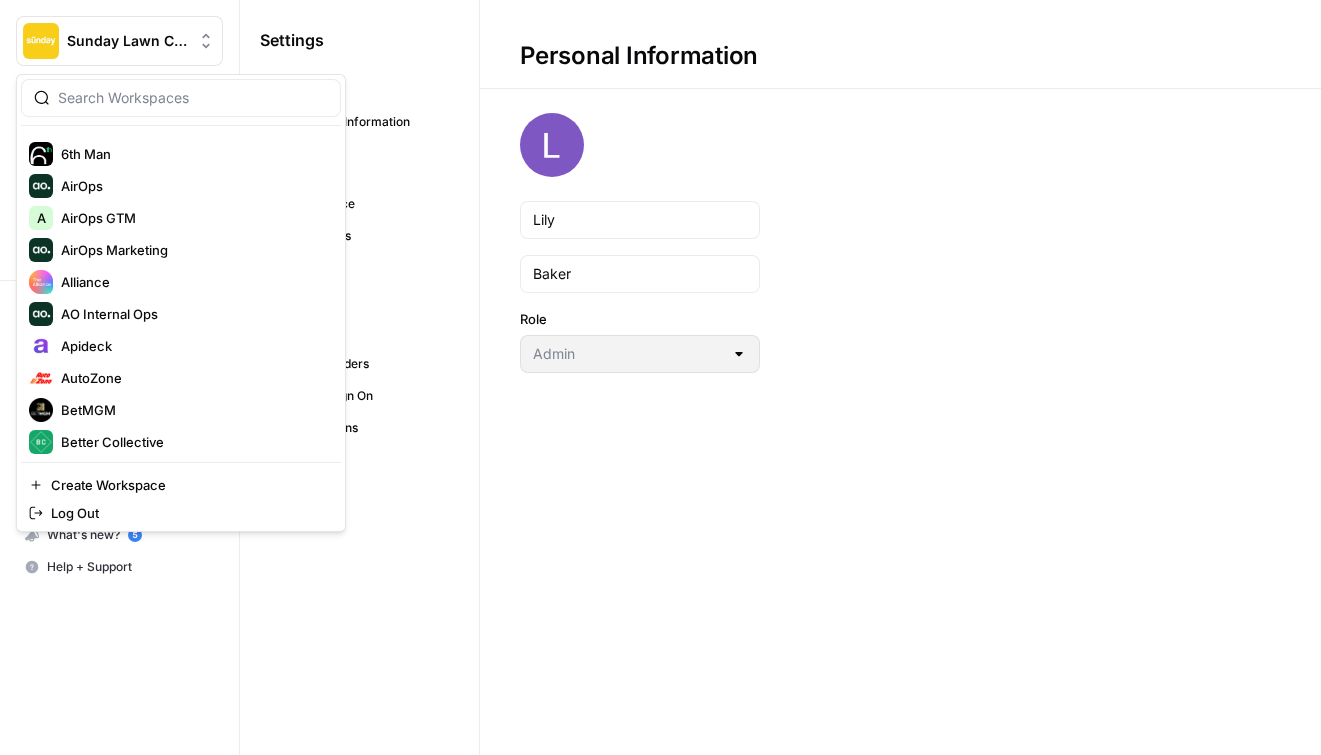 scroll, scrollTop: 0, scrollLeft: 0, axis: both 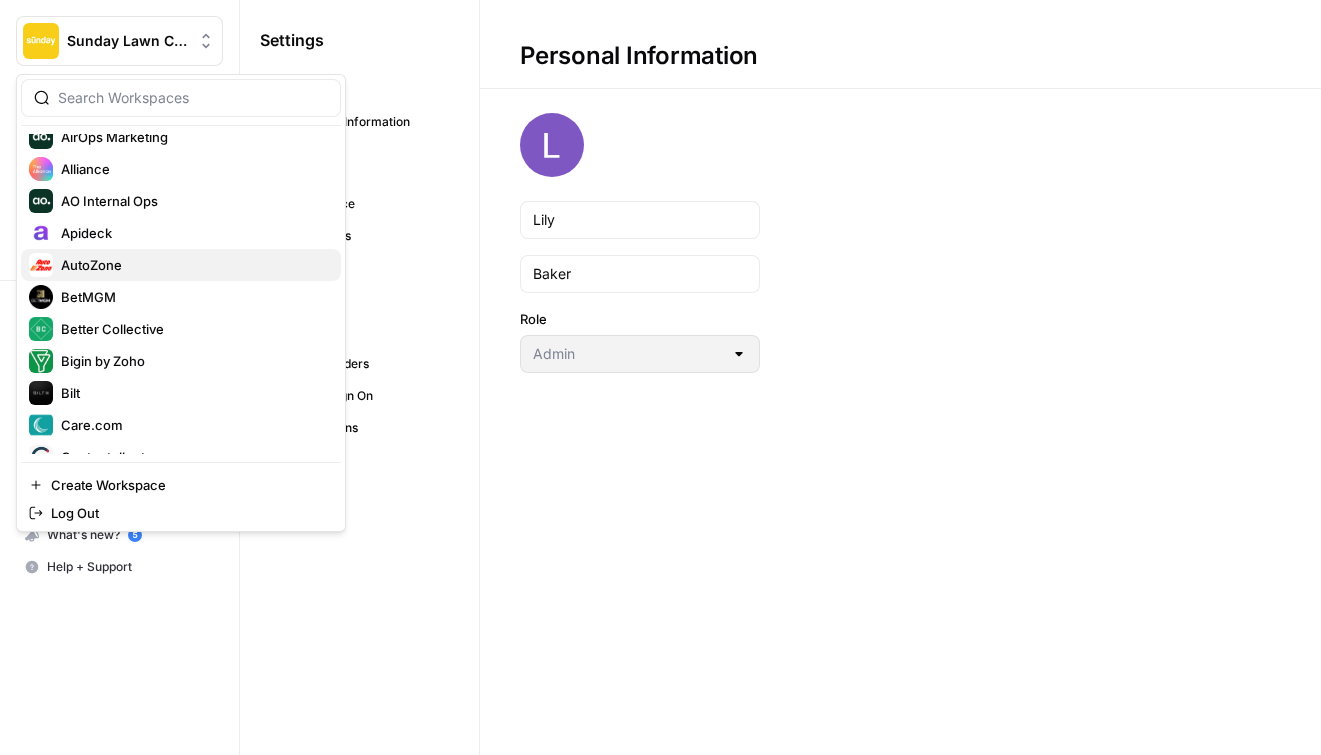 click on "AutoZone" at bounding box center [193, 265] 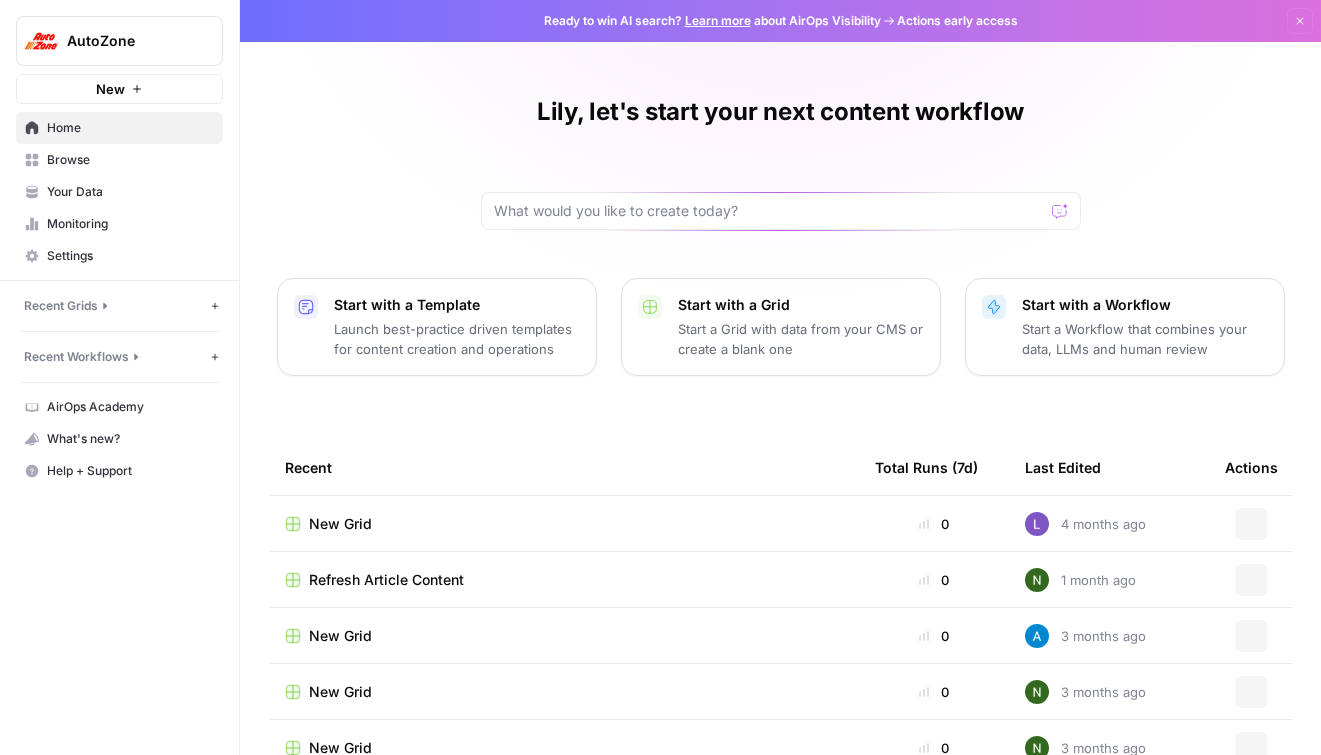 scroll, scrollTop: 0, scrollLeft: 0, axis: both 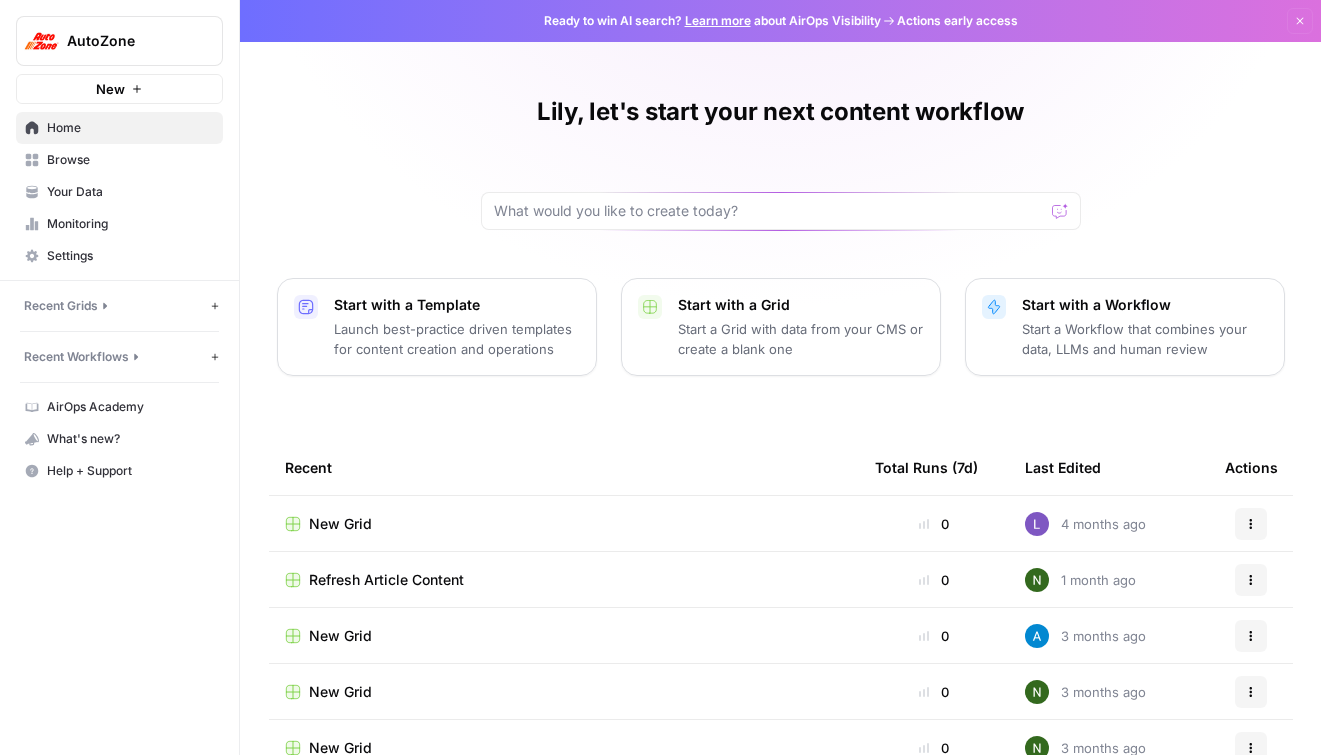 click on "AutoZone" at bounding box center [127, 41] 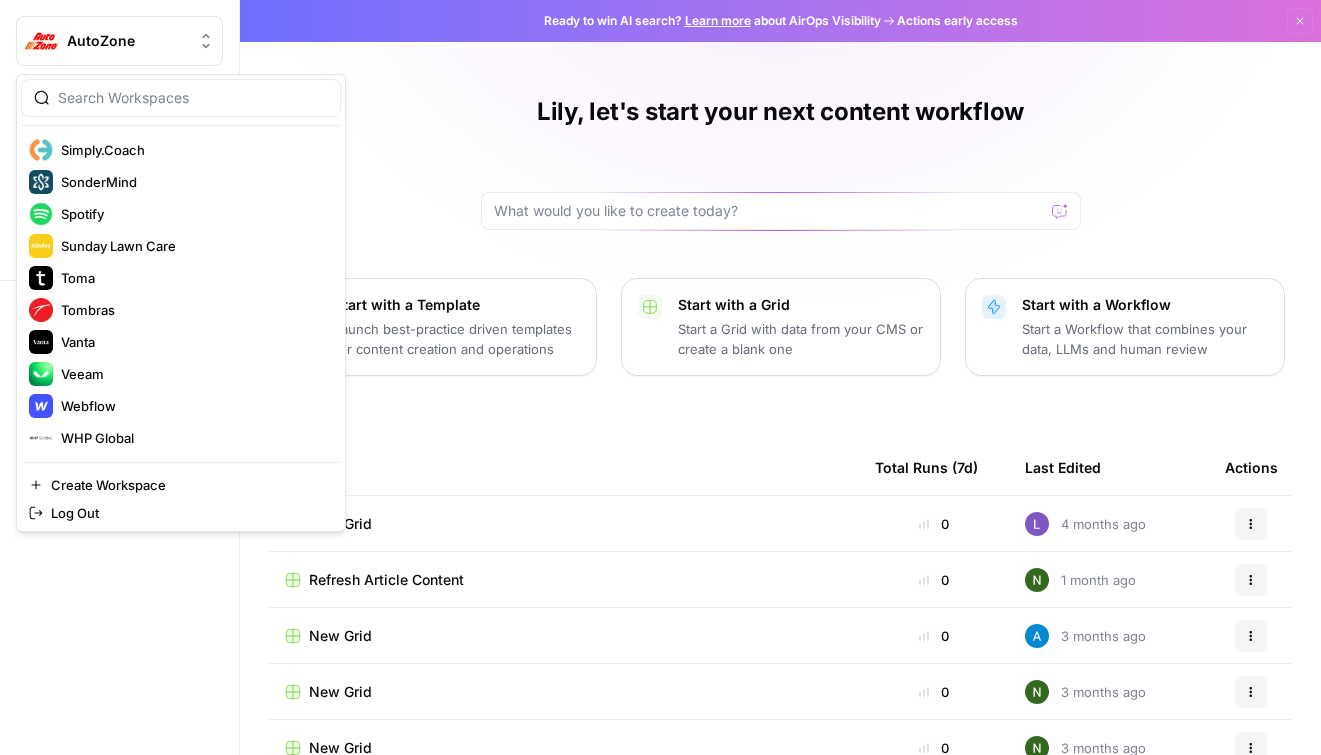 scroll, scrollTop: 0, scrollLeft: 0, axis: both 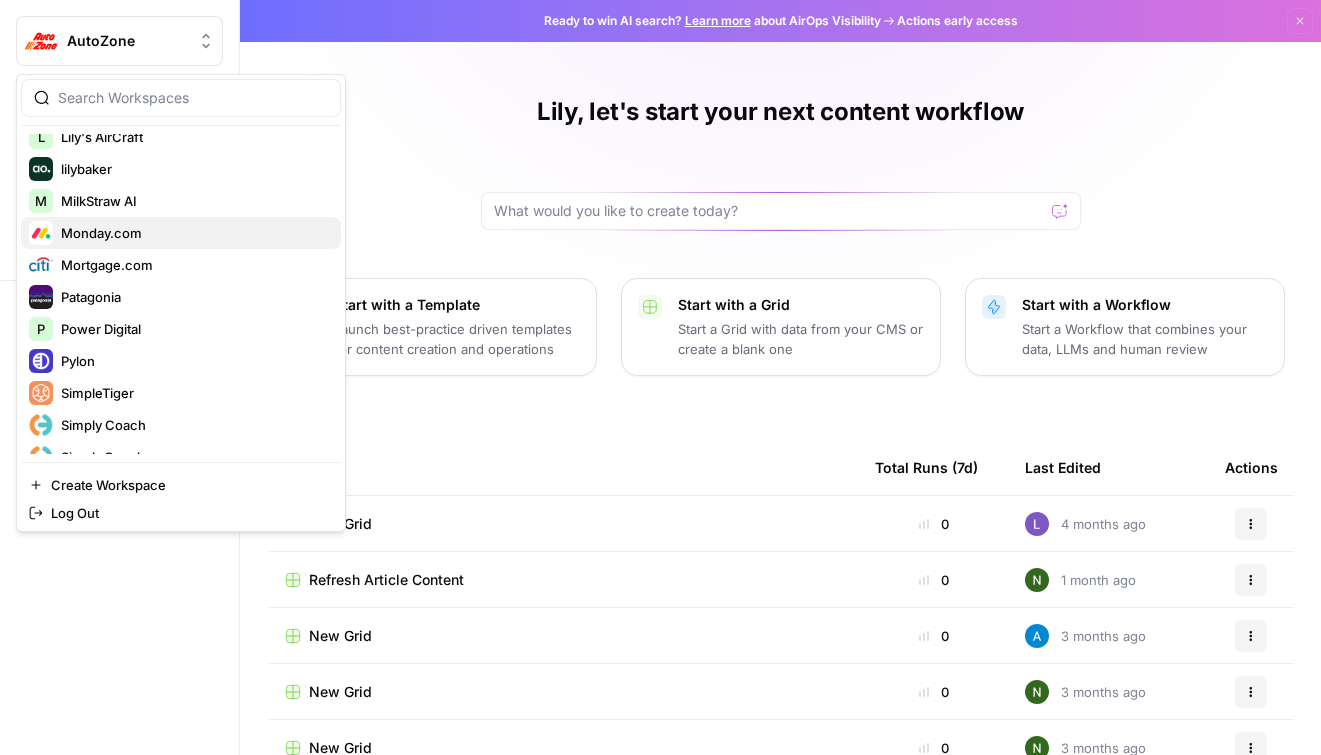 click on "Monday.com" at bounding box center (193, 233) 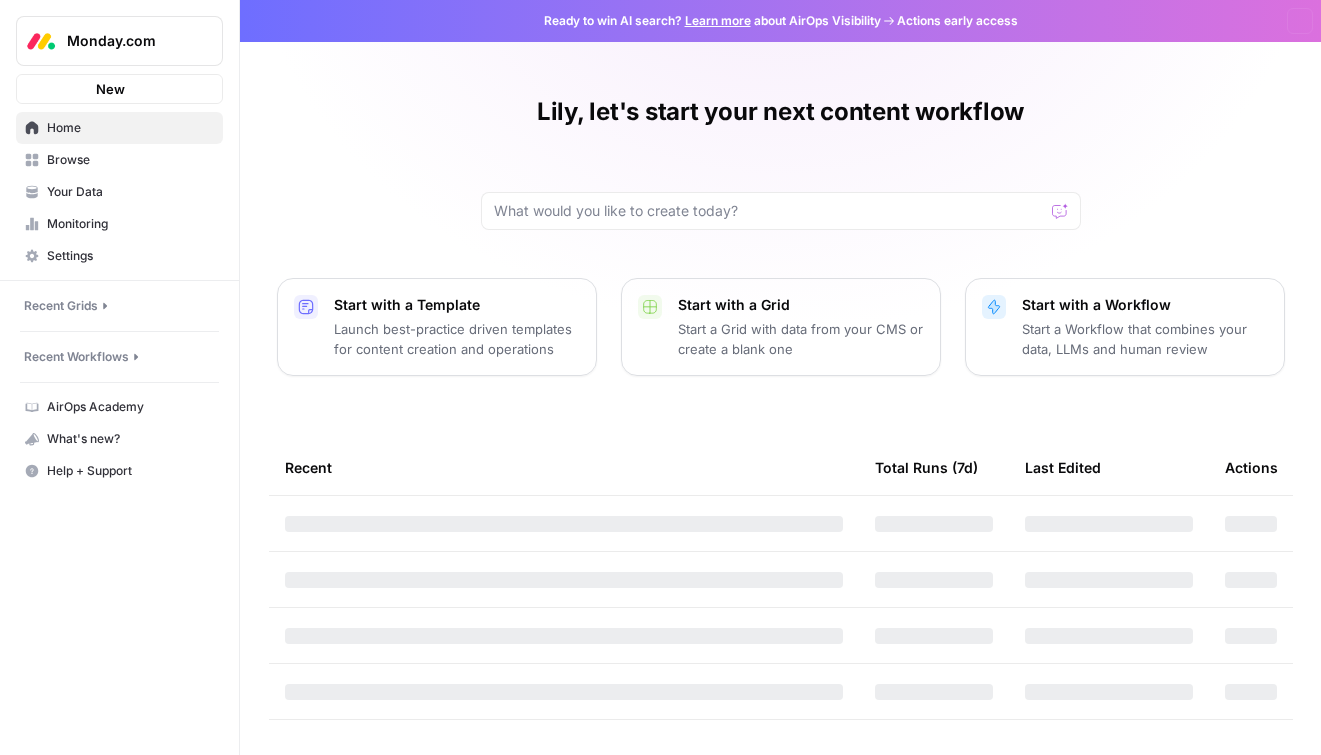 scroll, scrollTop: 0, scrollLeft: 0, axis: both 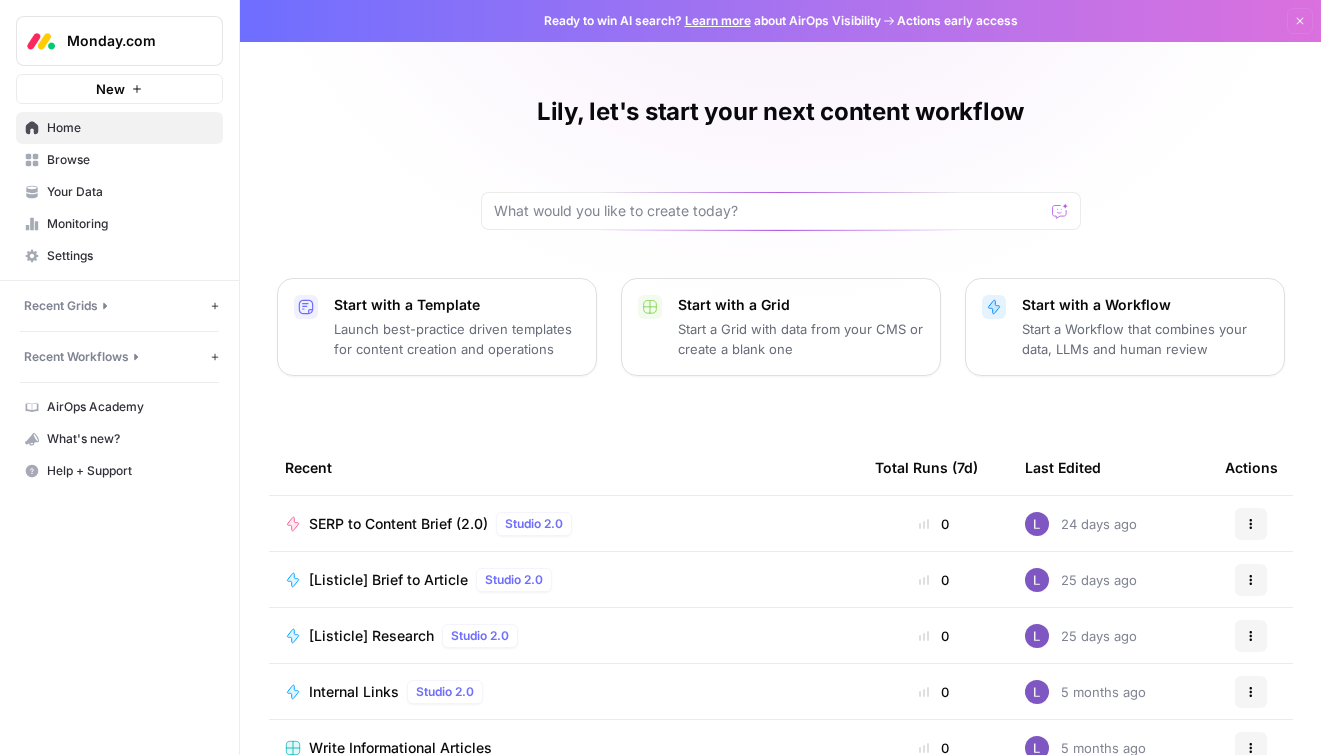 click on "Settings" at bounding box center (130, 256) 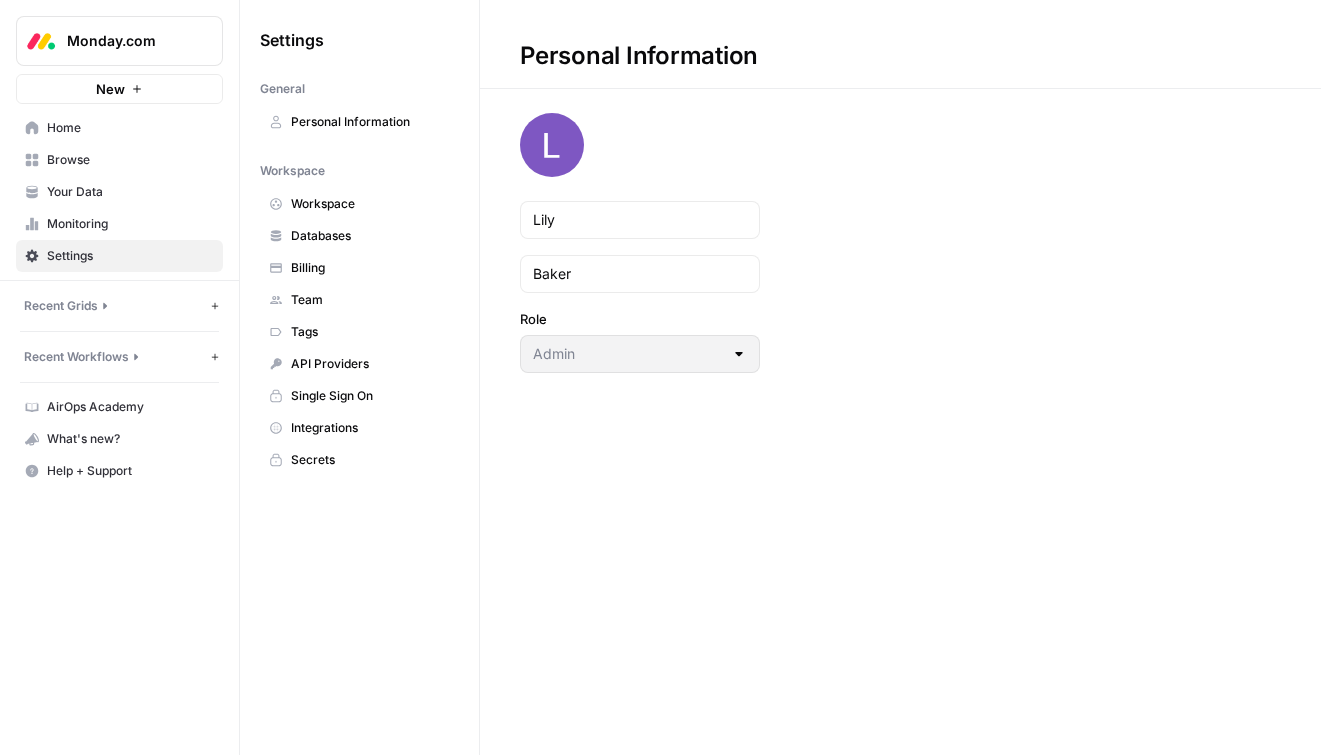 click on "Integrations" at bounding box center [370, 428] 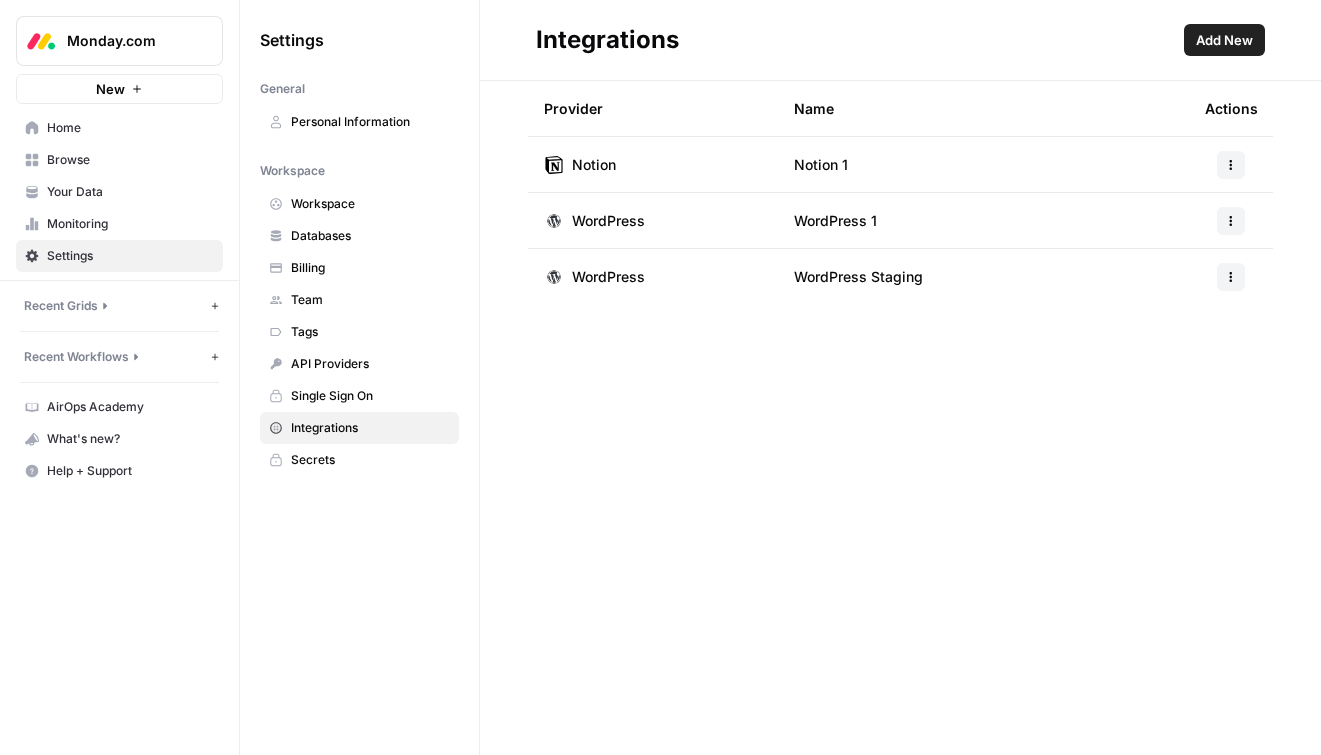 click on "WordPress" at bounding box center (608, 221) 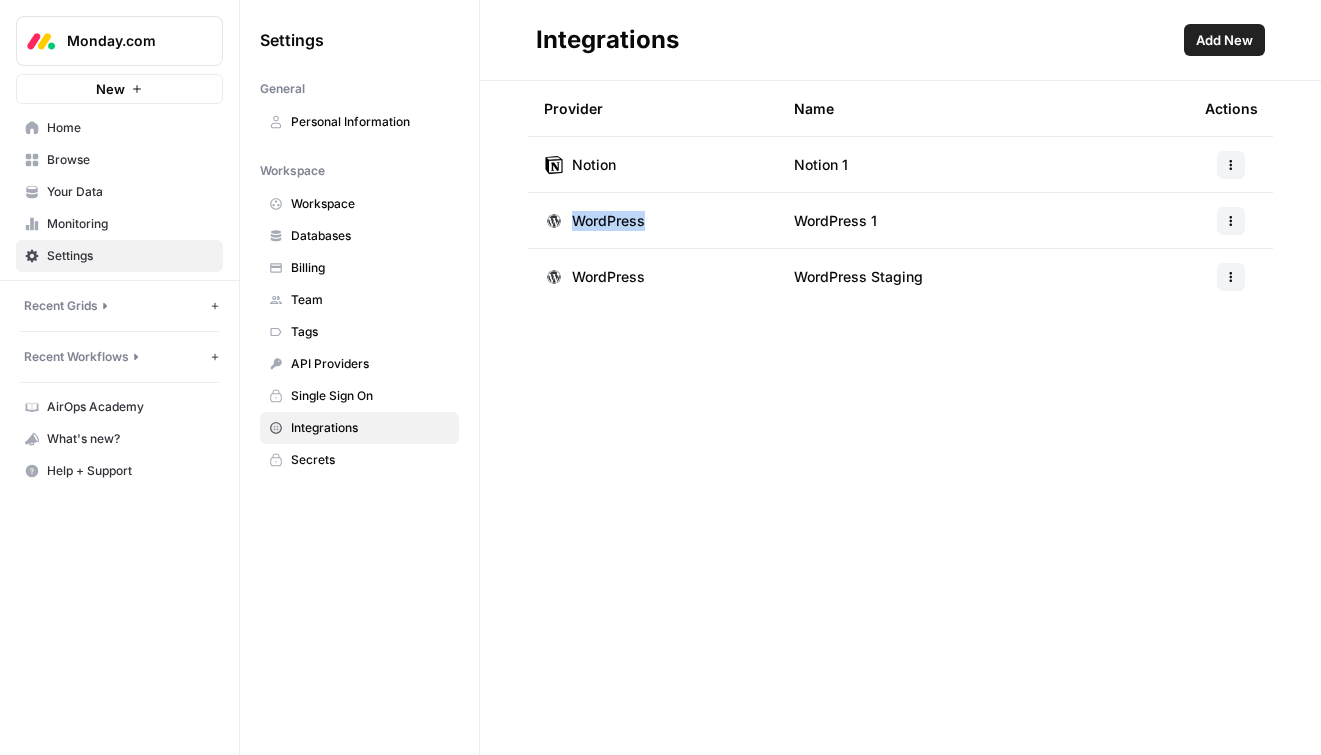 click on "WordPress" at bounding box center [608, 221] 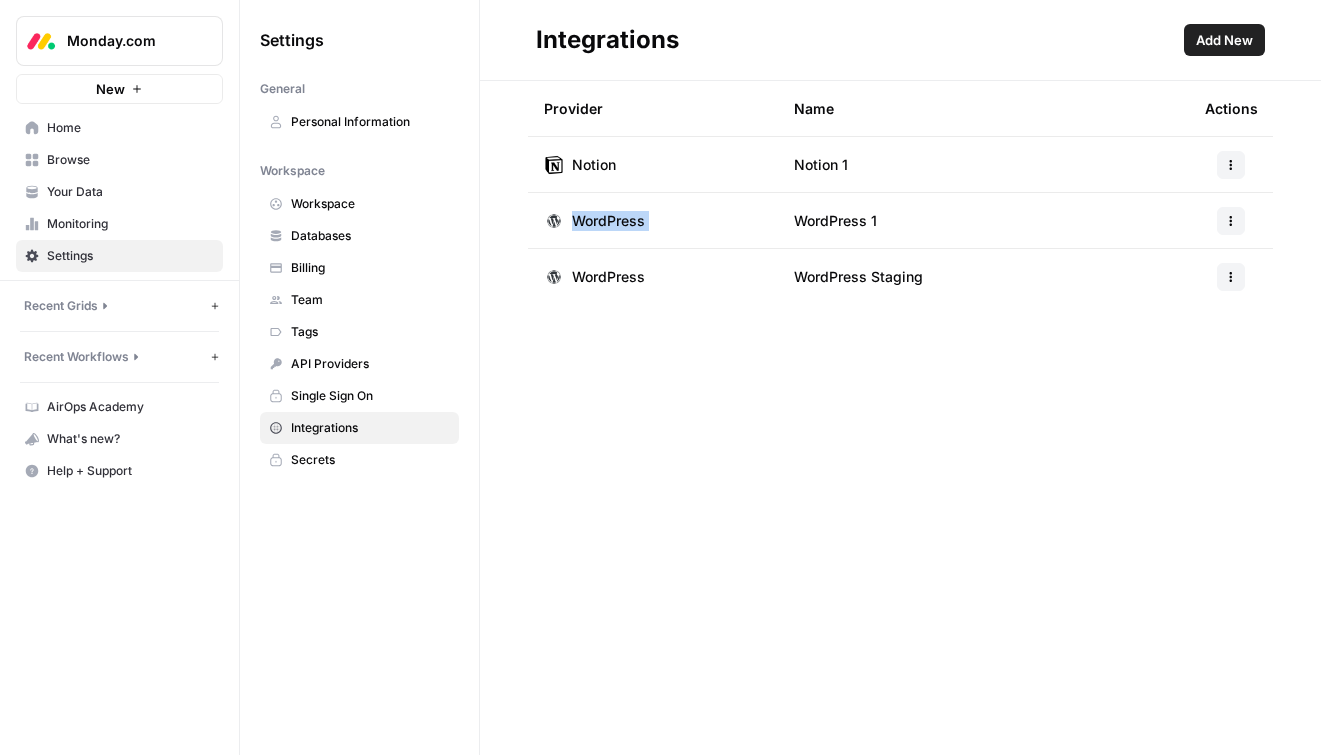 click on "WordPress" at bounding box center [608, 221] 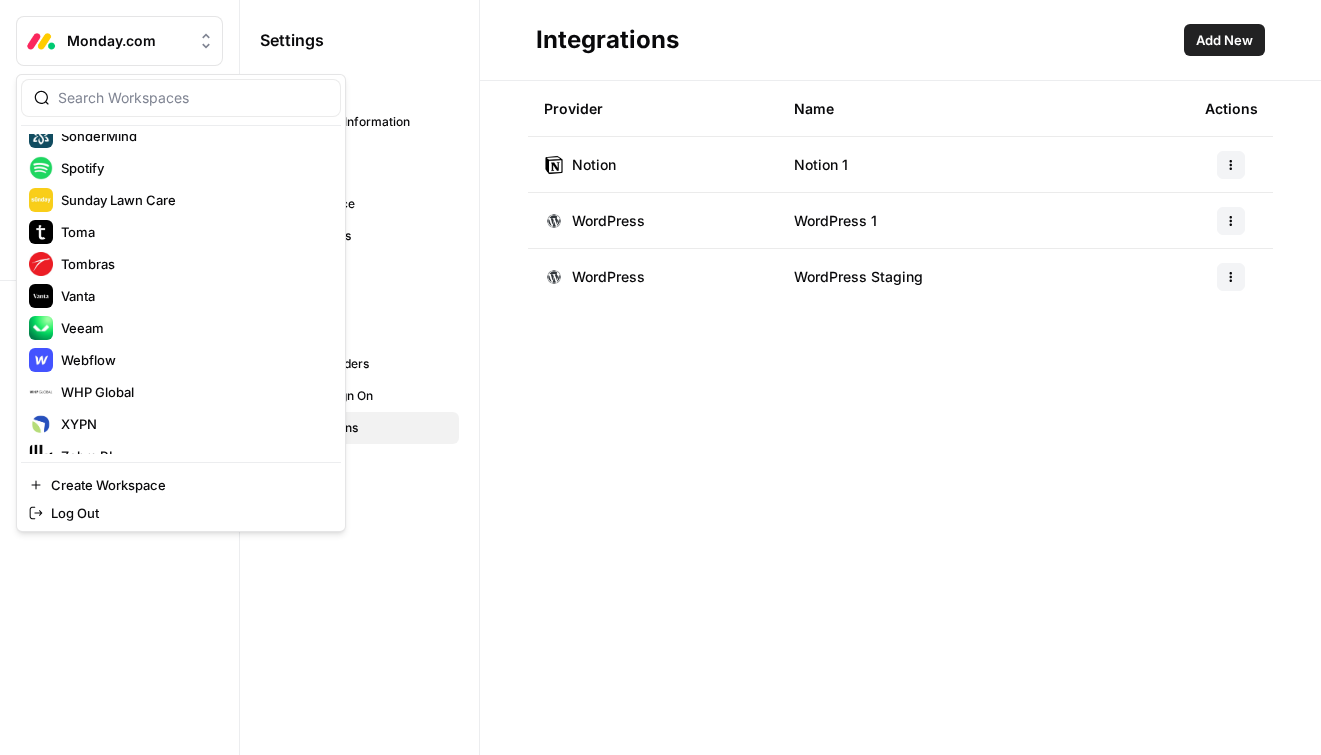scroll, scrollTop: 1472, scrollLeft: 0, axis: vertical 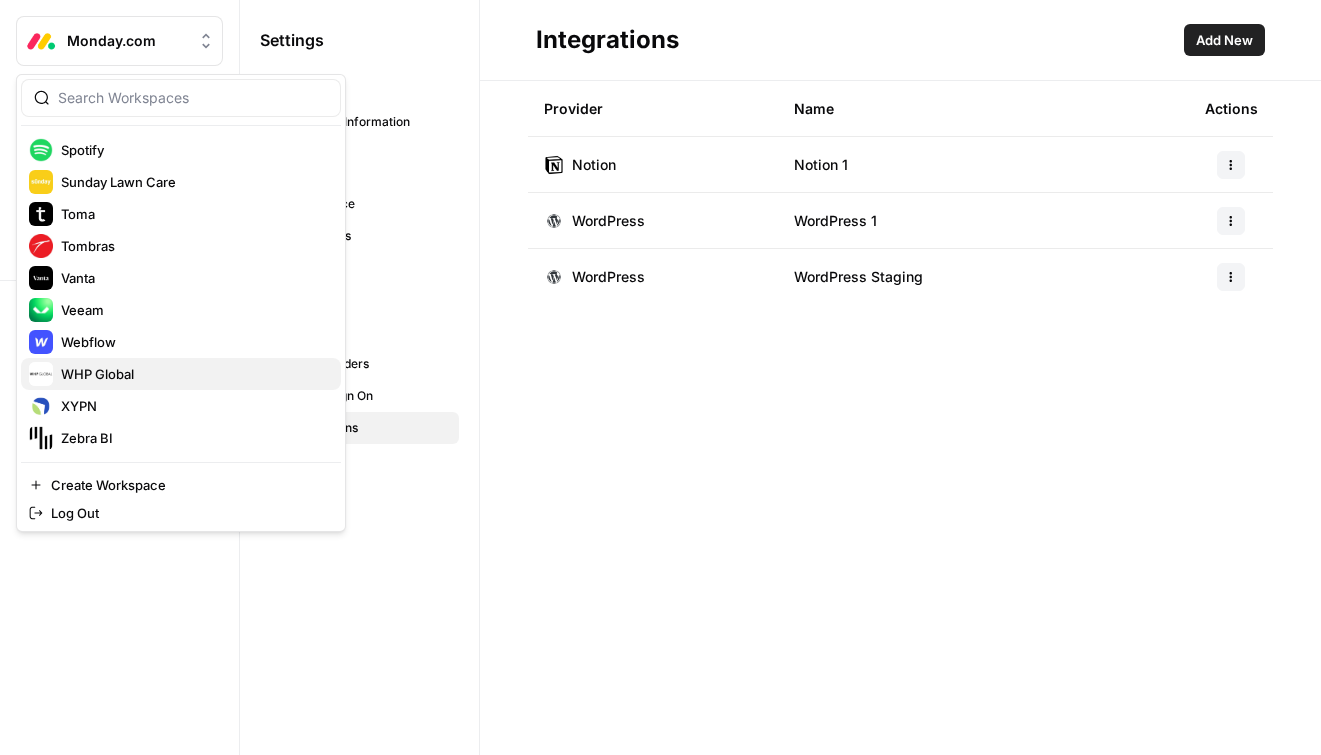 click on "WHP Global" at bounding box center (193, 374) 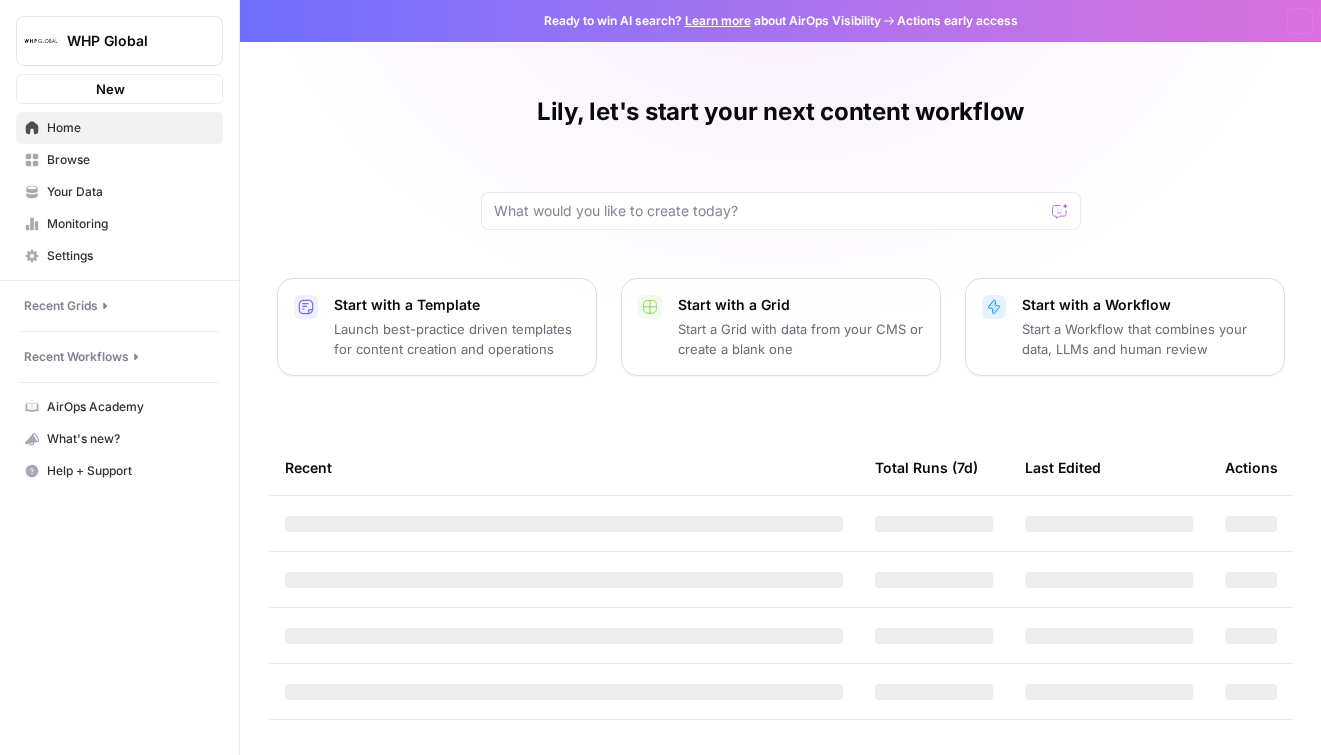 scroll, scrollTop: 0, scrollLeft: 0, axis: both 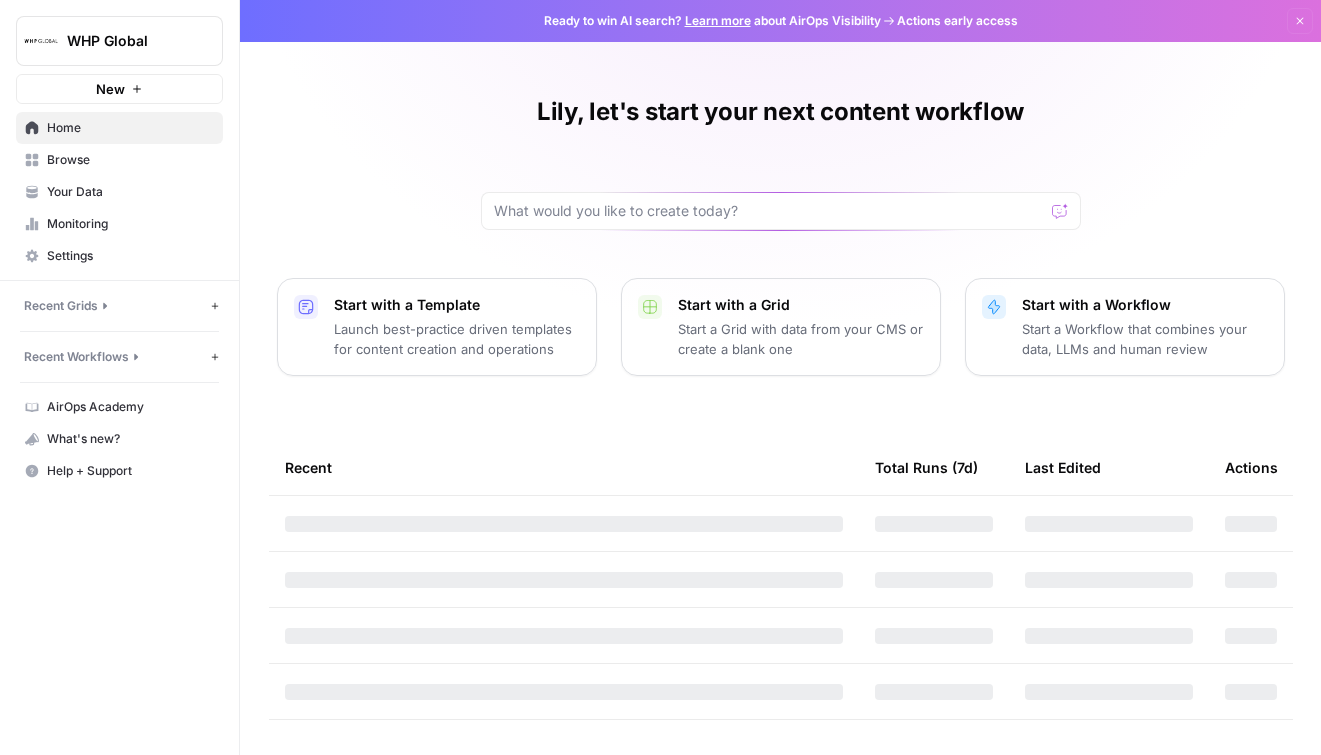 click on "Settings" at bounding box center (119, 256) 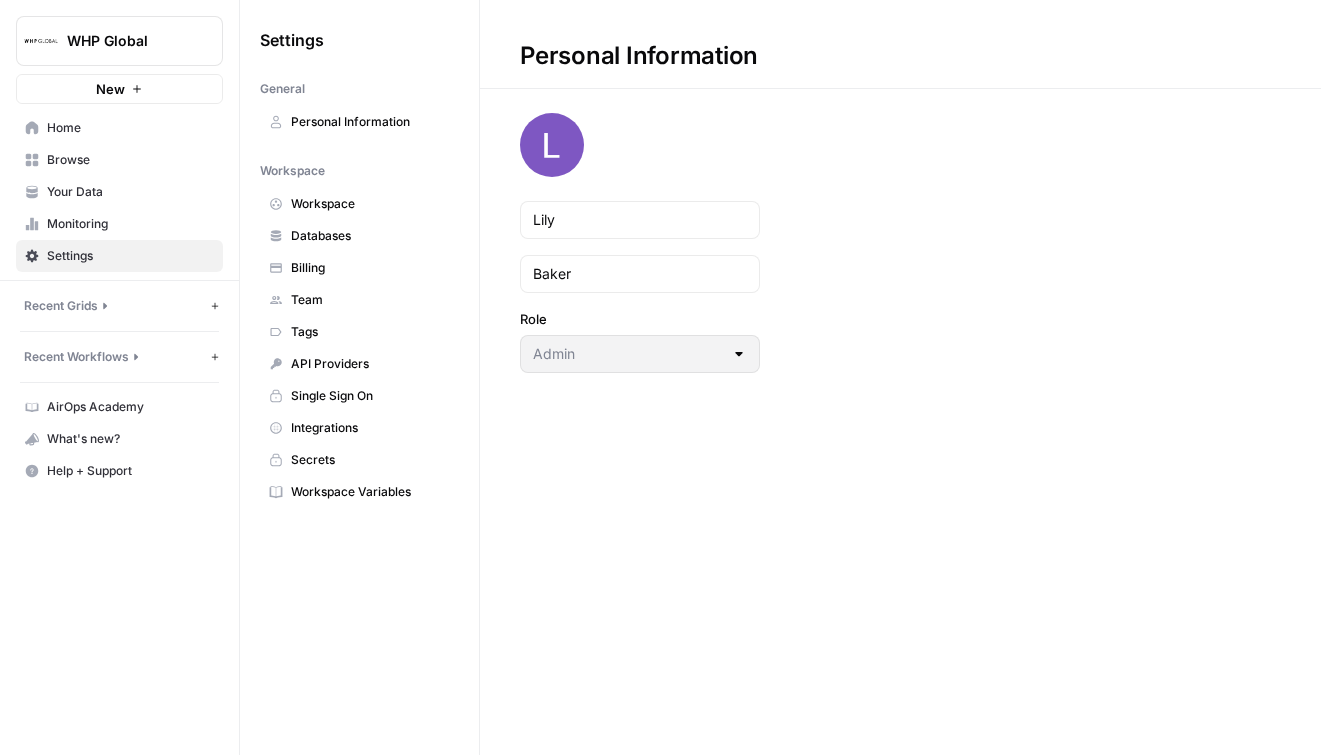 click on "Monitoring" at bounding box center (130, 224) 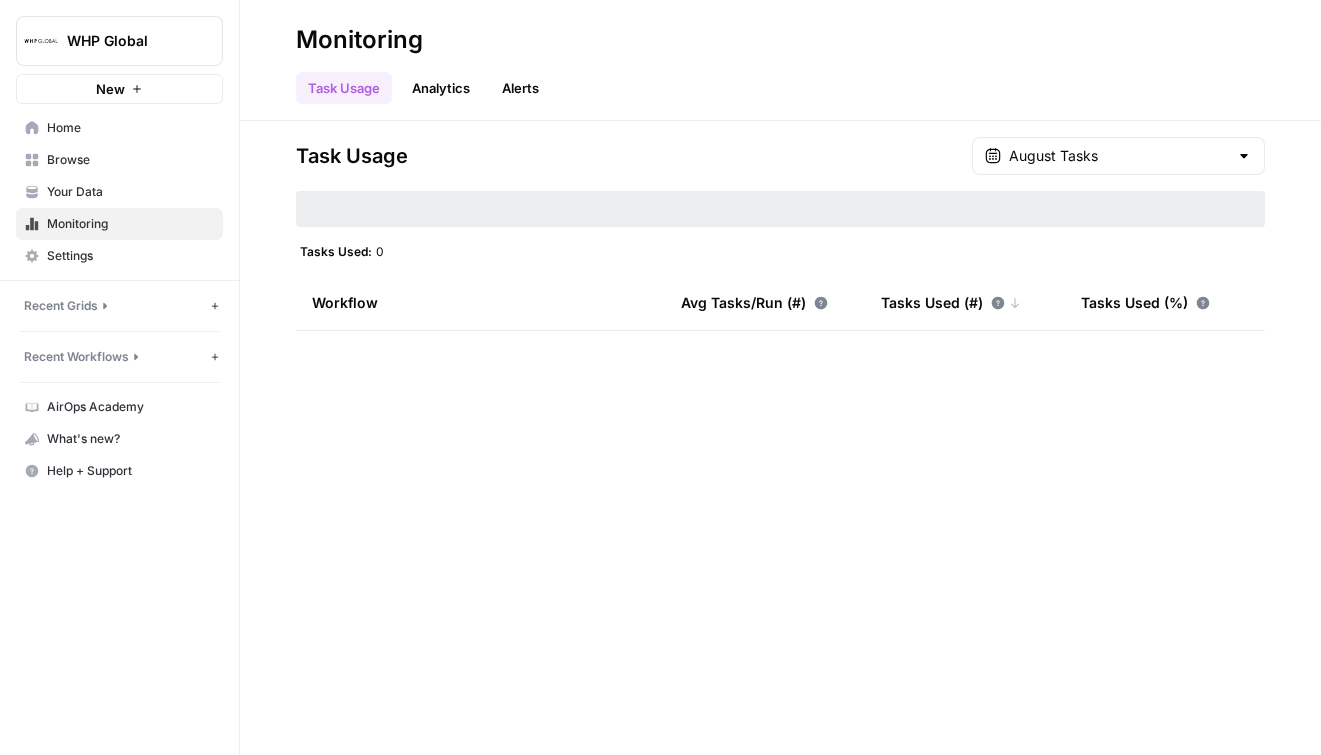 click on "Settings" at bounding box center [130, 256] 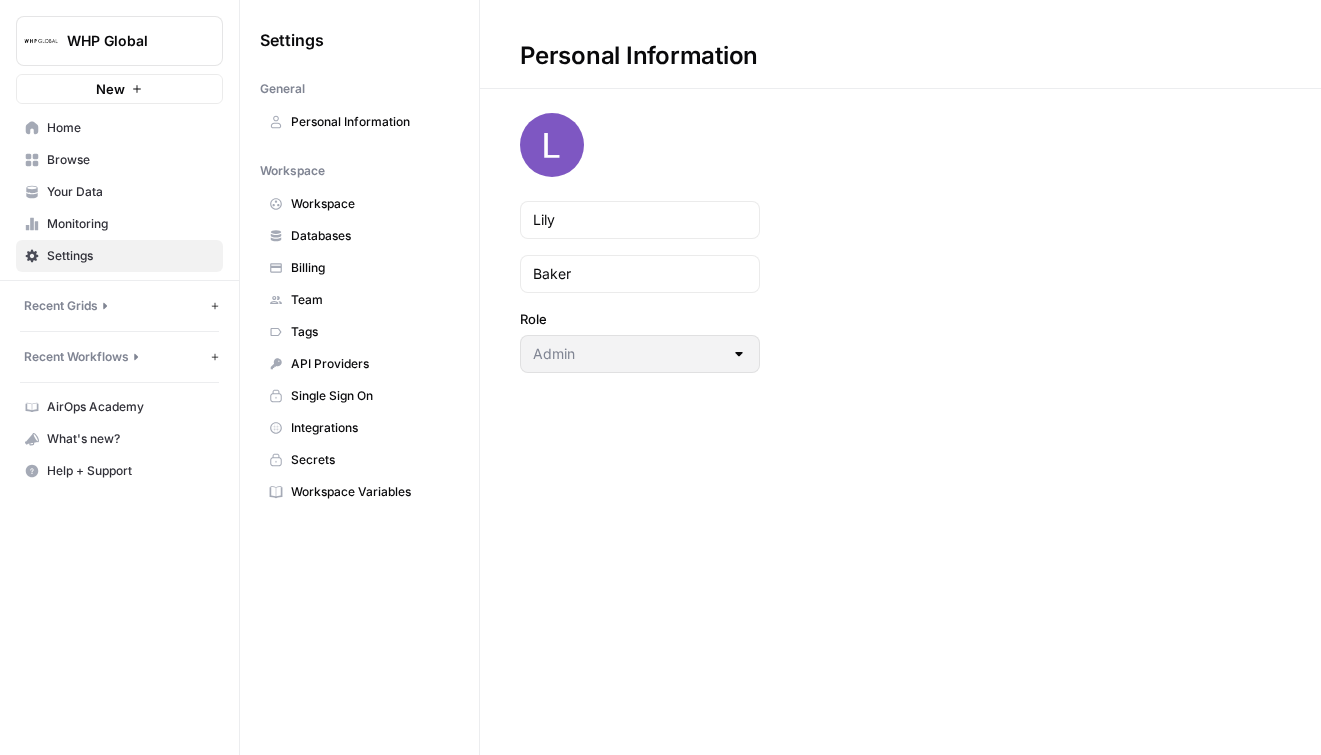 click on "Integrations" at bounding box center [370, 428] 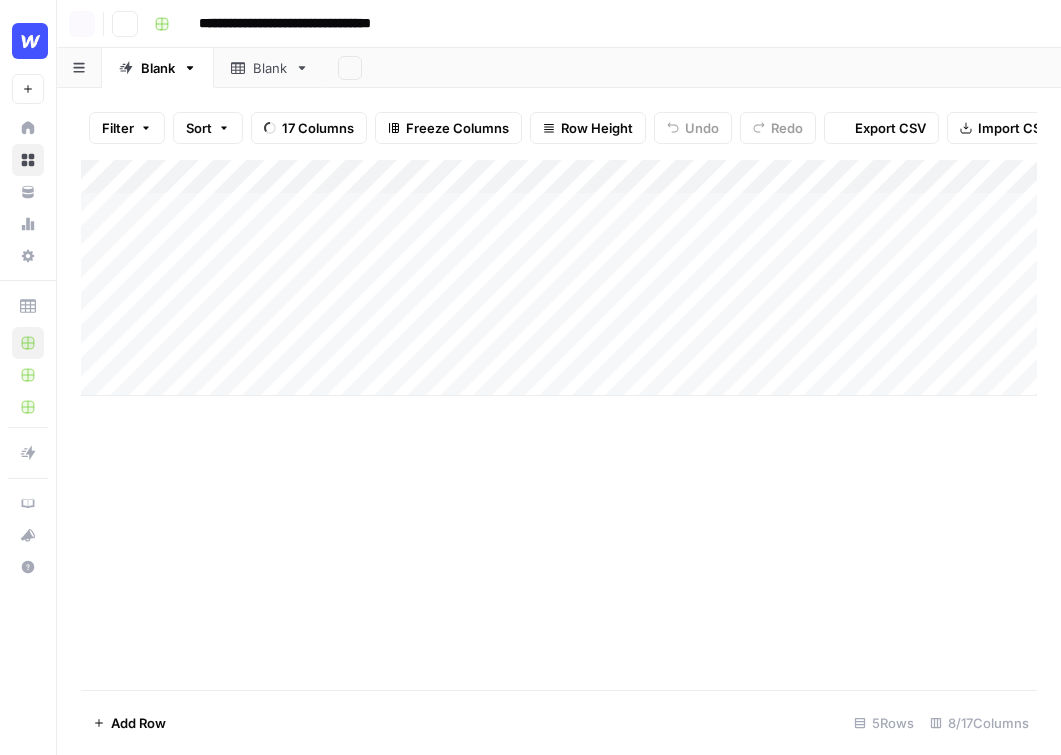 scroll, scrollTop: 0, scrollLeft: 0, axis: both 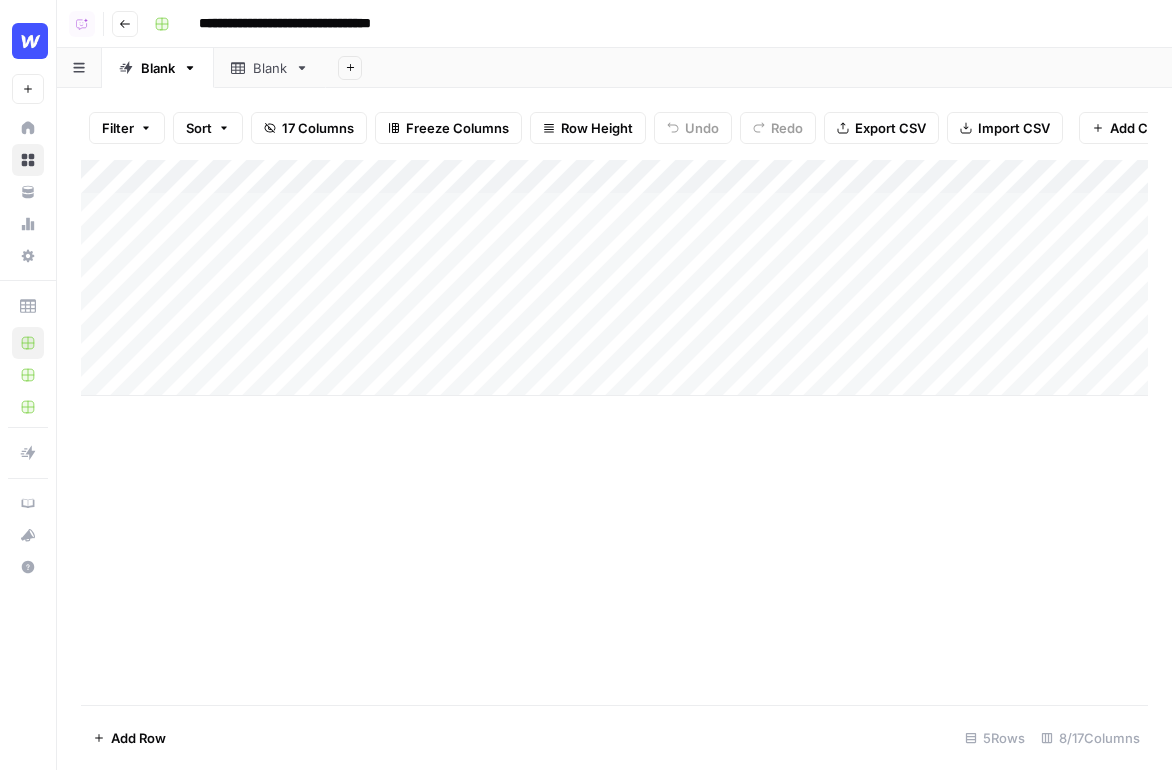 click on "Blank" at bounding box center [270, 68] 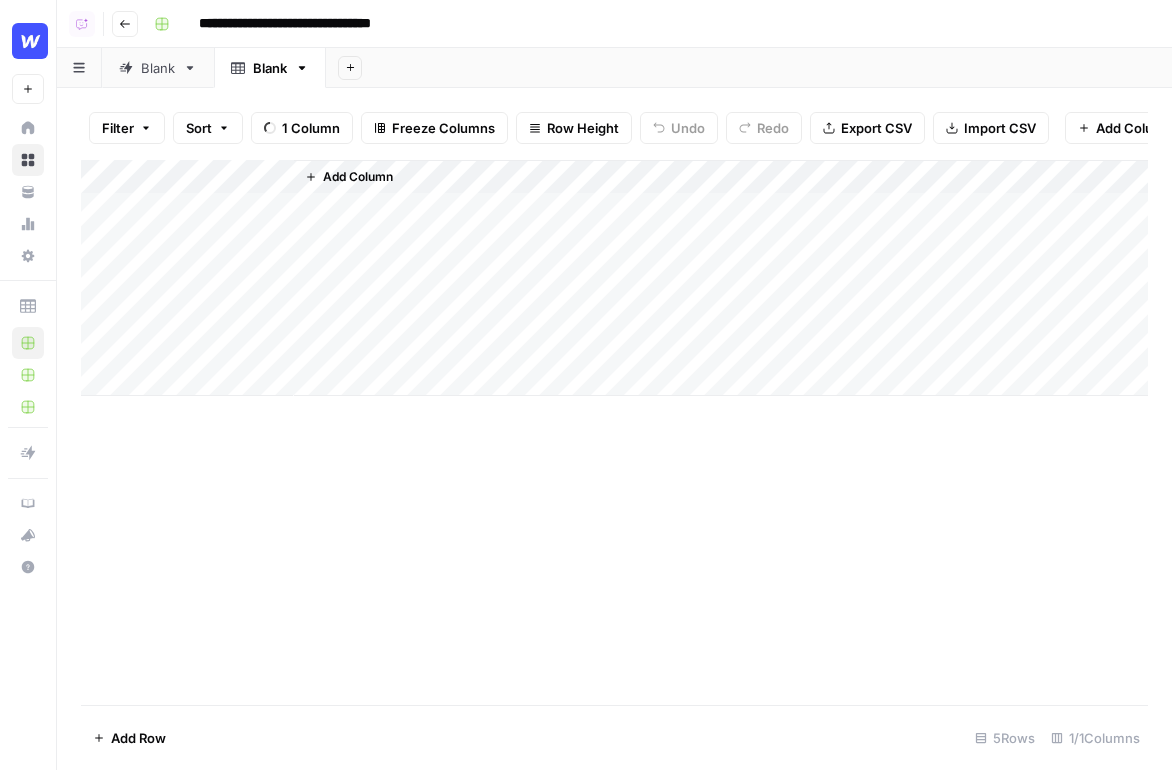 click 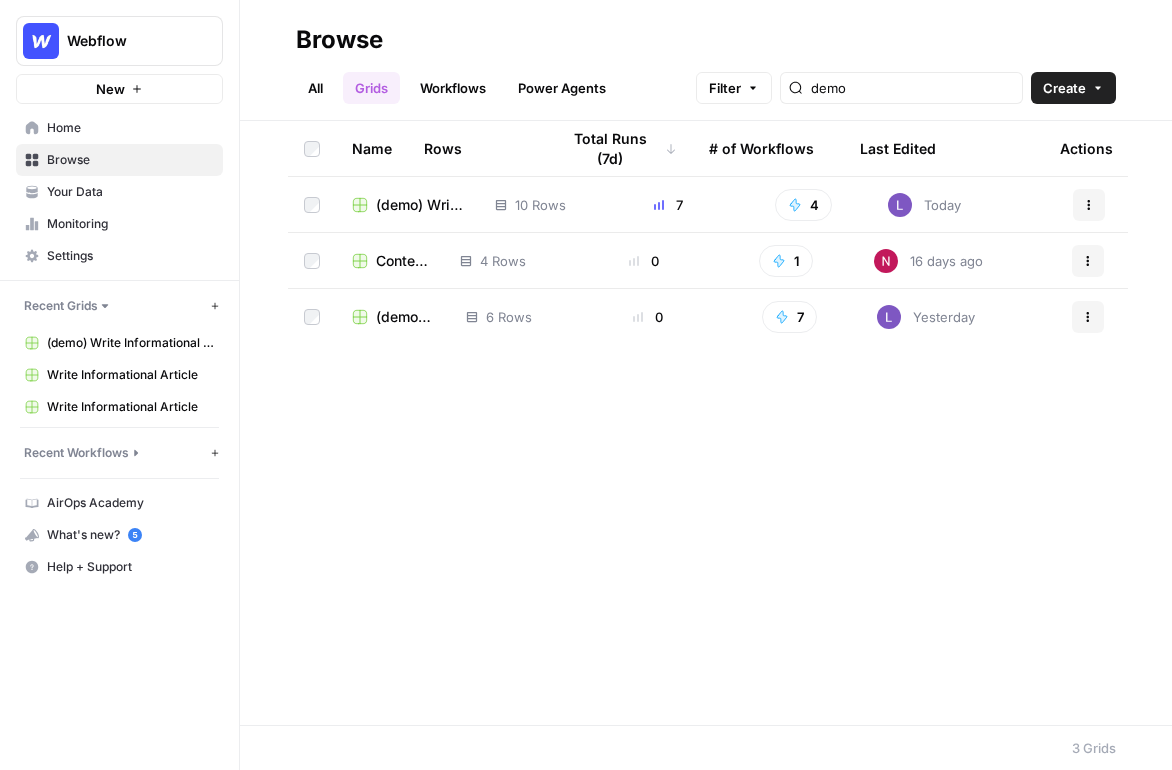 click on "All" at bounding box center [315, 88] 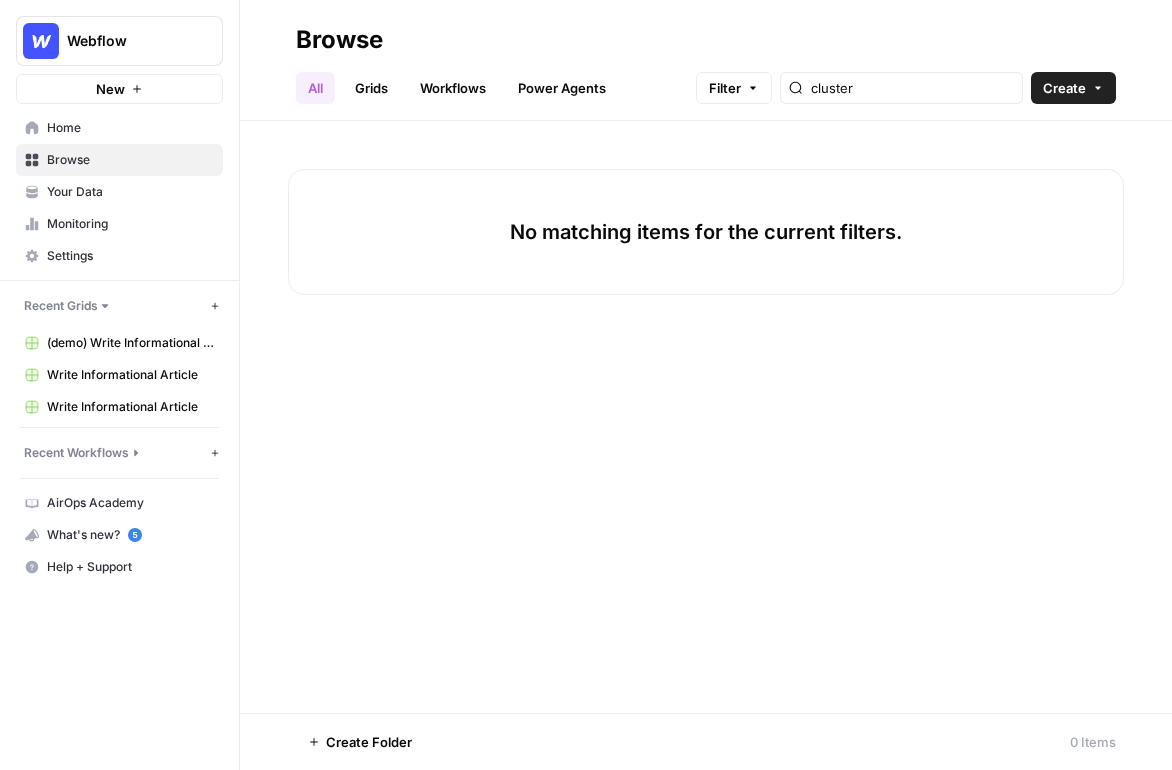 click on "Grids" at bounding box center (371, 88) 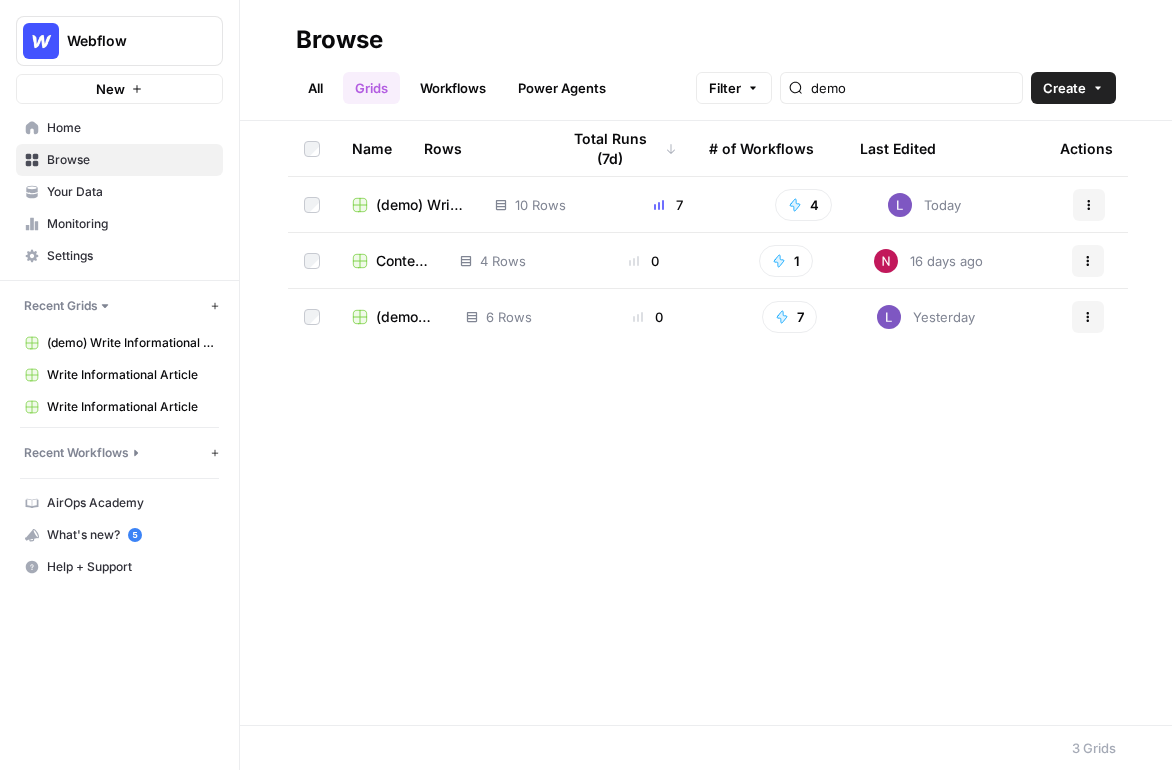 click on "Workflows" at bounding box center [453, 88] 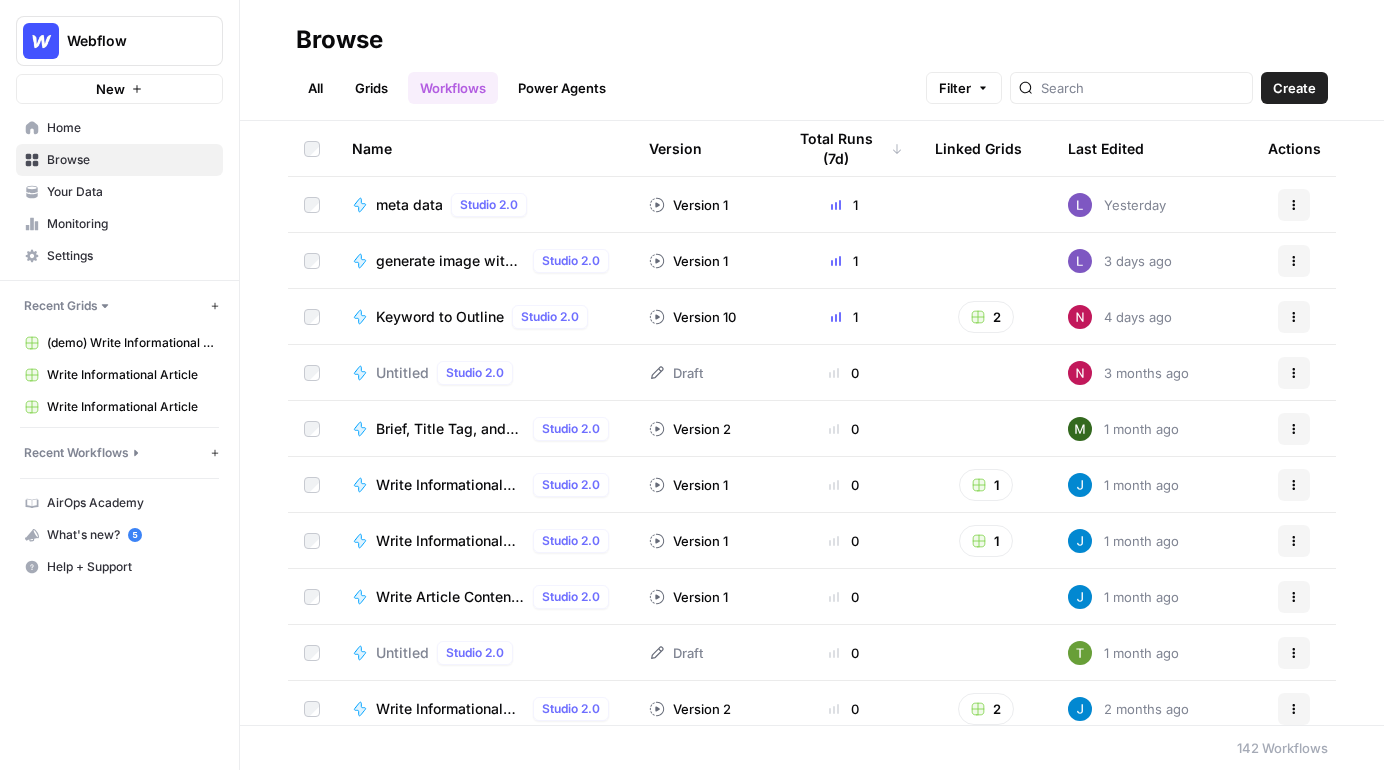 click 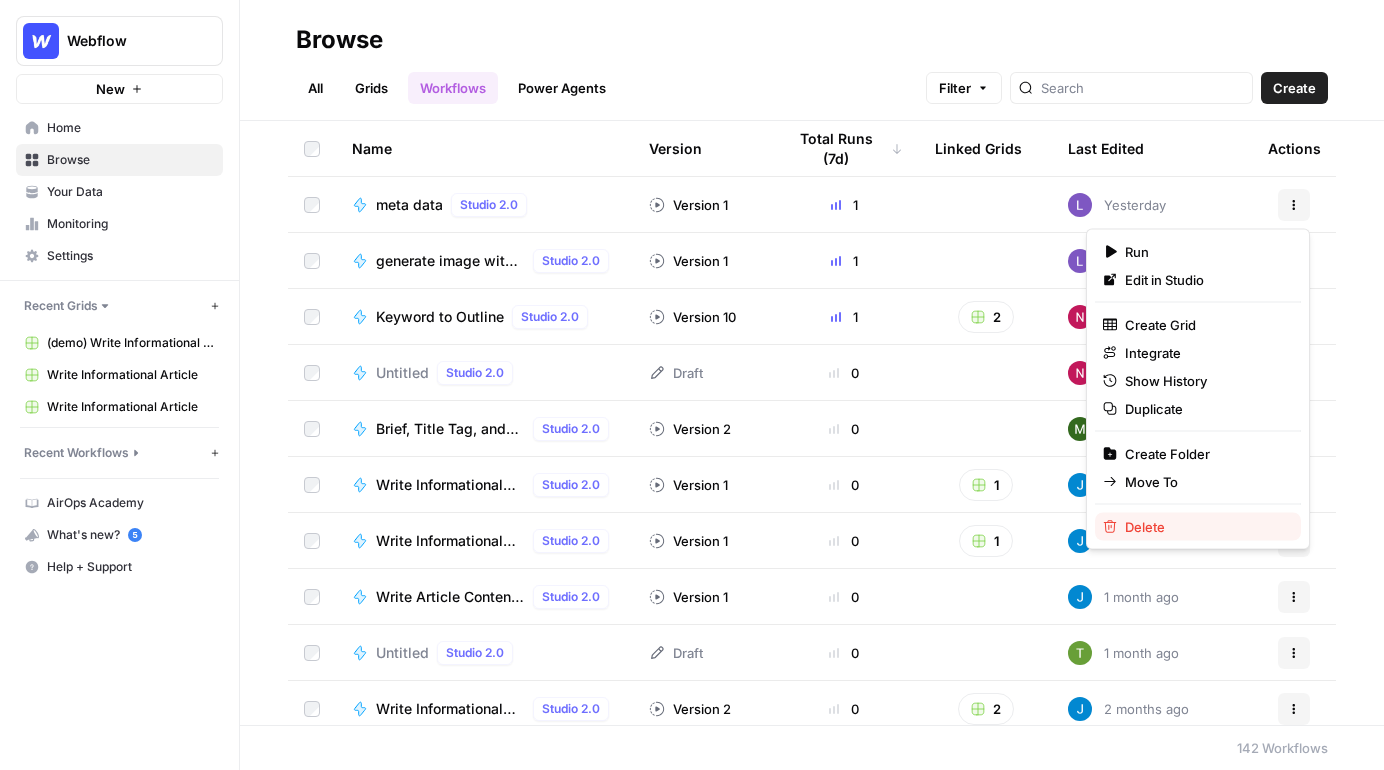 click on "Delete" at bounding box center (1205, 527) 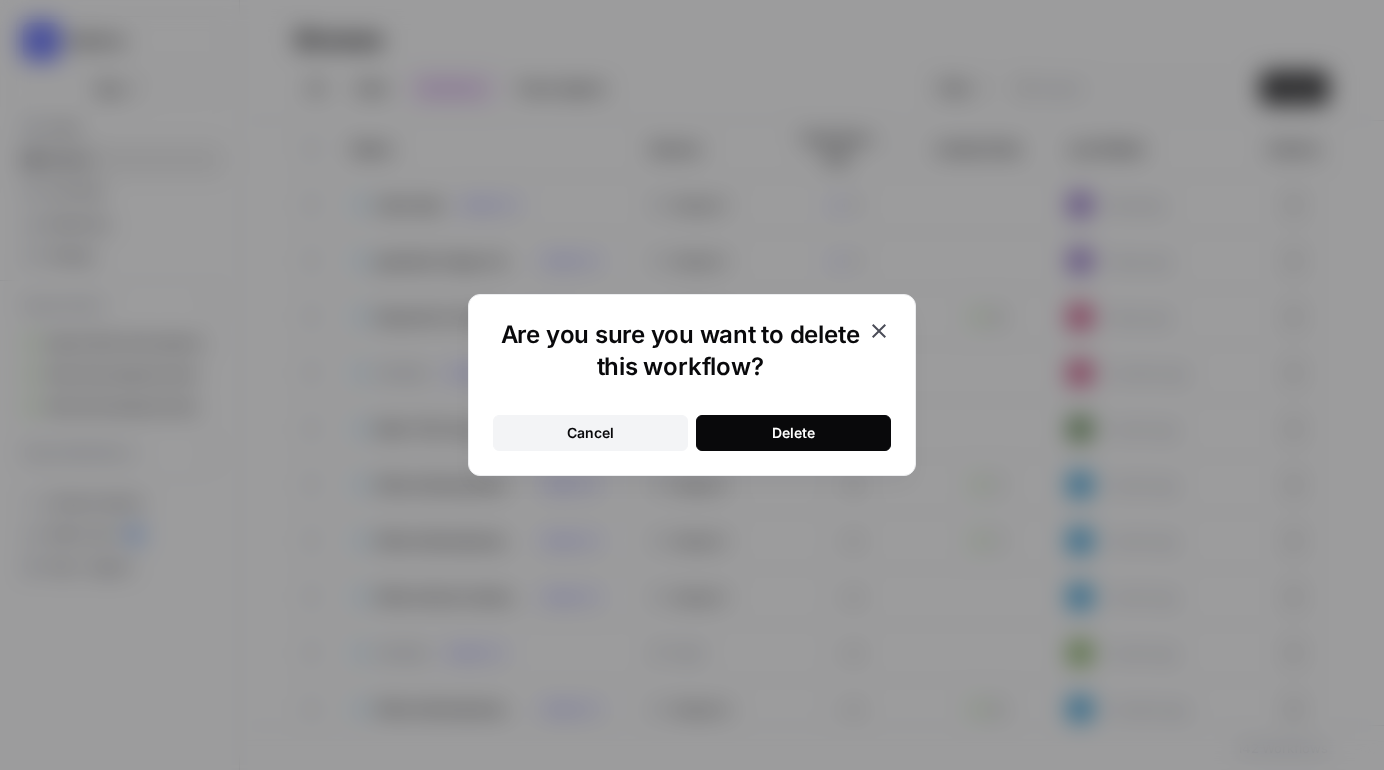 click on "Delete" at bounding box center [793, 433] 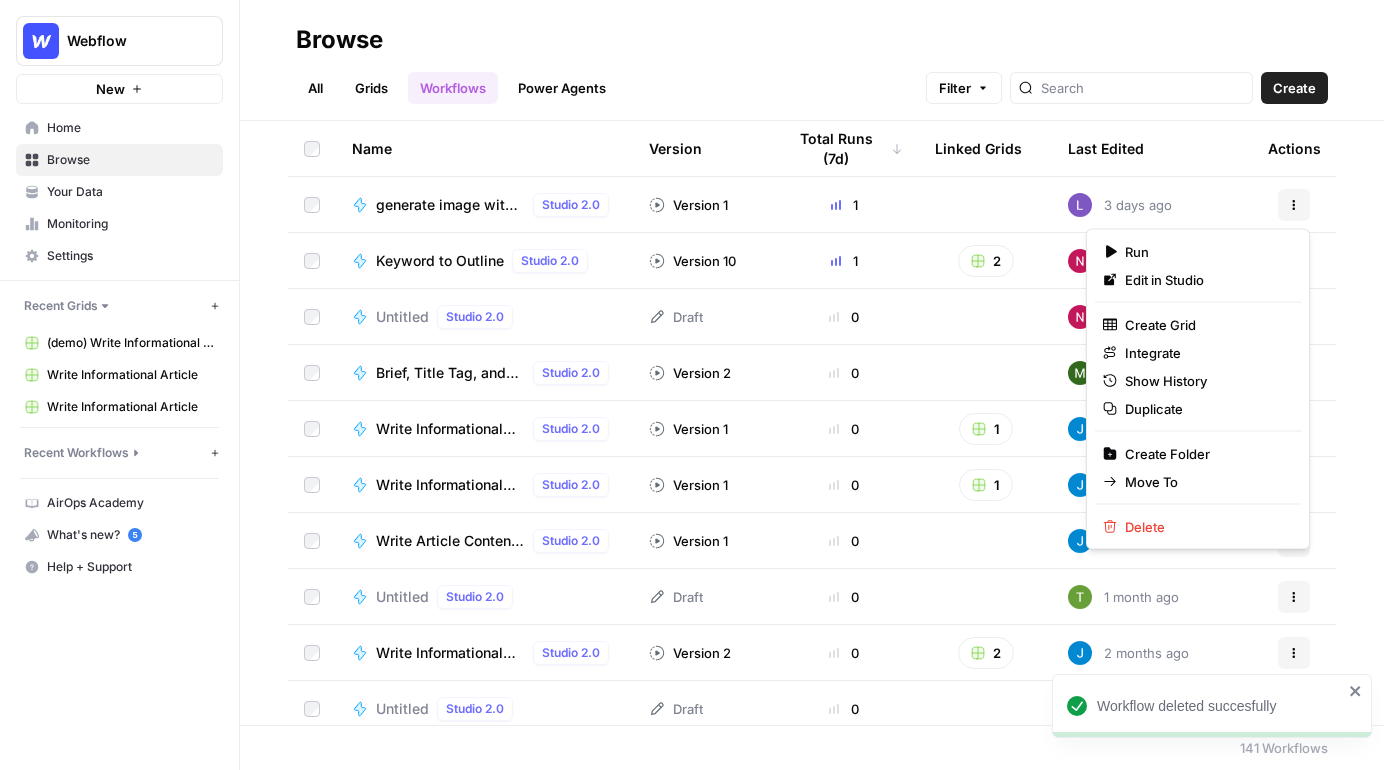 click on "Actions" at bounding box center (1294, 205) 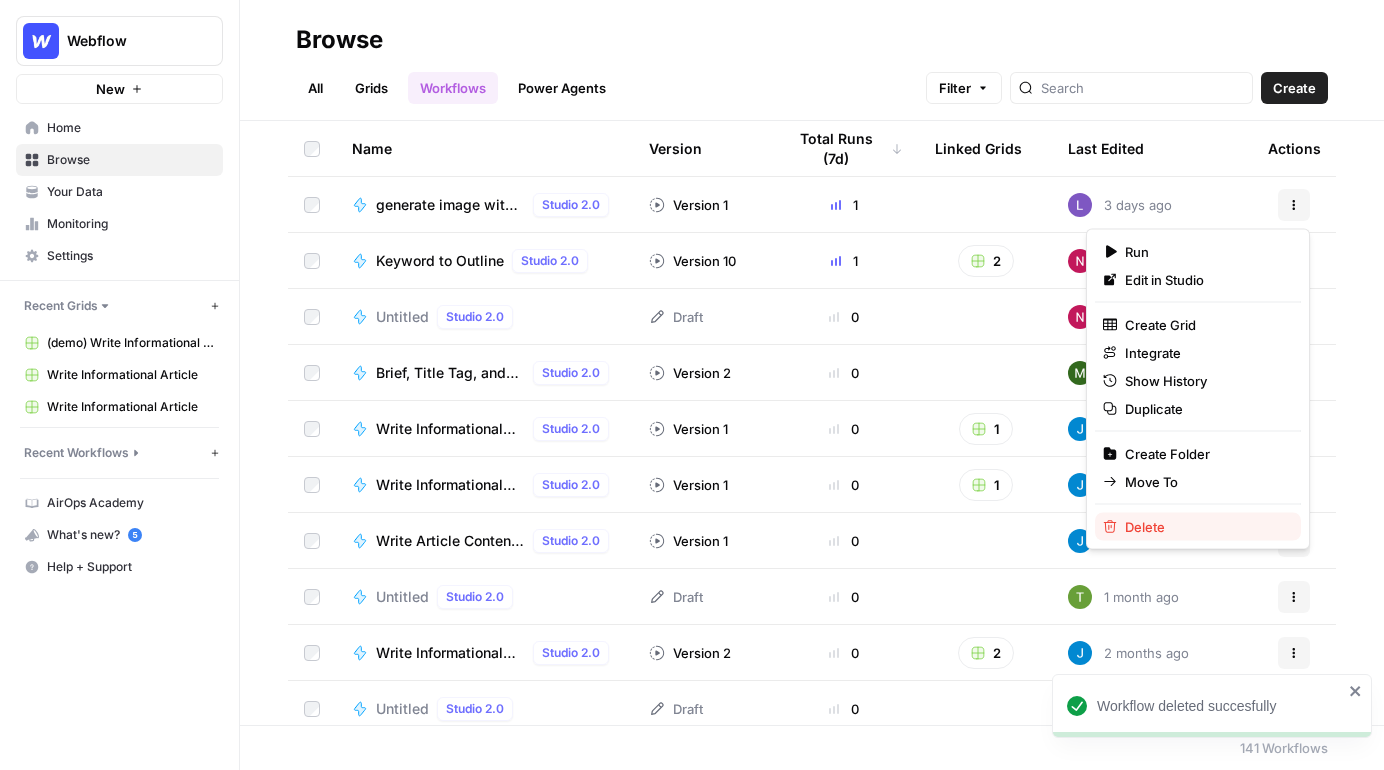 click on "Delete" at bounding box center (1205, 527) 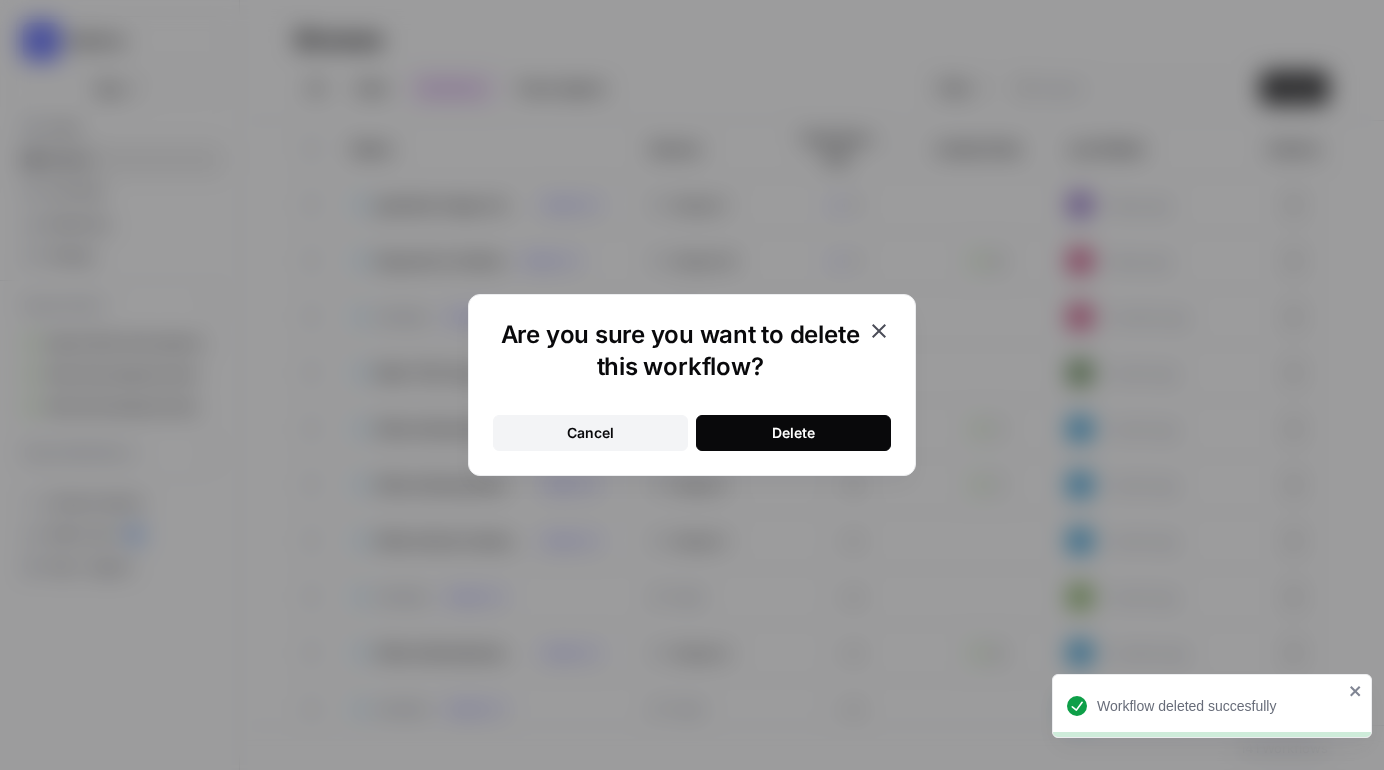 click on "Delete" at bounding box center [793, 433] 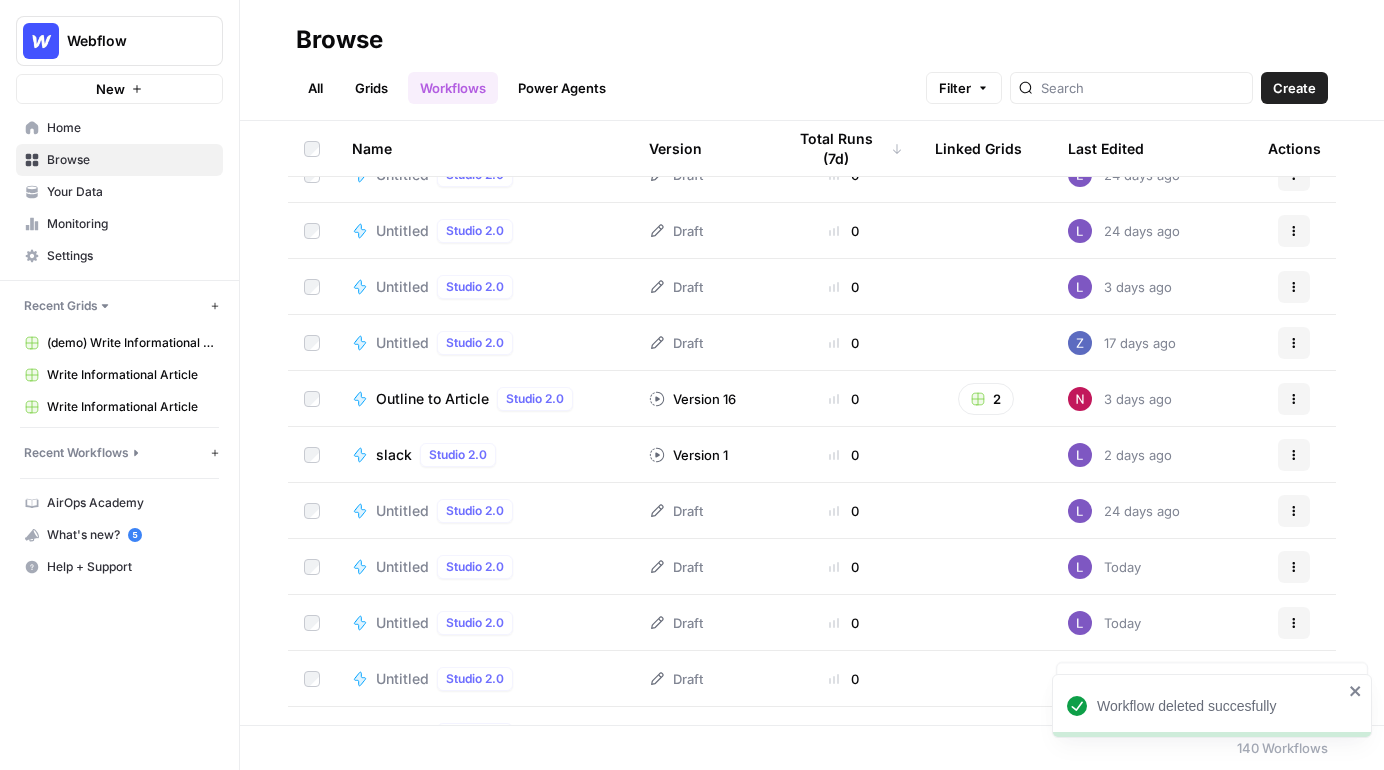 scroll, scrollTop: 1697, scrollLeft: 0, axis: vertical 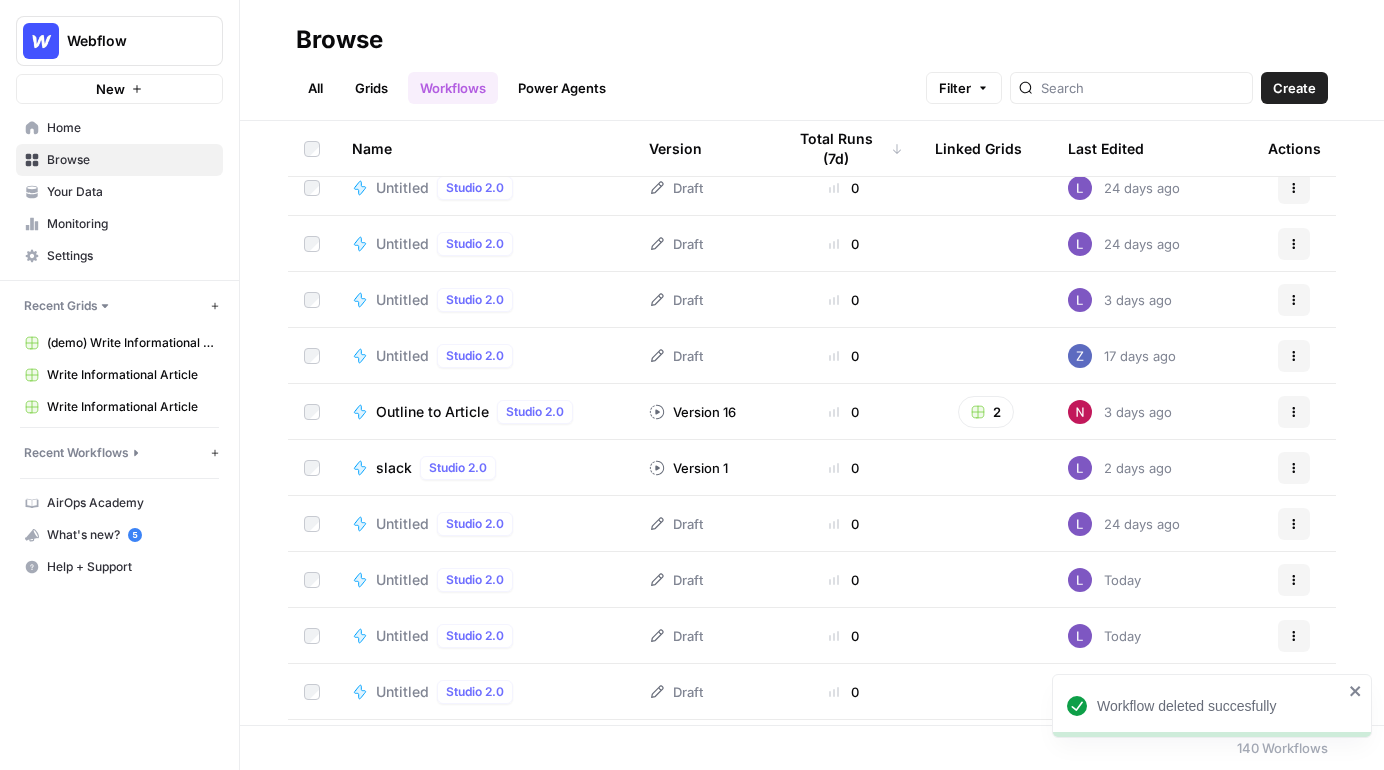 click on "Actions" at bounding box center (1294, 300) 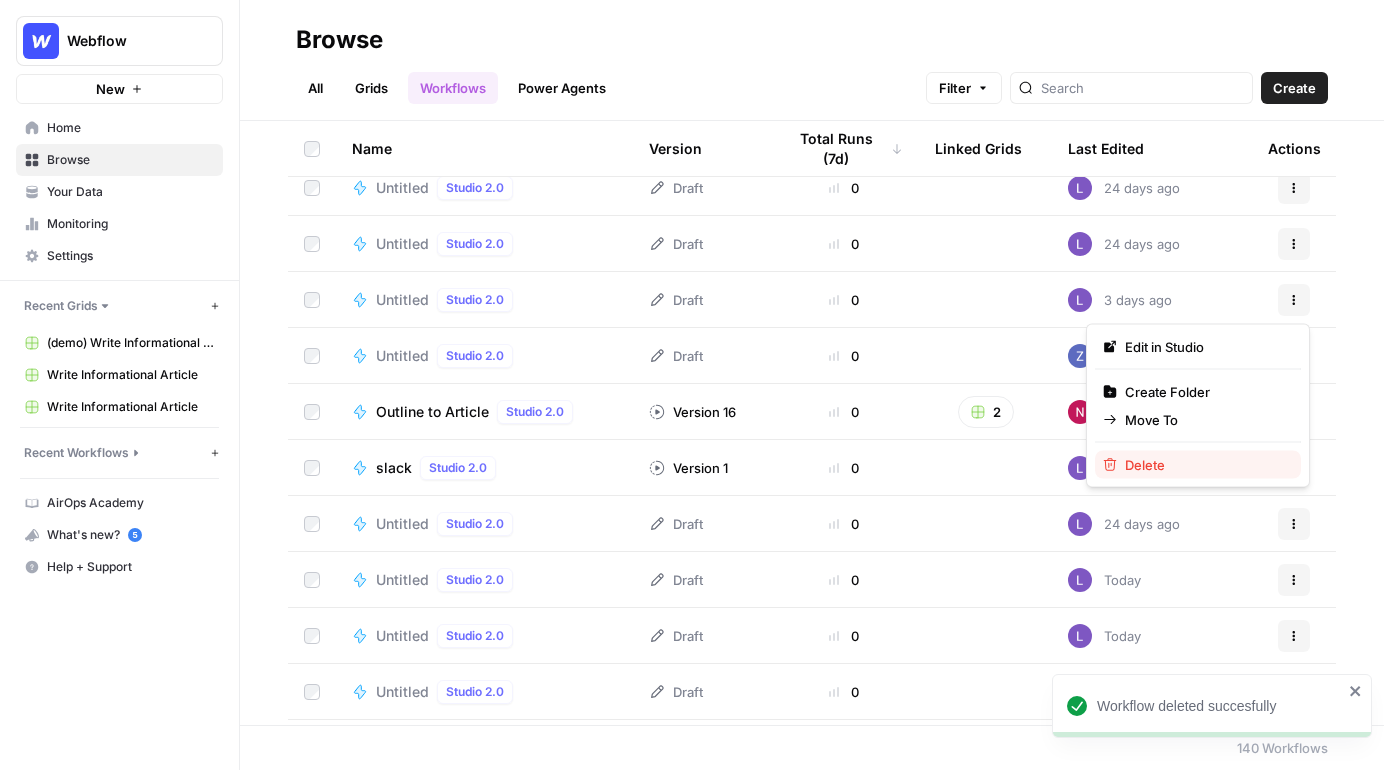 click on "Delete" at bounding box center (1198, 465) 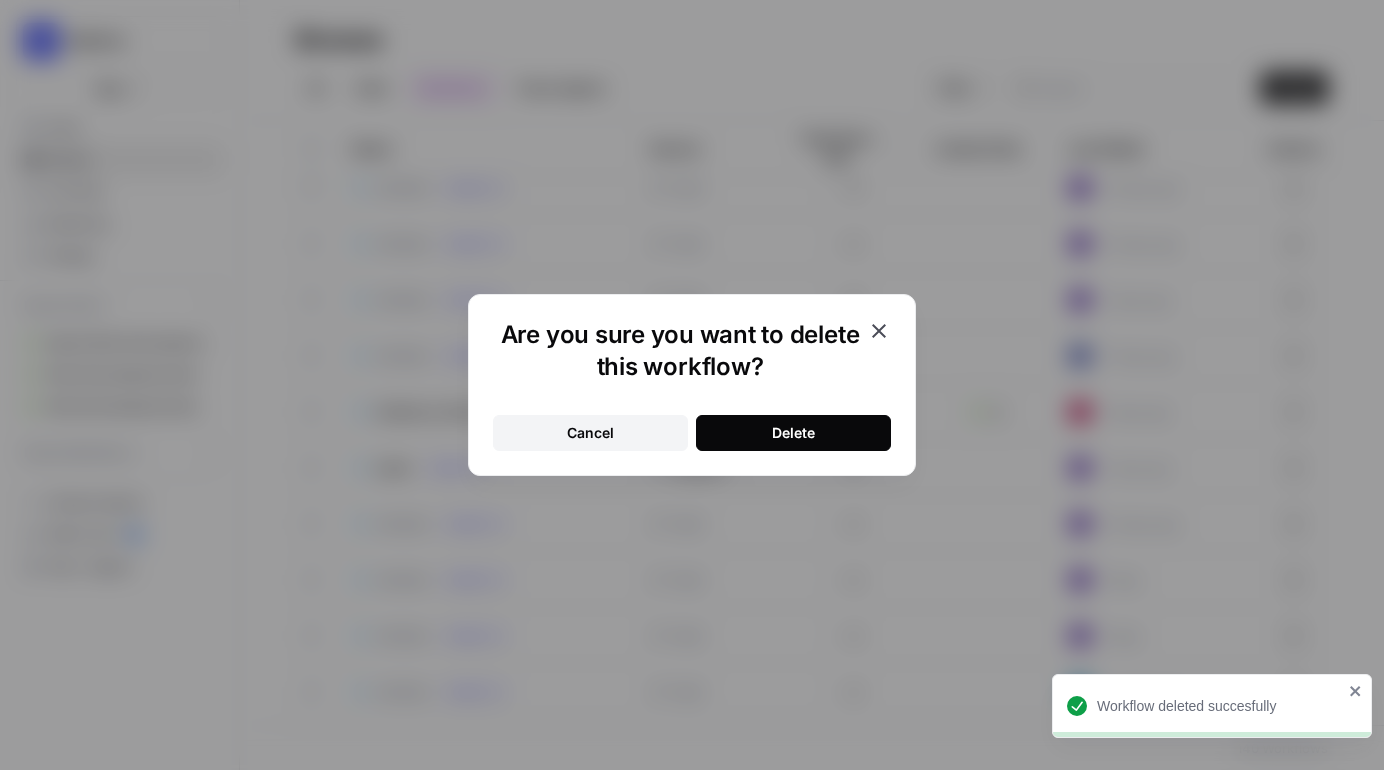 click on "Delete" at bounding box center (793, 433) 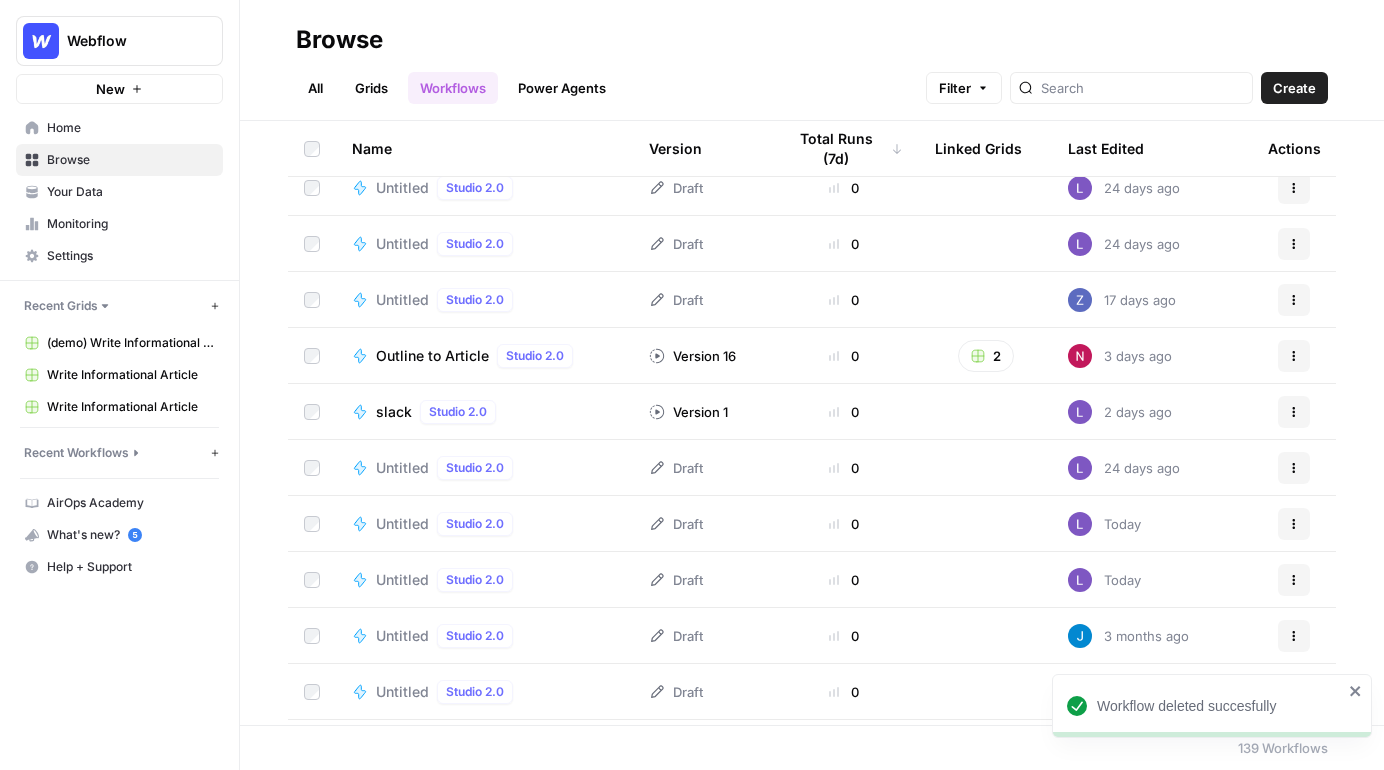 click on "Actions" at bounding box center (1294, 256) 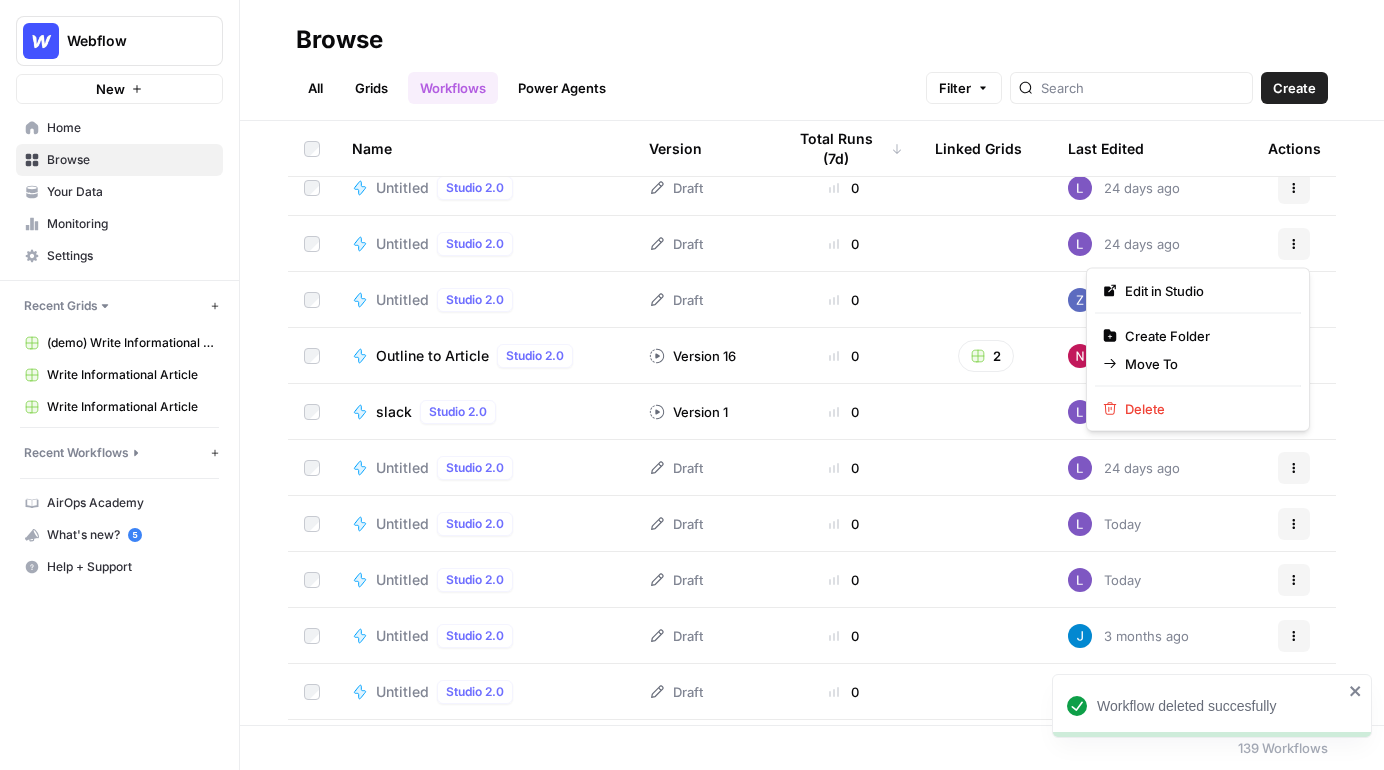 click 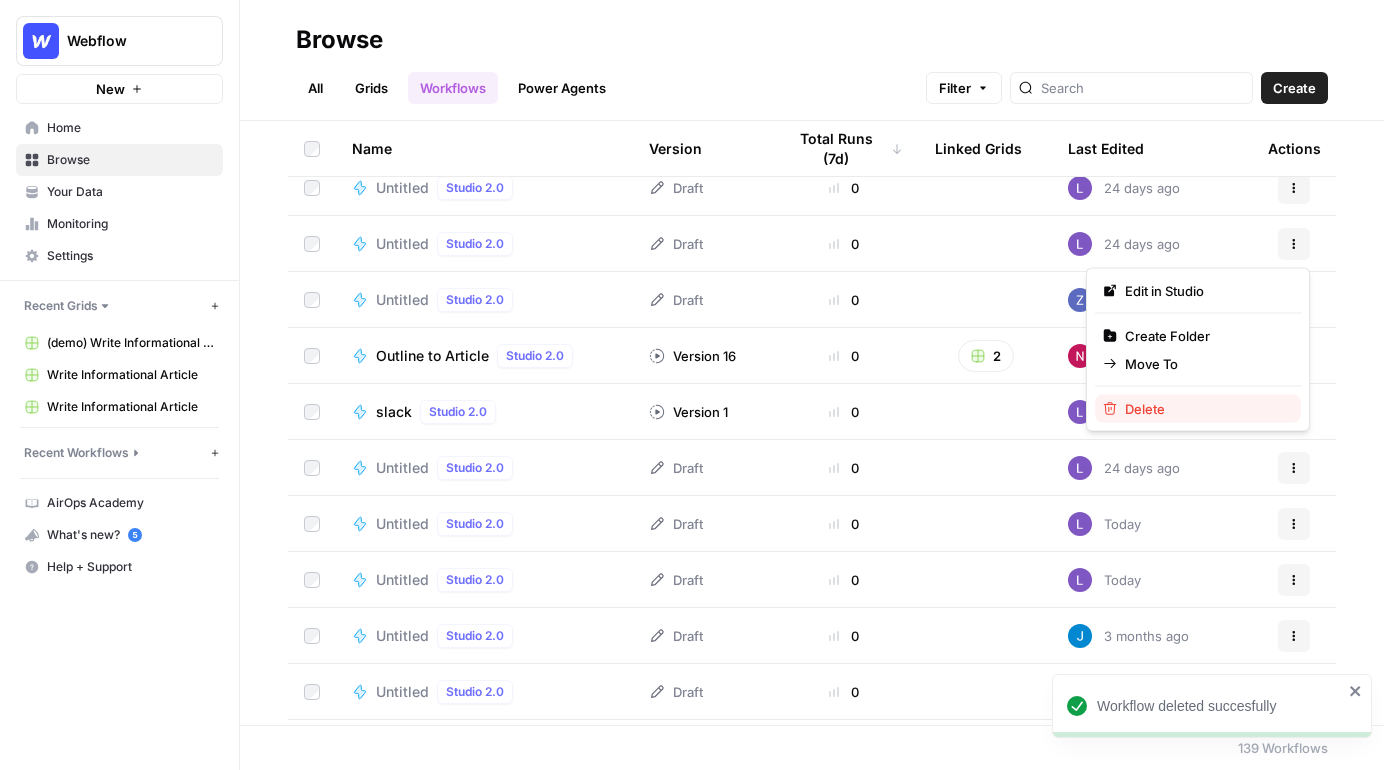 click on "Delete" at bounding box center (1205, 409) 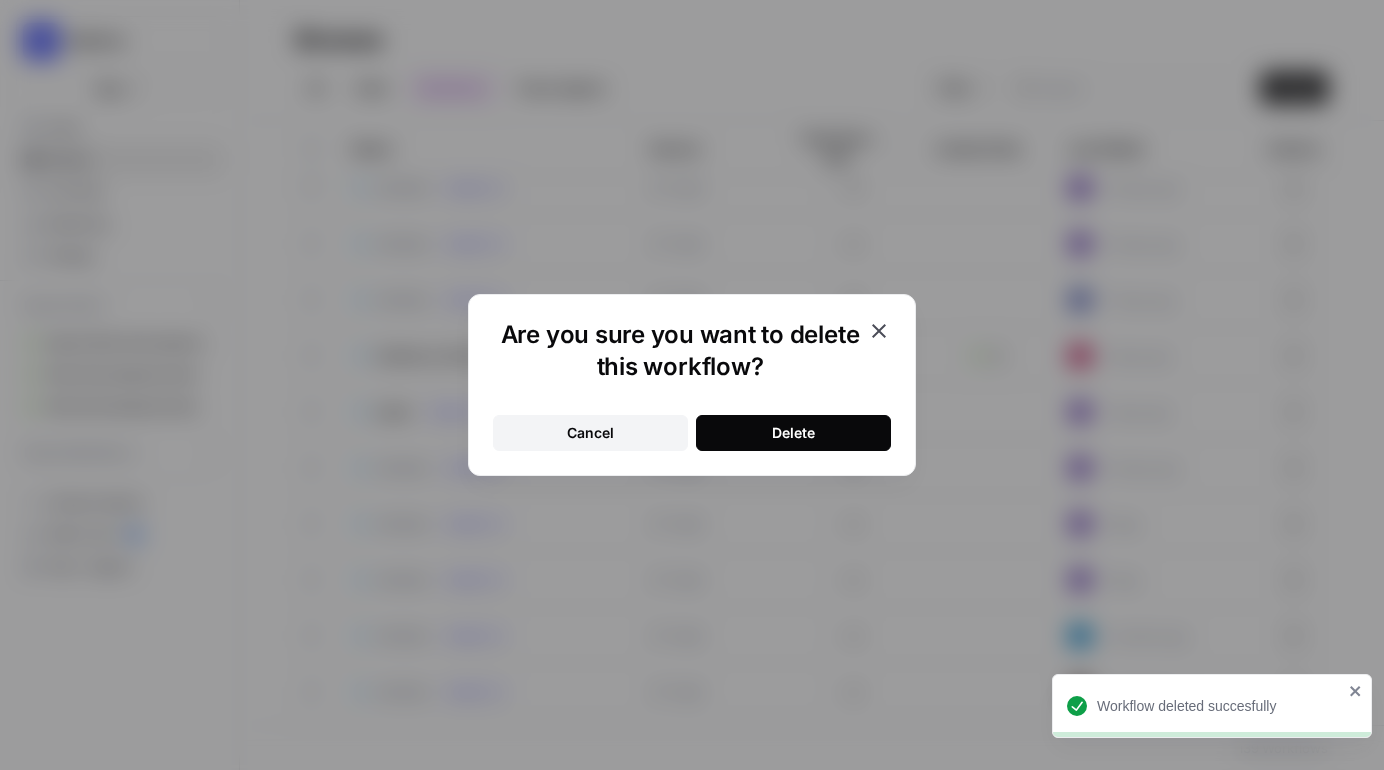 click on "Delete" at bounding box center [793, 433] 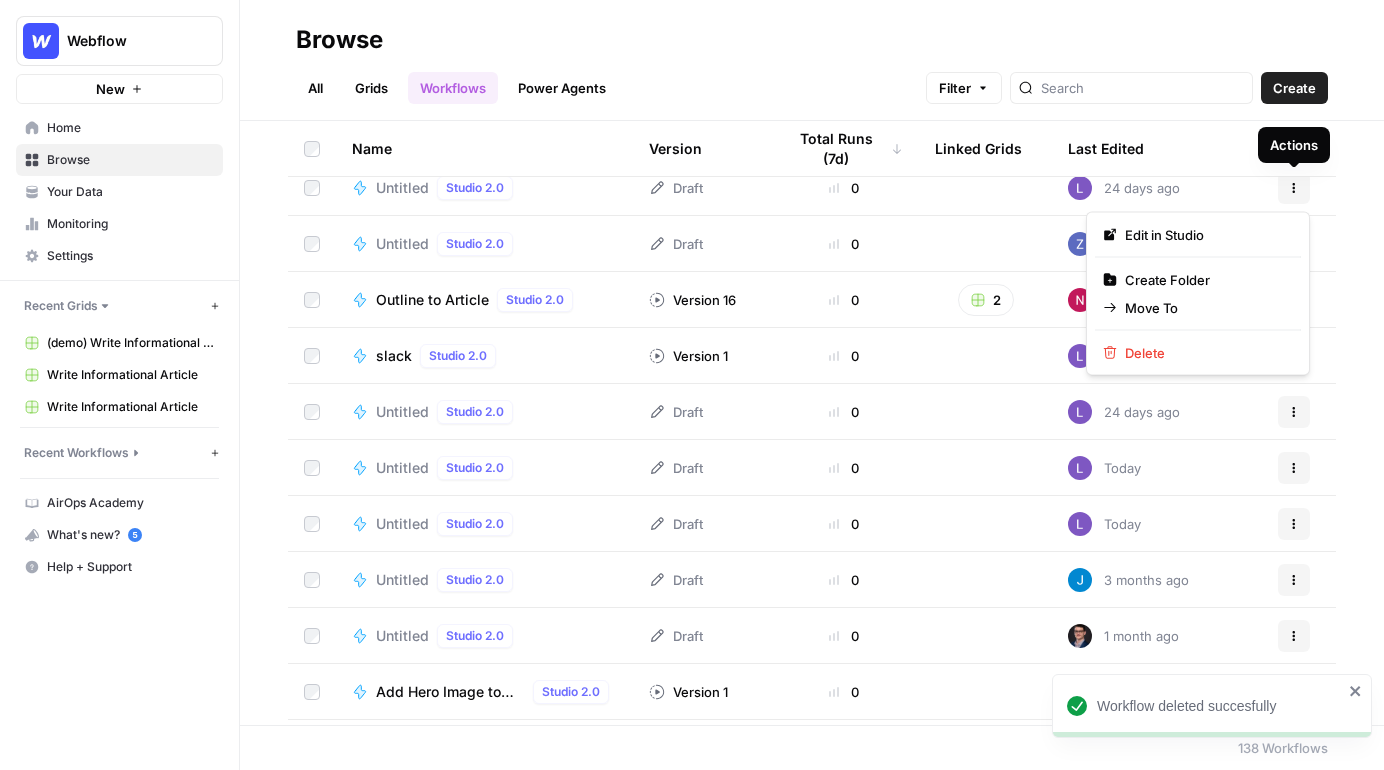 click 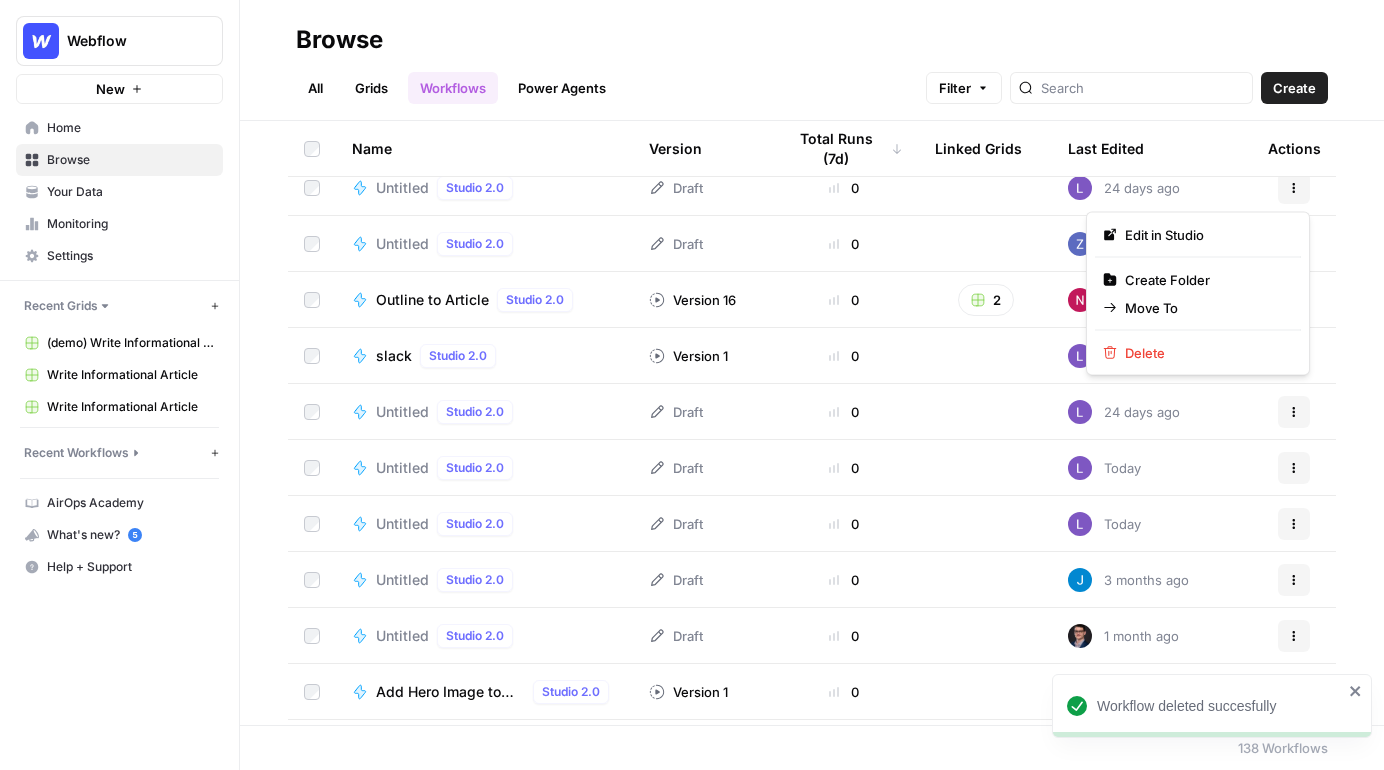 click on "Edit in Studio Create Folder Move To Delete" at bounding box center (1198, 294) 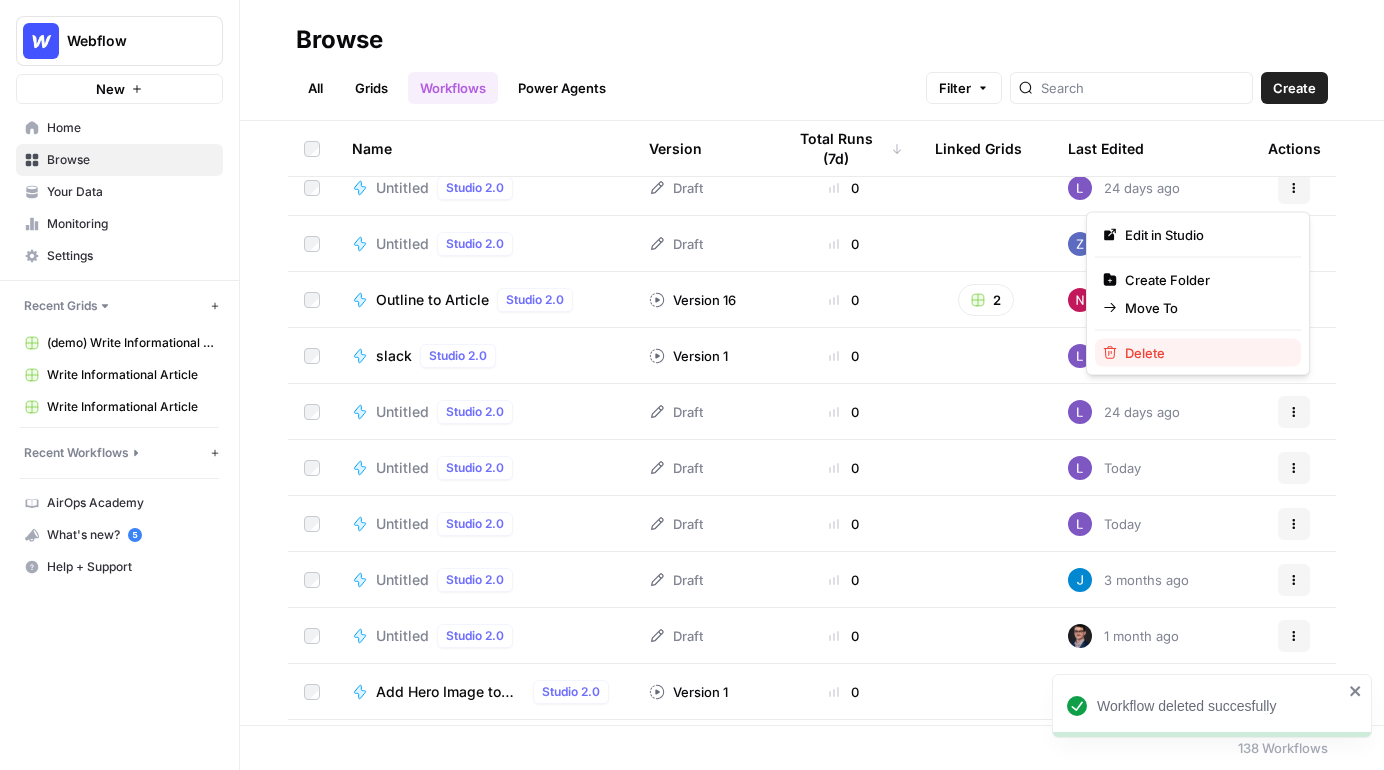 click on "Delete" at bounding box center [1205, 353] 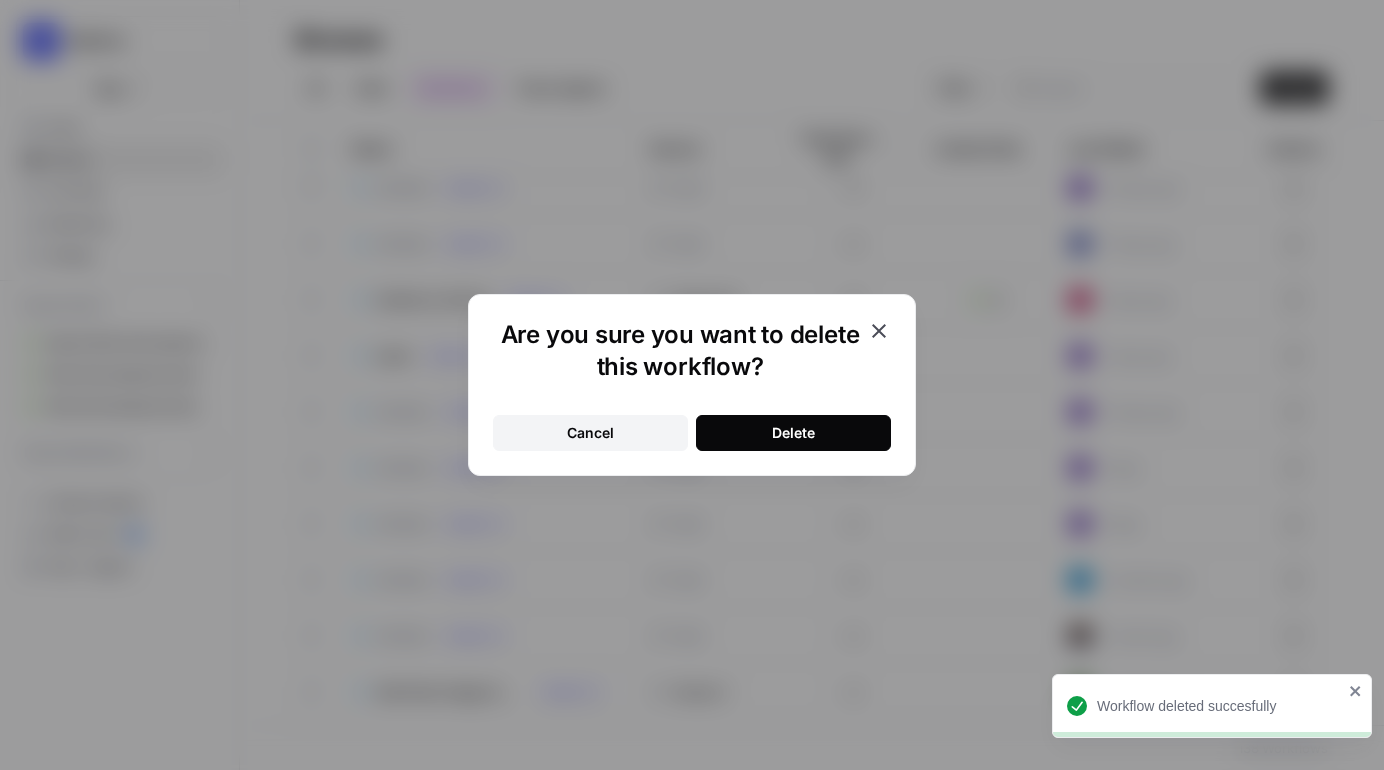click on "Delete" at bounding box center [793, 433] 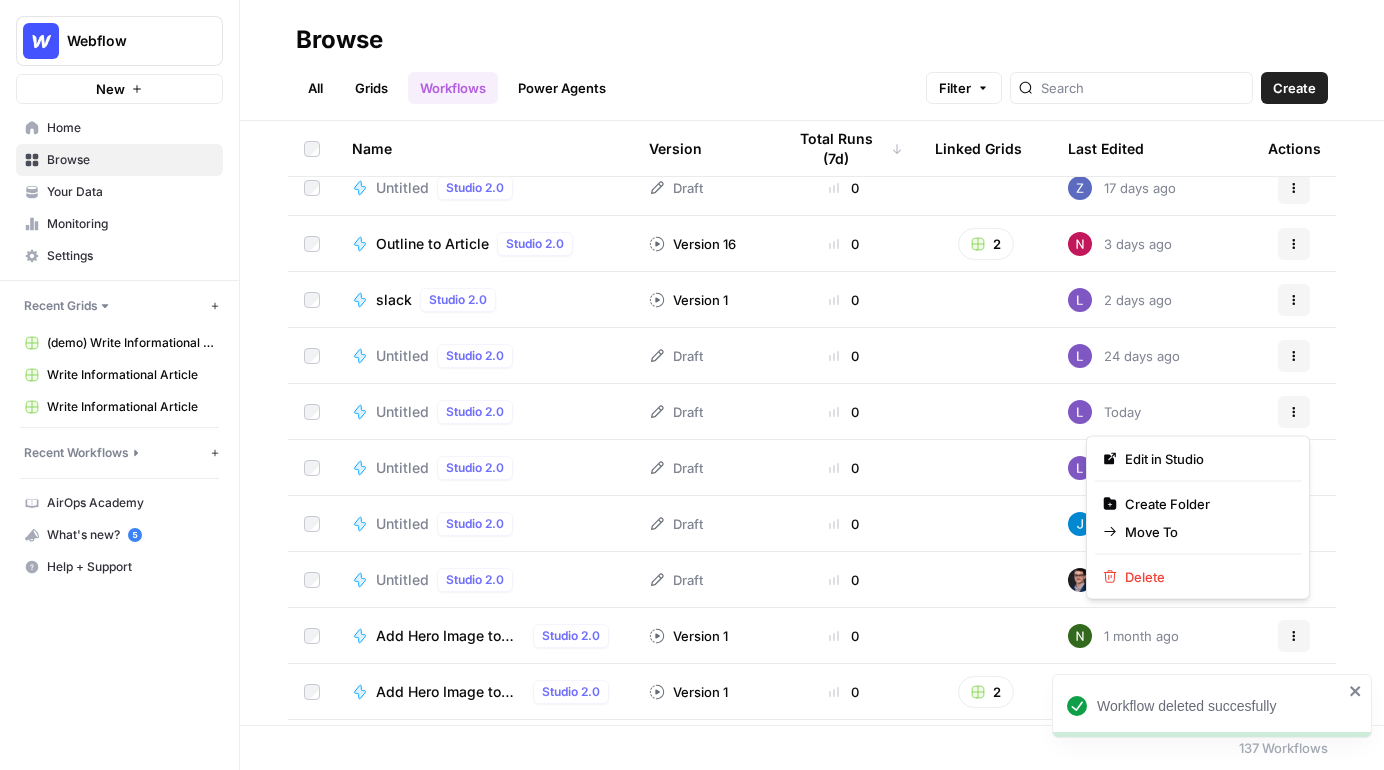 click 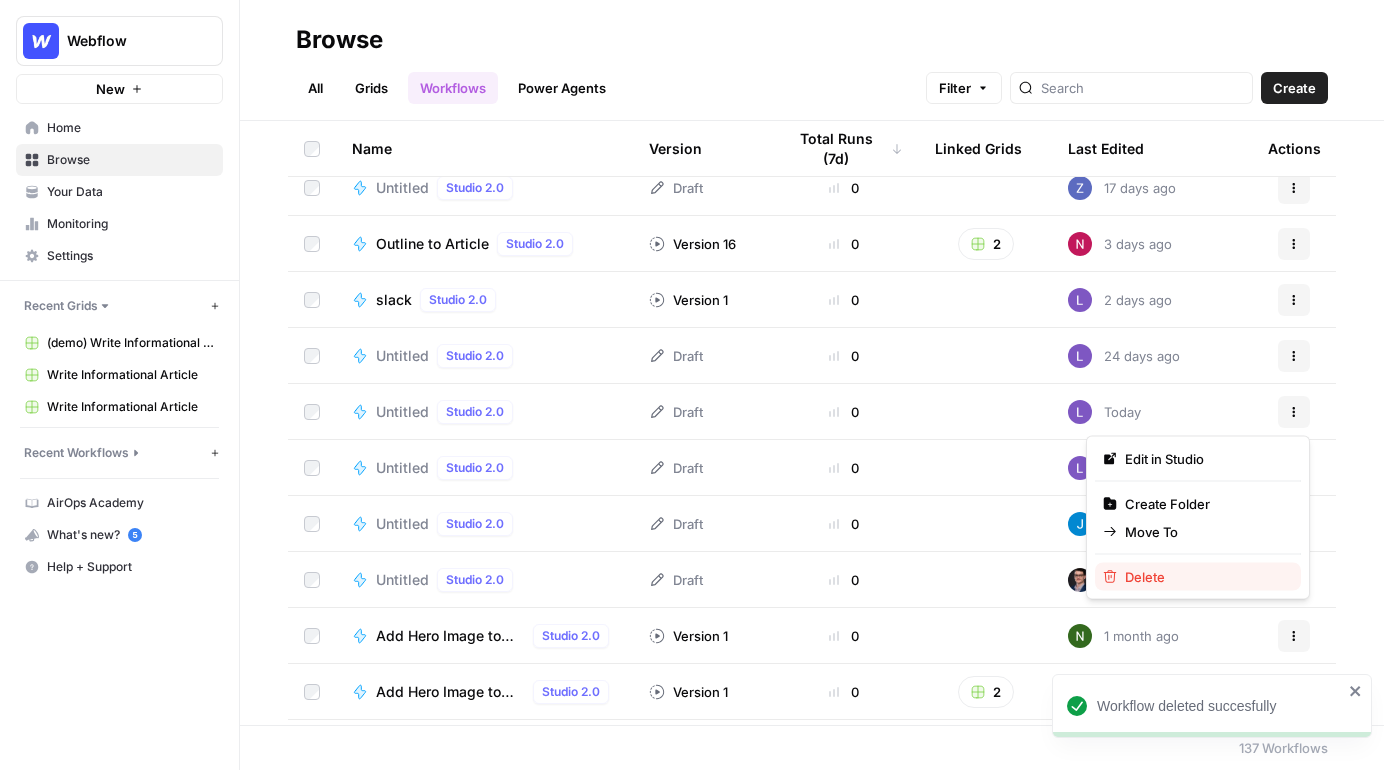 click on "Delete" at bounding box center [1205, 577] 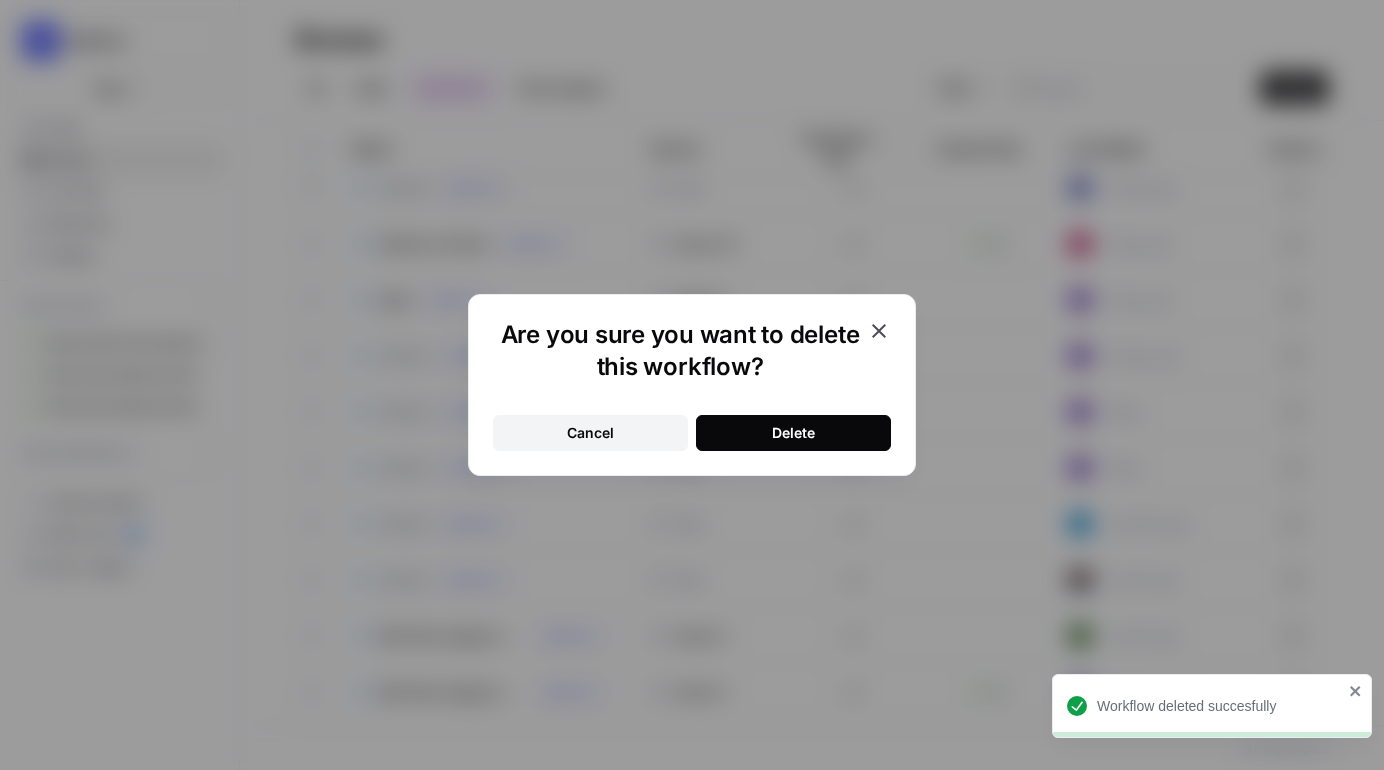 click on "Delete" at bounding box center [793, 433] 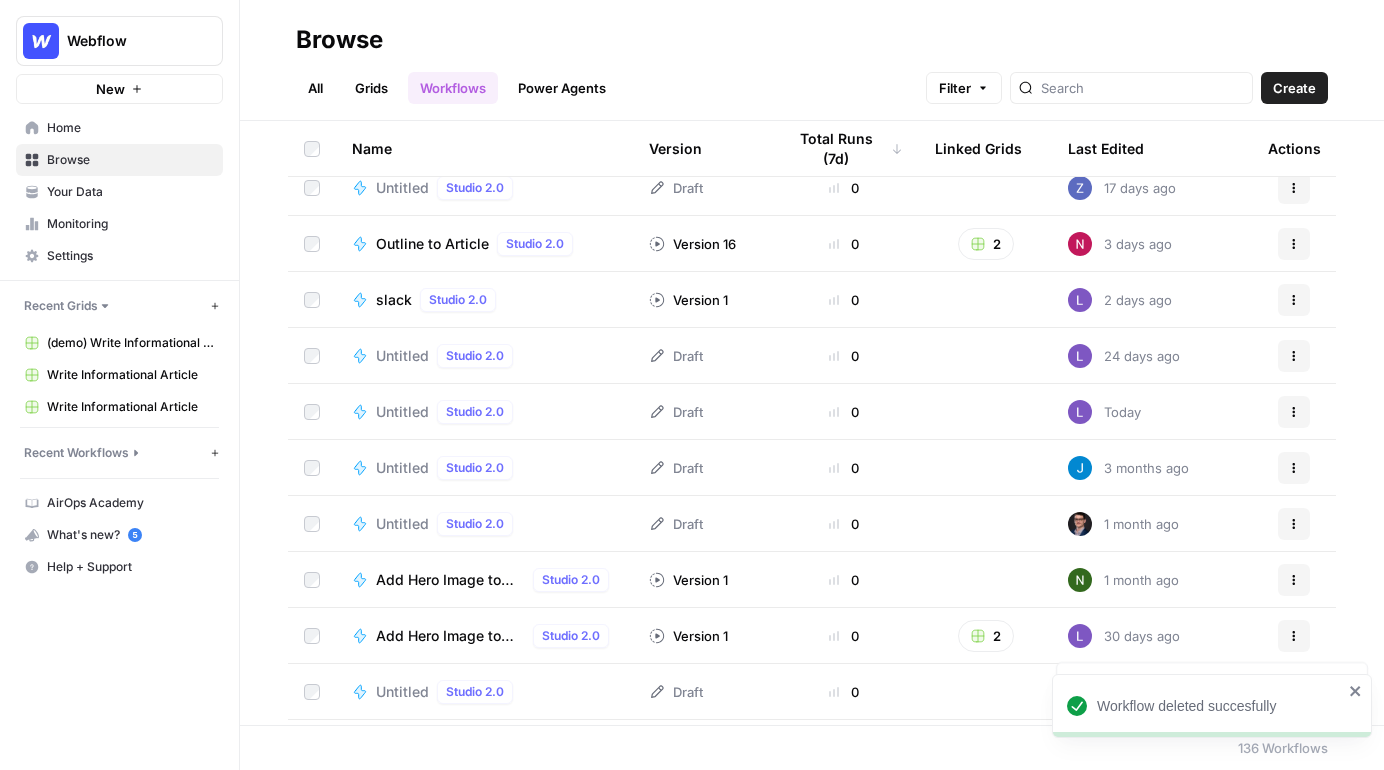 click on "Actions" at bounding box center (1294, 412) 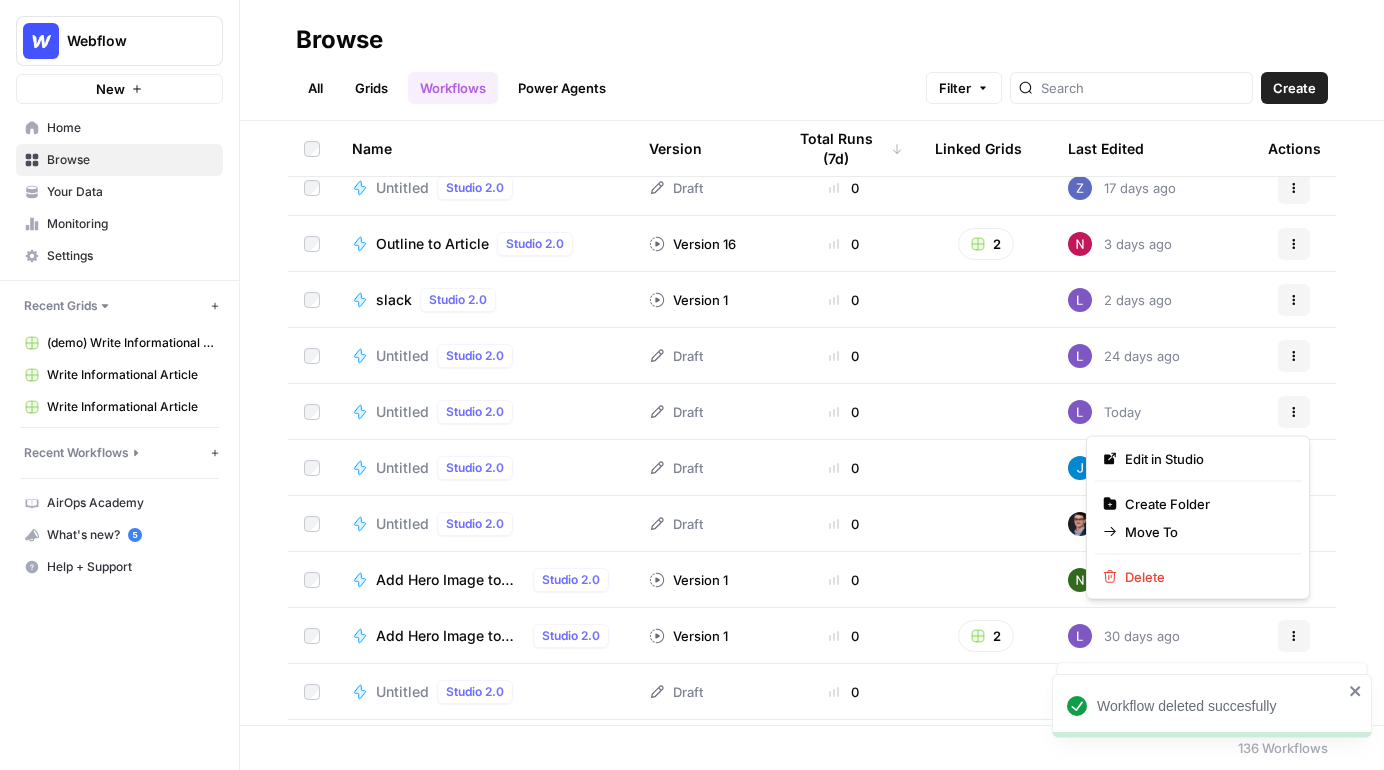 click 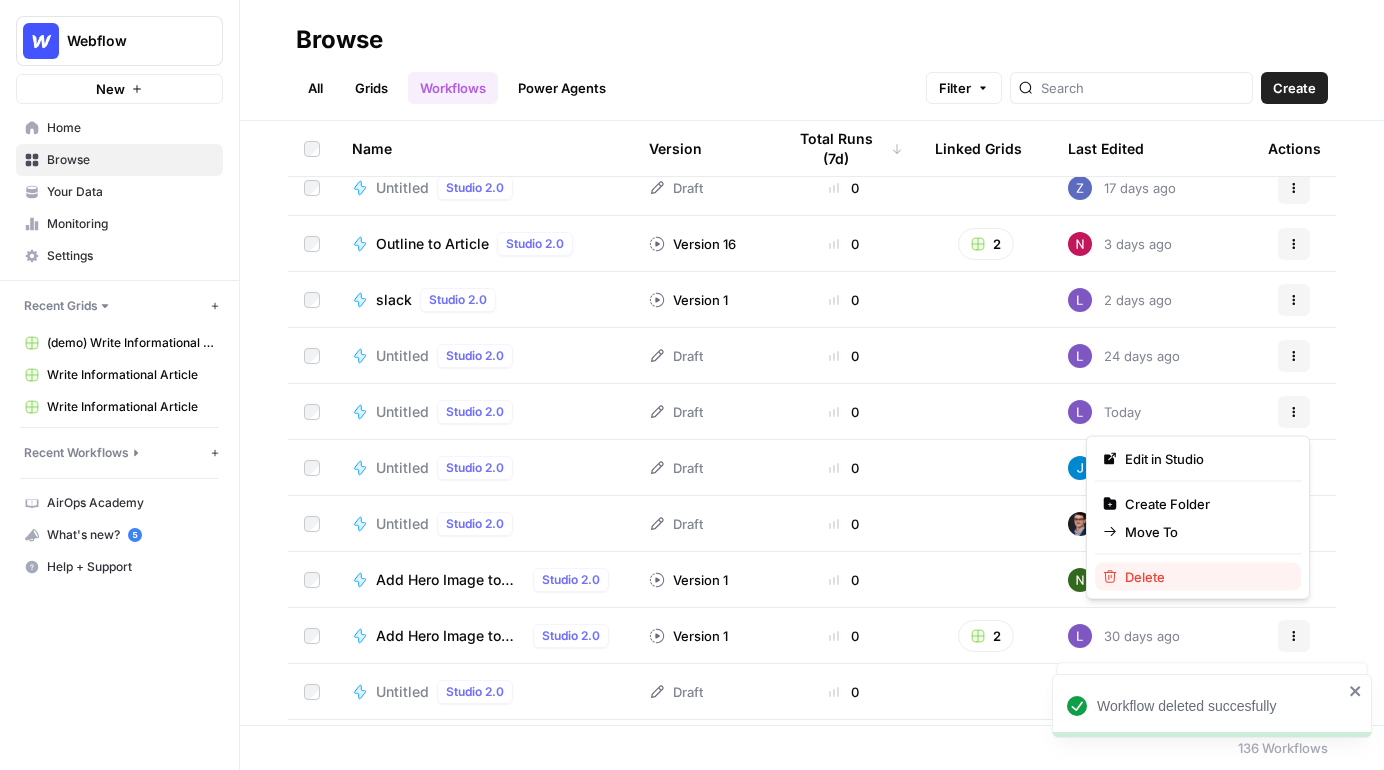 click on "Delete" at bounding box center [1198, 577] 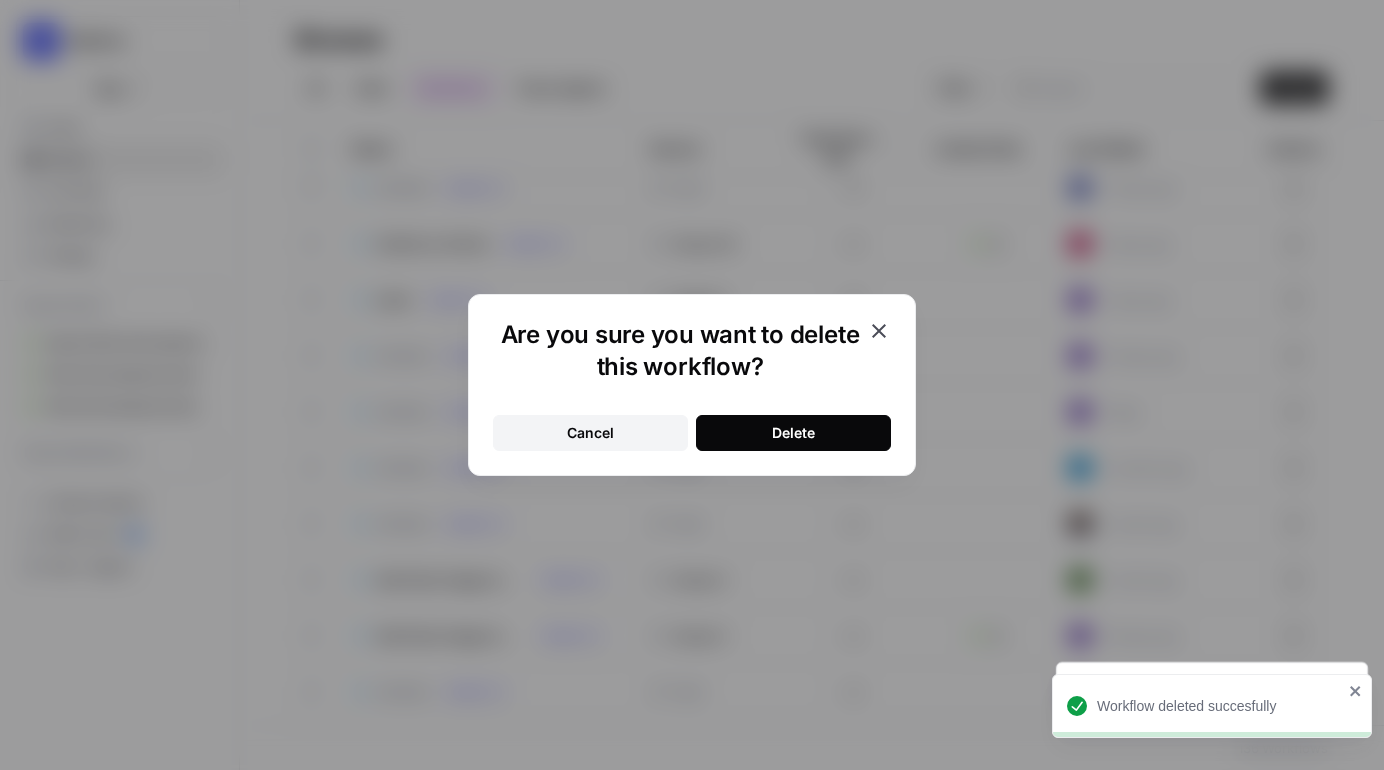 click on "Delete" at bounding box center [793, 433] 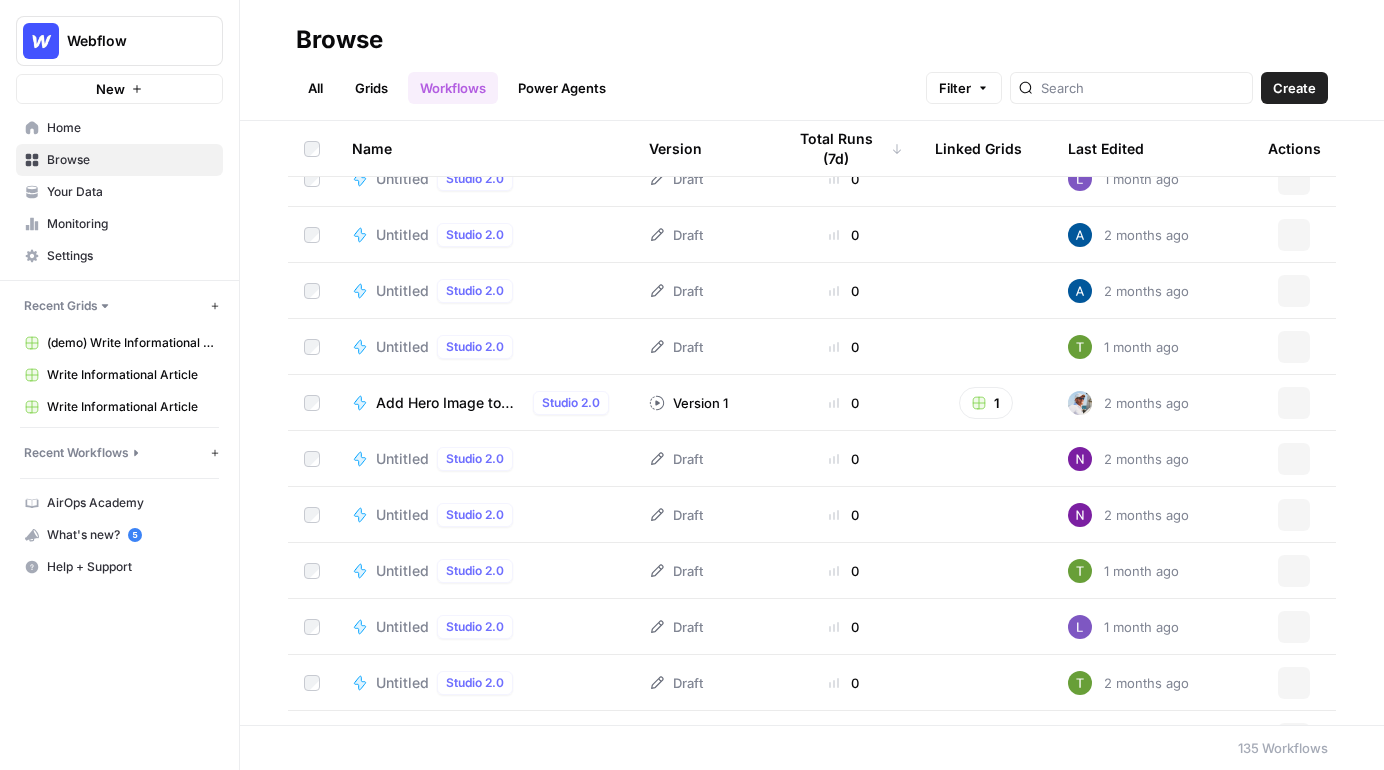 scroll, scrollTop: 5774, scrollLeft: 0, axis: vertical 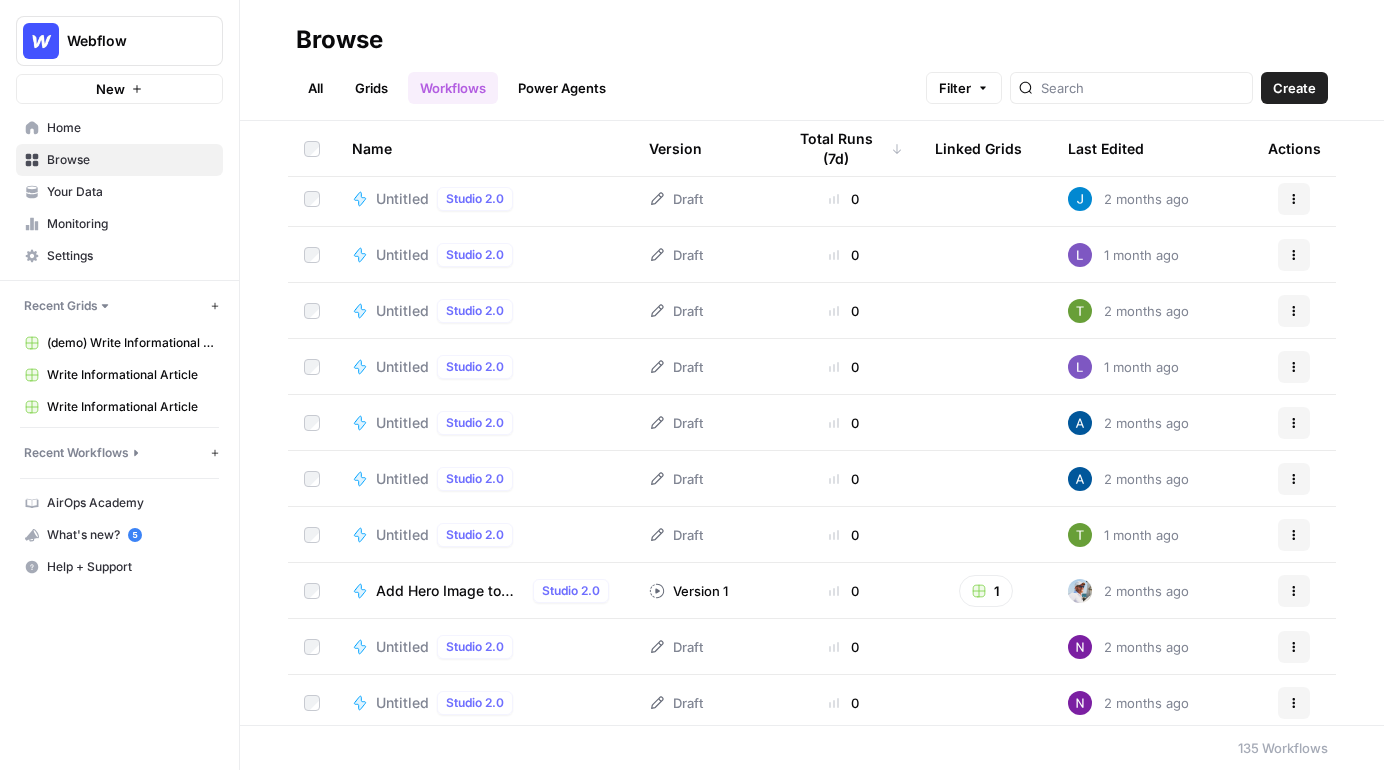 click 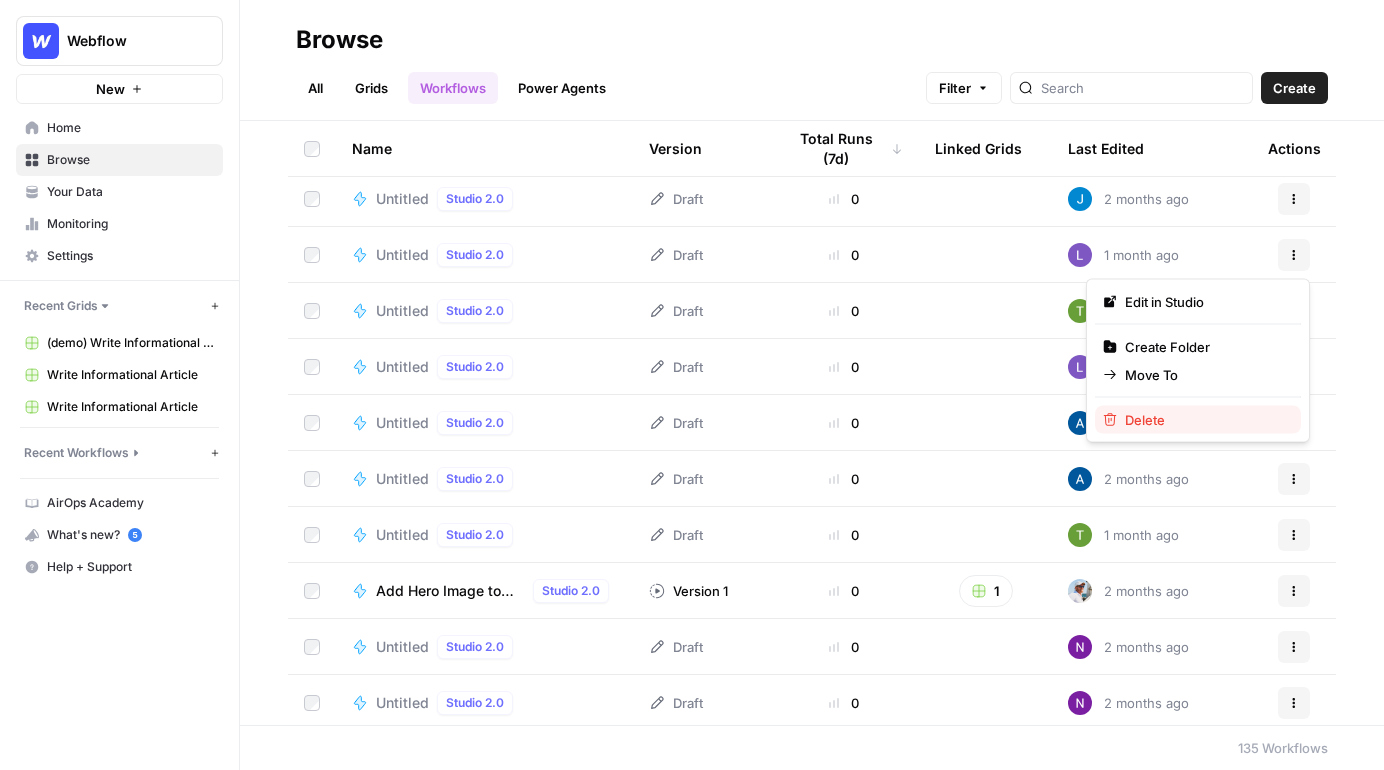 click on "Delete" at bounding box center (1205, 420) 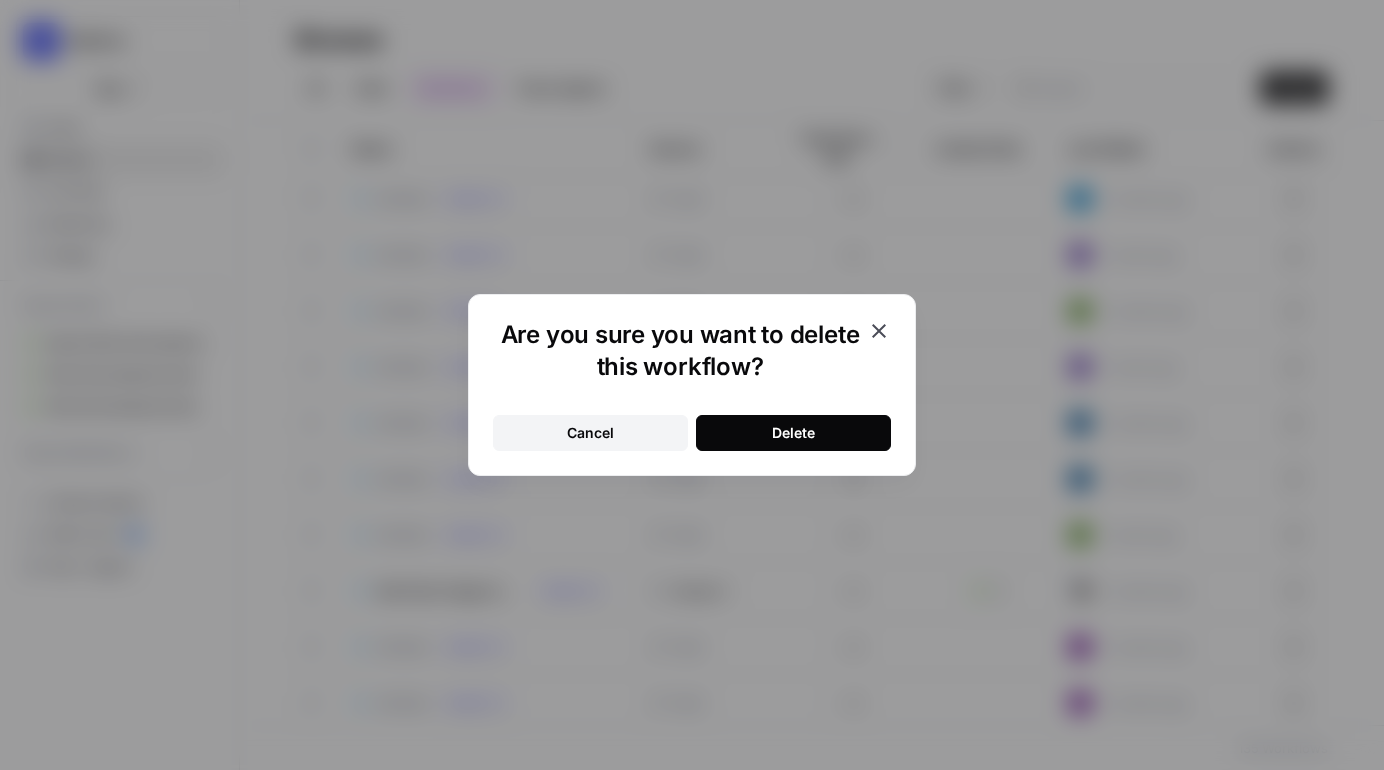 click on "Delete" at bounding box center [793, 433] 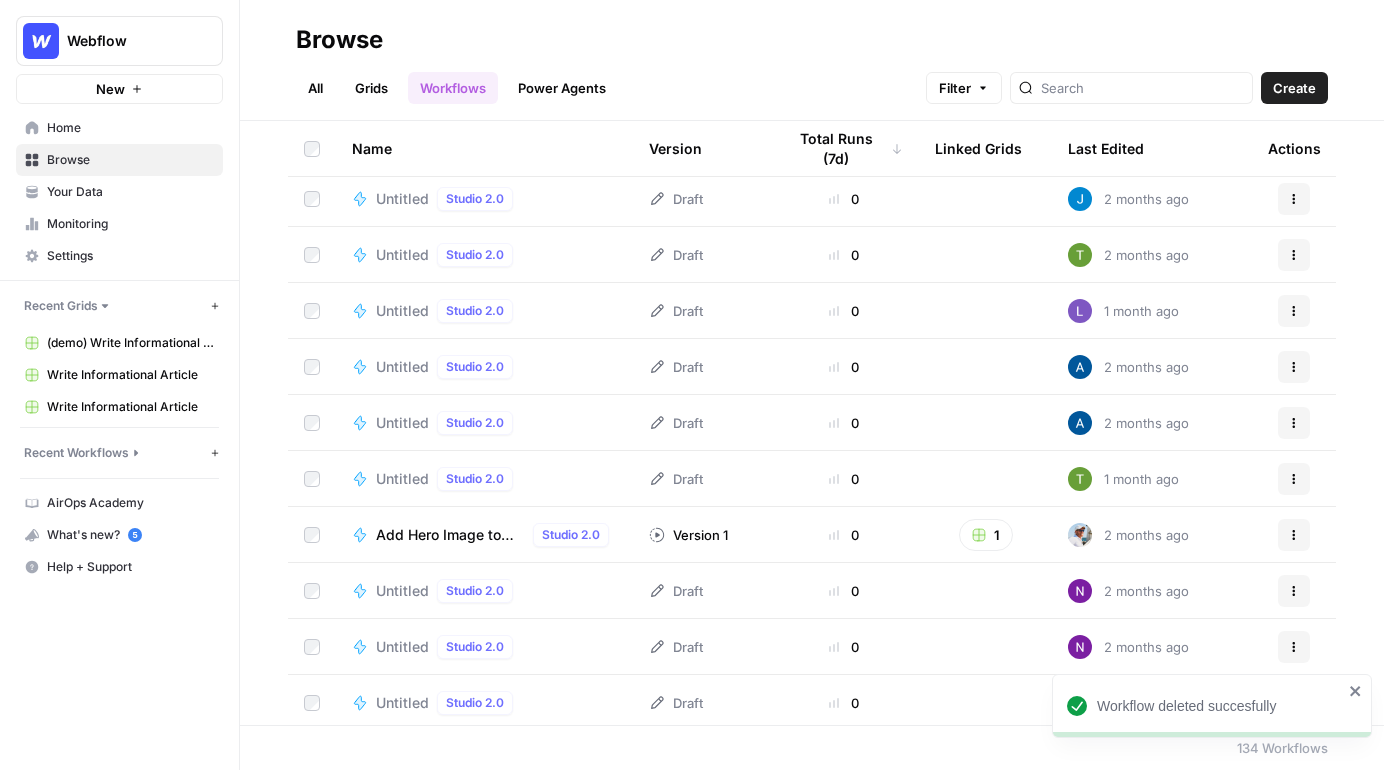 click on "Actions" at bounding box center [1294, 311] 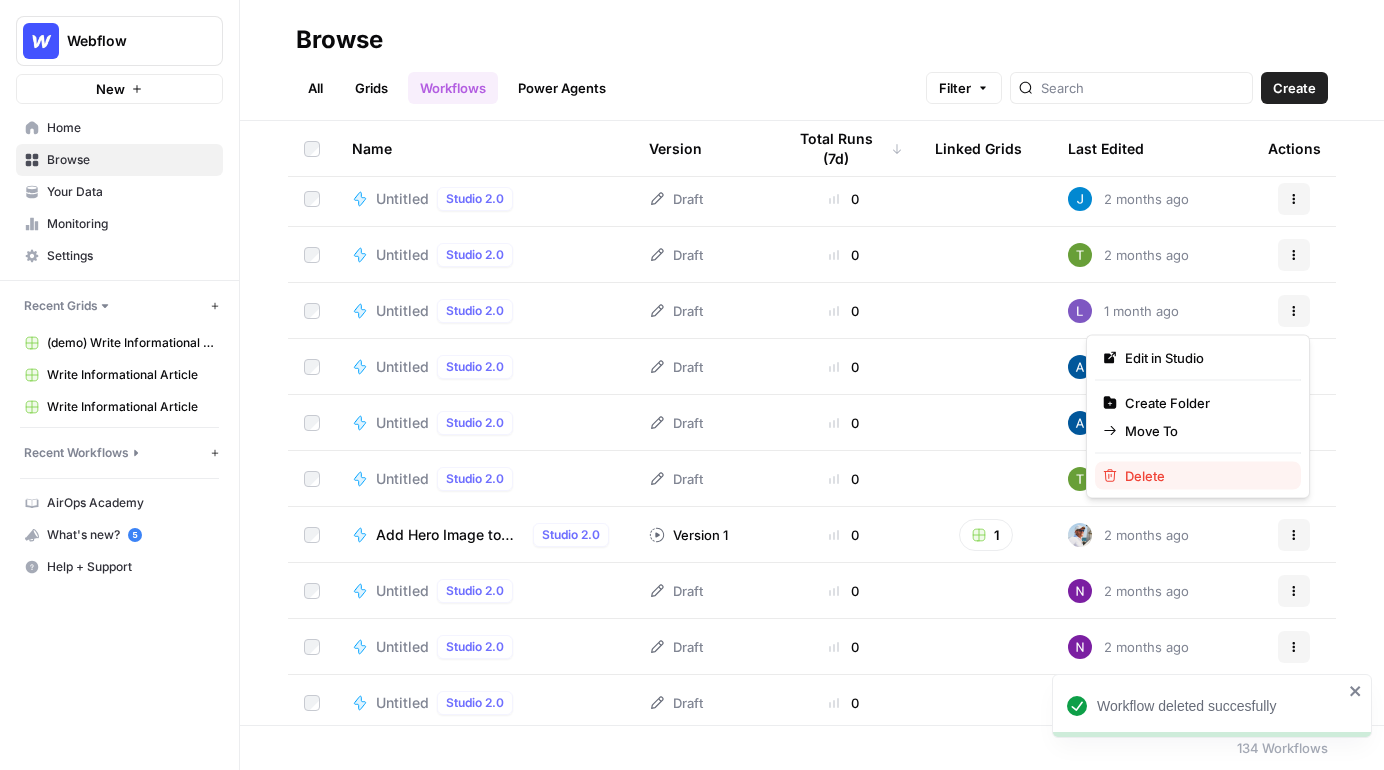 click on "Delete" at bounding box center (1205, 476) 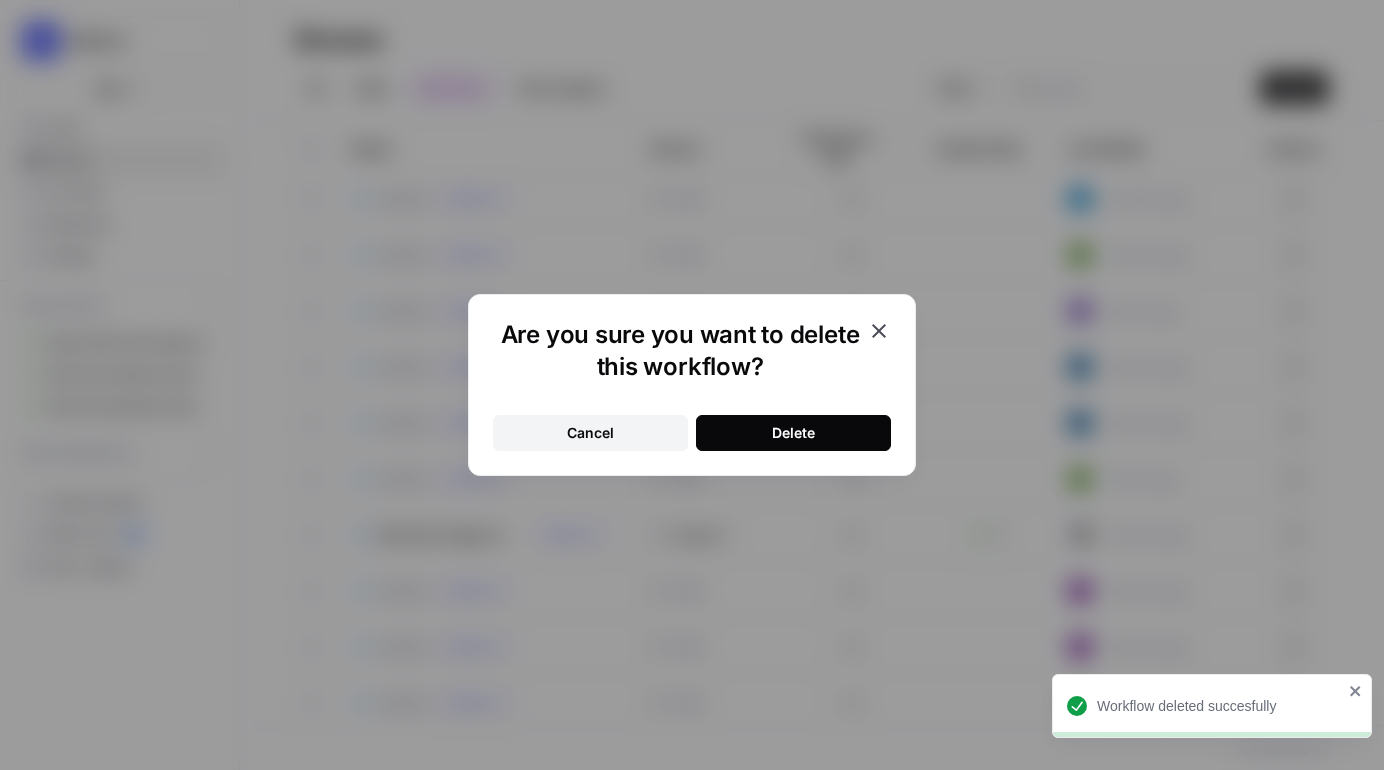 click on "Delete" at bounding box center (793, 433) 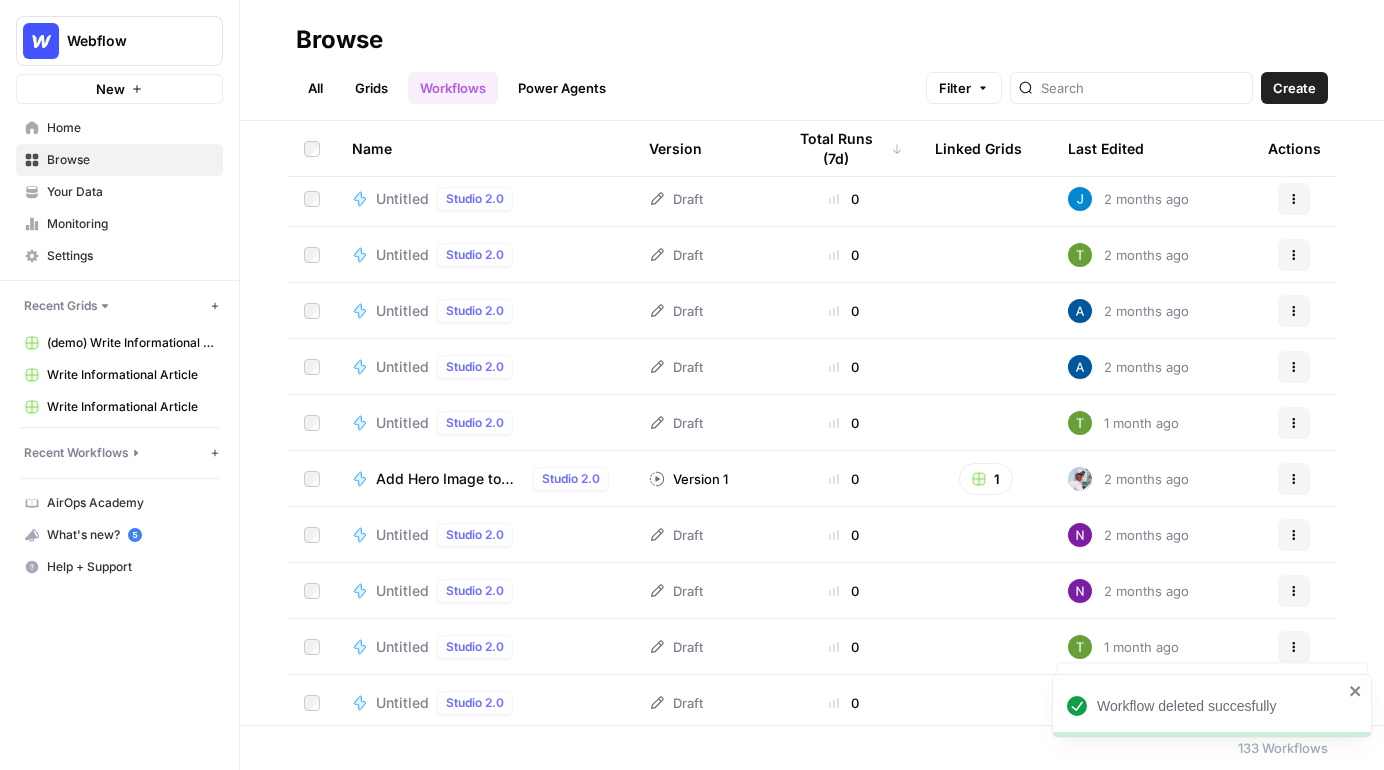click on "Grids" at bounding box center (371, 88) 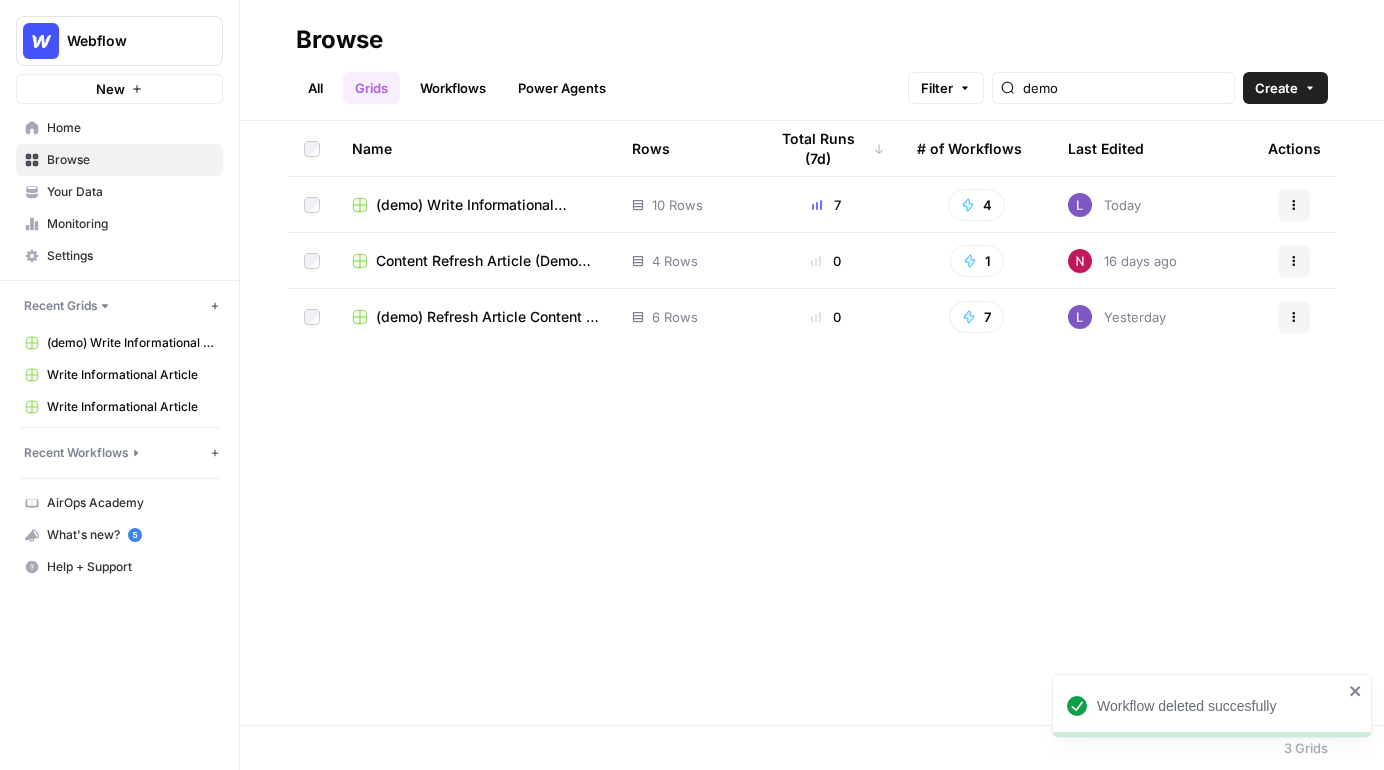 click on "Browse" at bounding box center [130, 160] 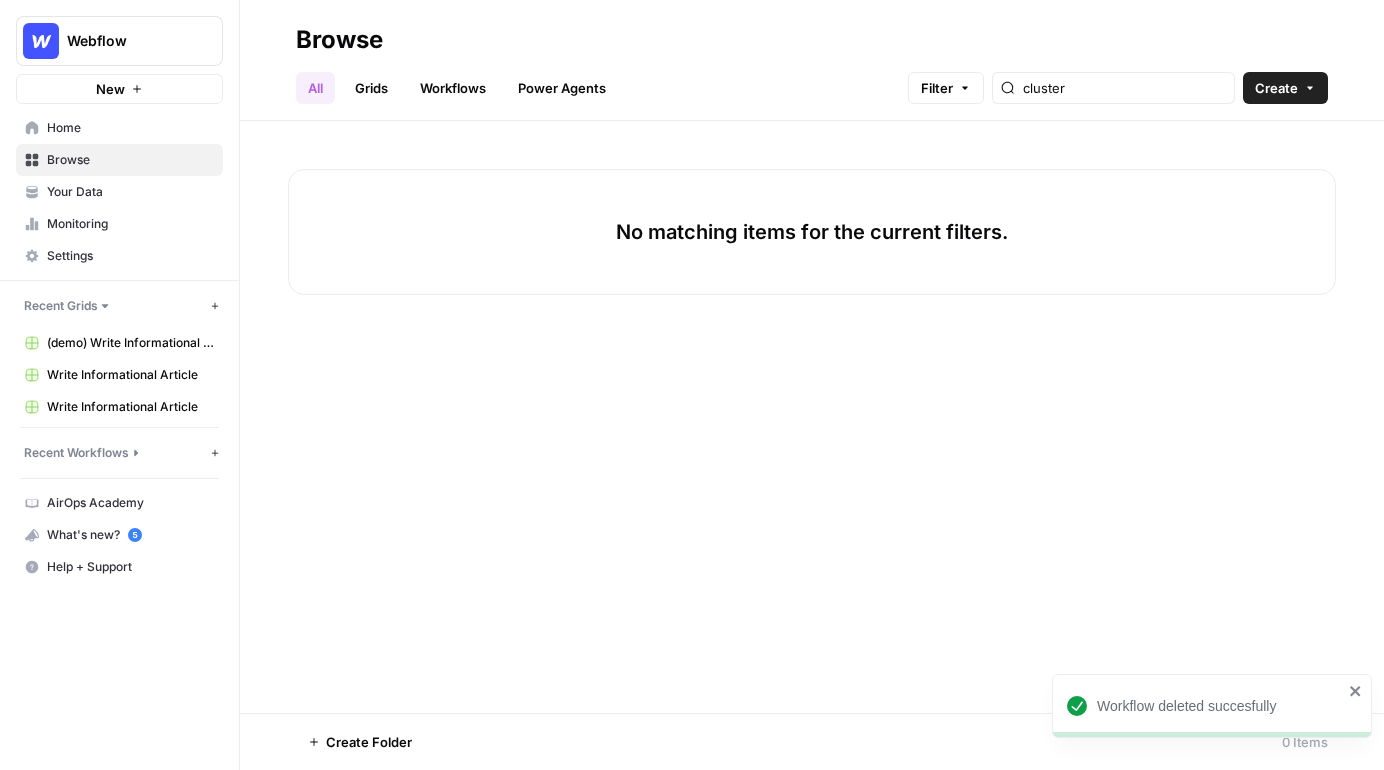 click on "Your Data" at bounding box center [130, 192] 